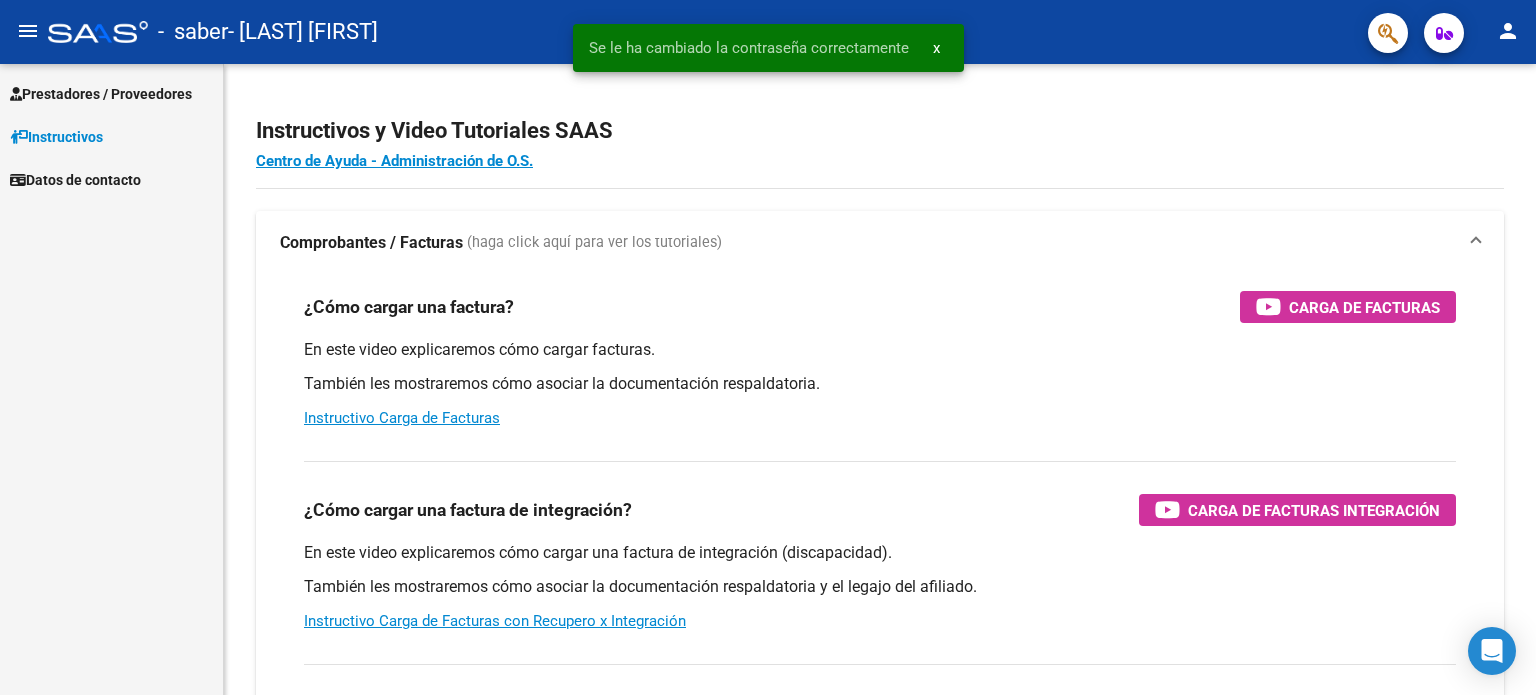 scroll, scrollTop: 0, scrollLeft: 0, axis: both 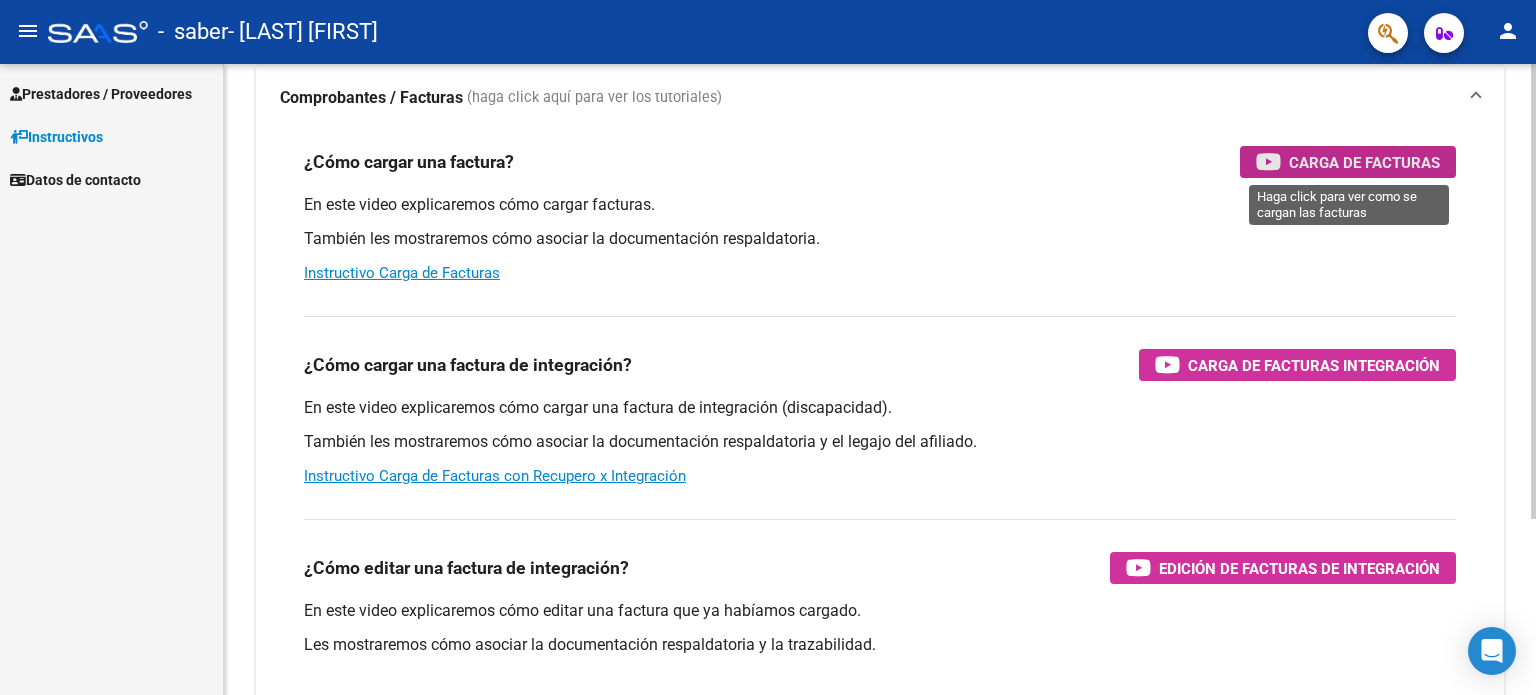 click on "Carga de Facturas" at bounding box center (1364, 162) 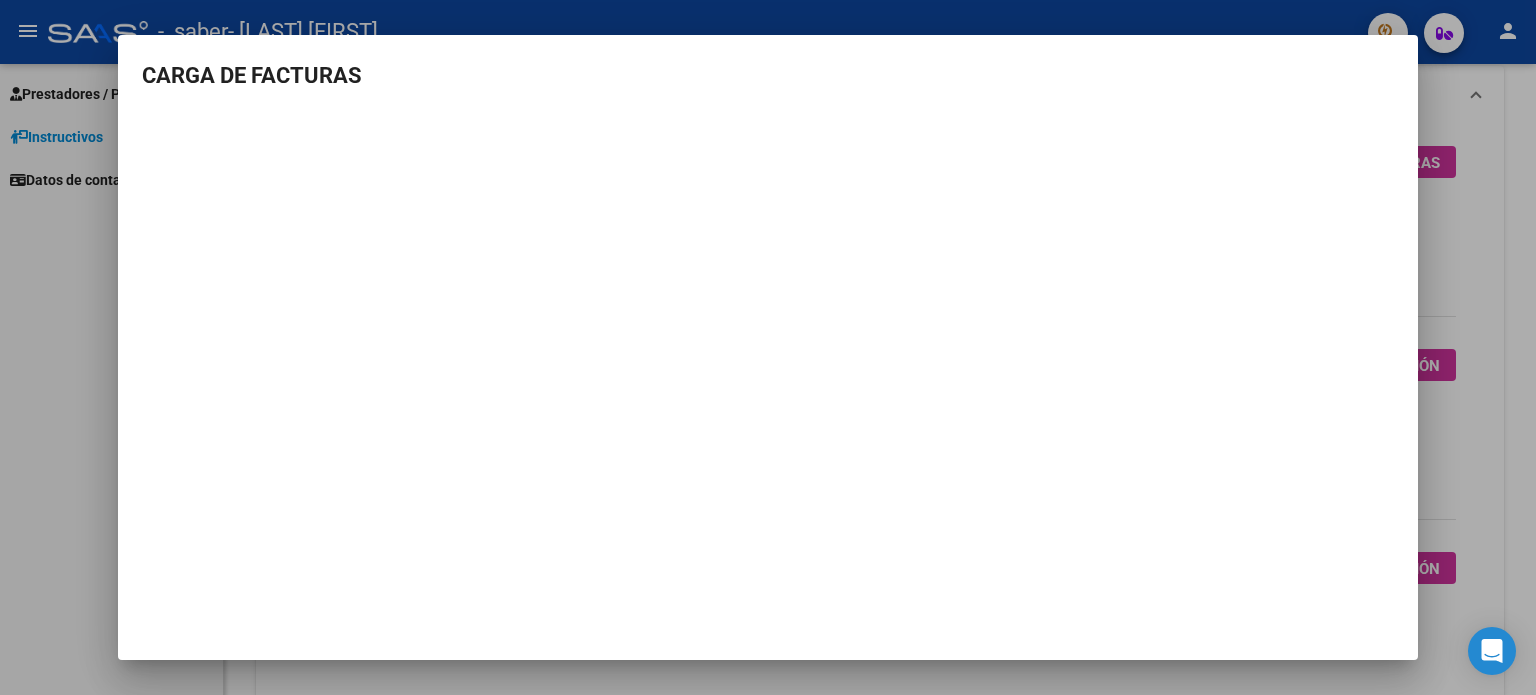 click on "CARGA DE FACTURAS" at bounding box center [768, 312] 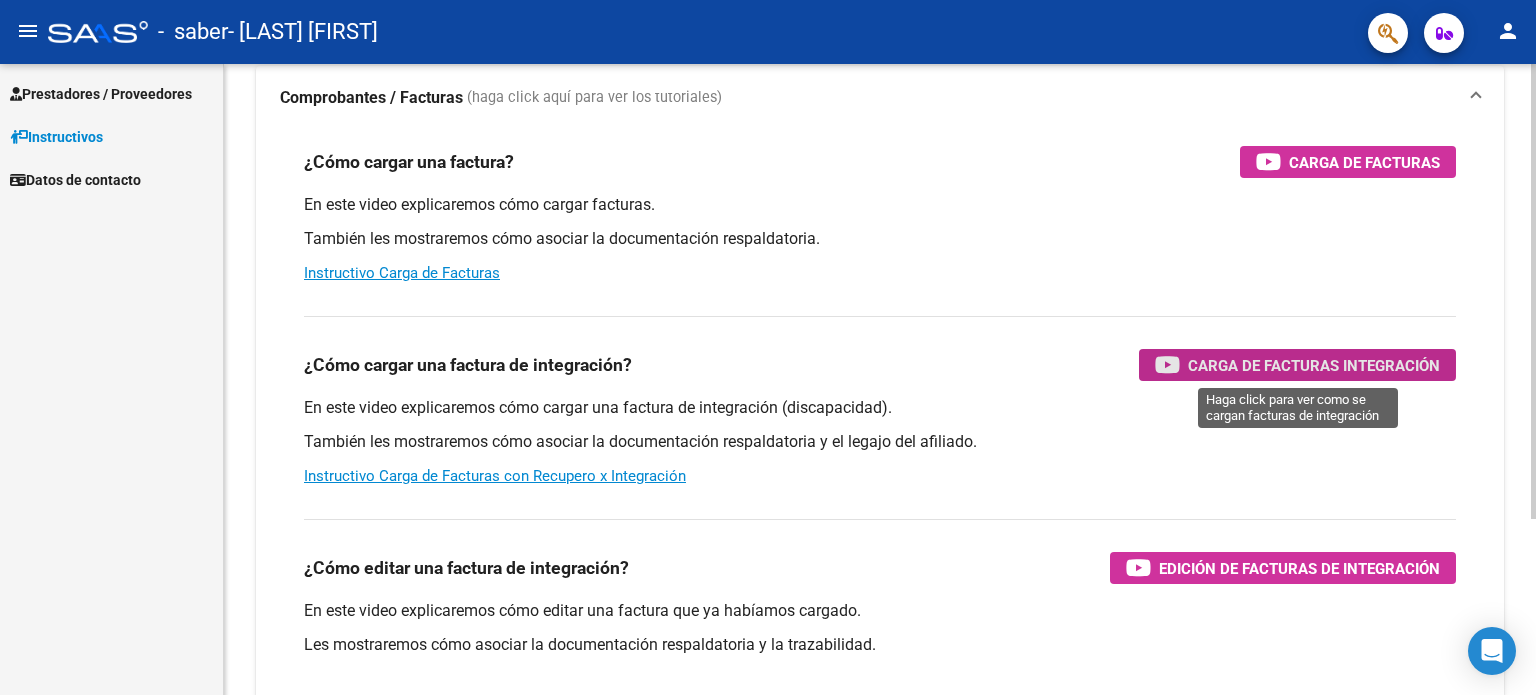 click on "Carga de Facturas Integración" at bounding box center (1297, 365) 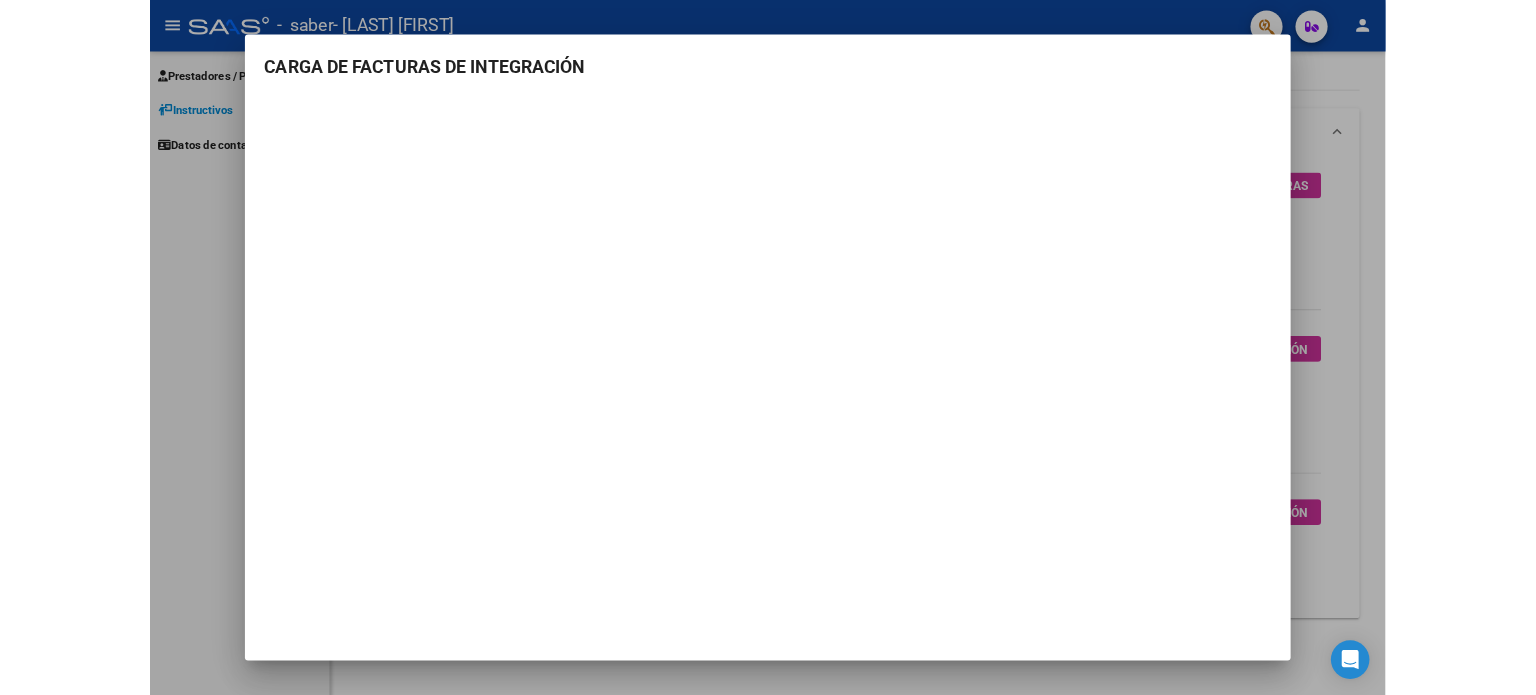 scroll, scrollTop: 145, scrollLeft: 0, axis: vertical 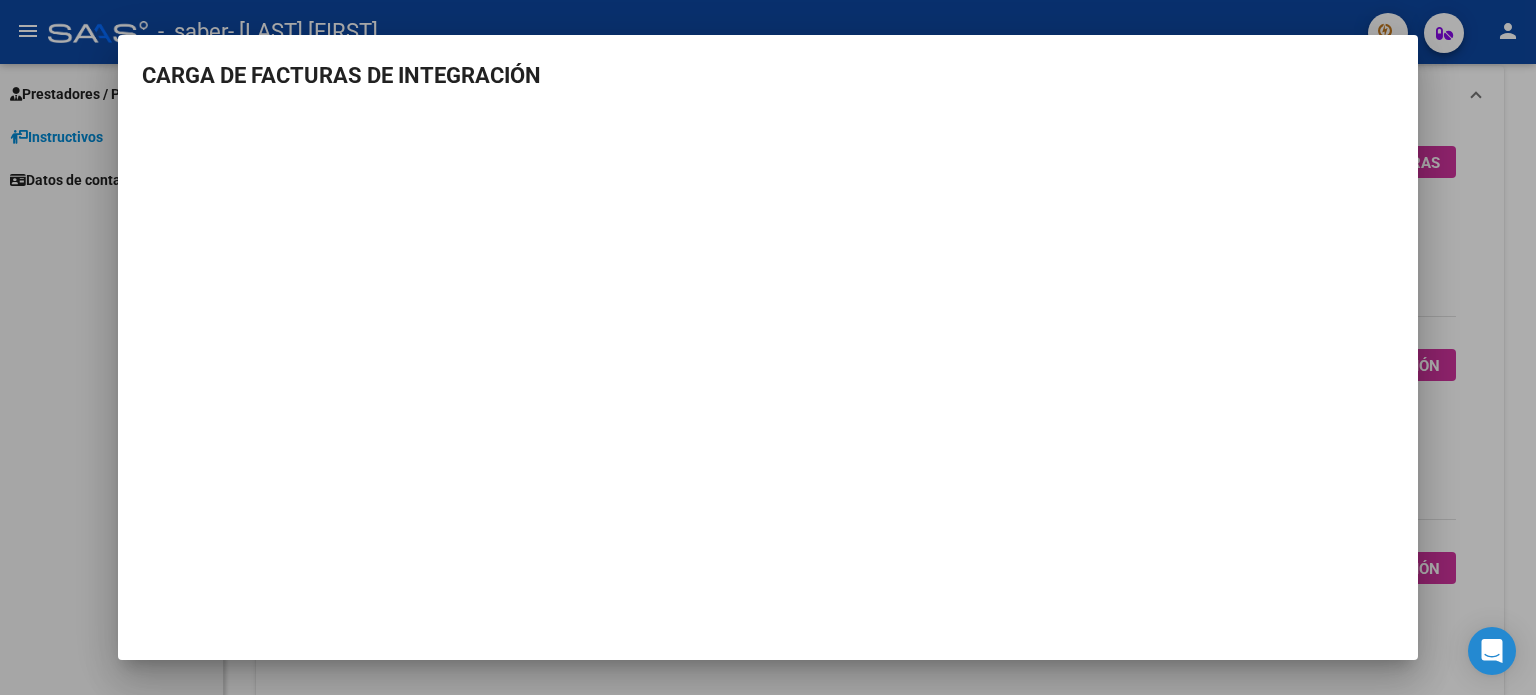 click at bounding box center [768, 347] 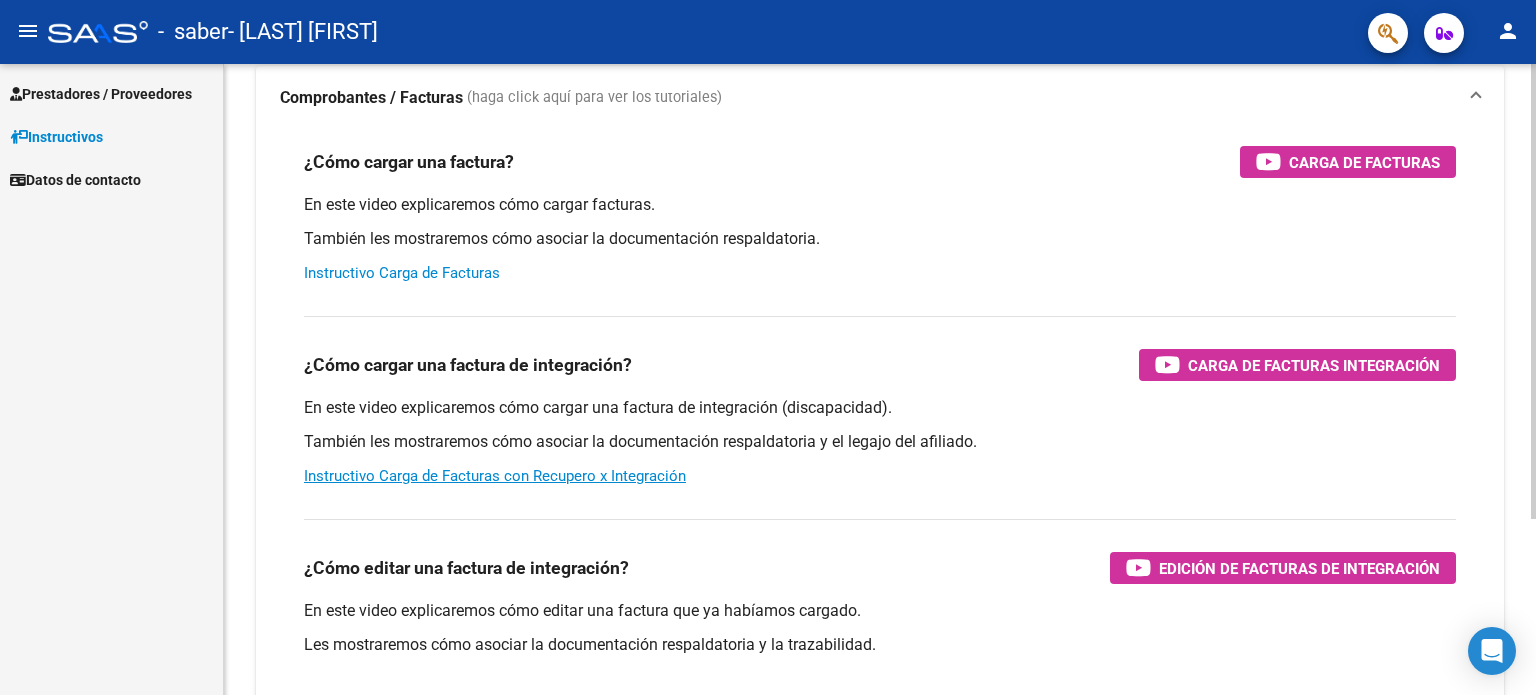 click on "Instructivo Carga de Facturas" at bounding box center [402, 273] 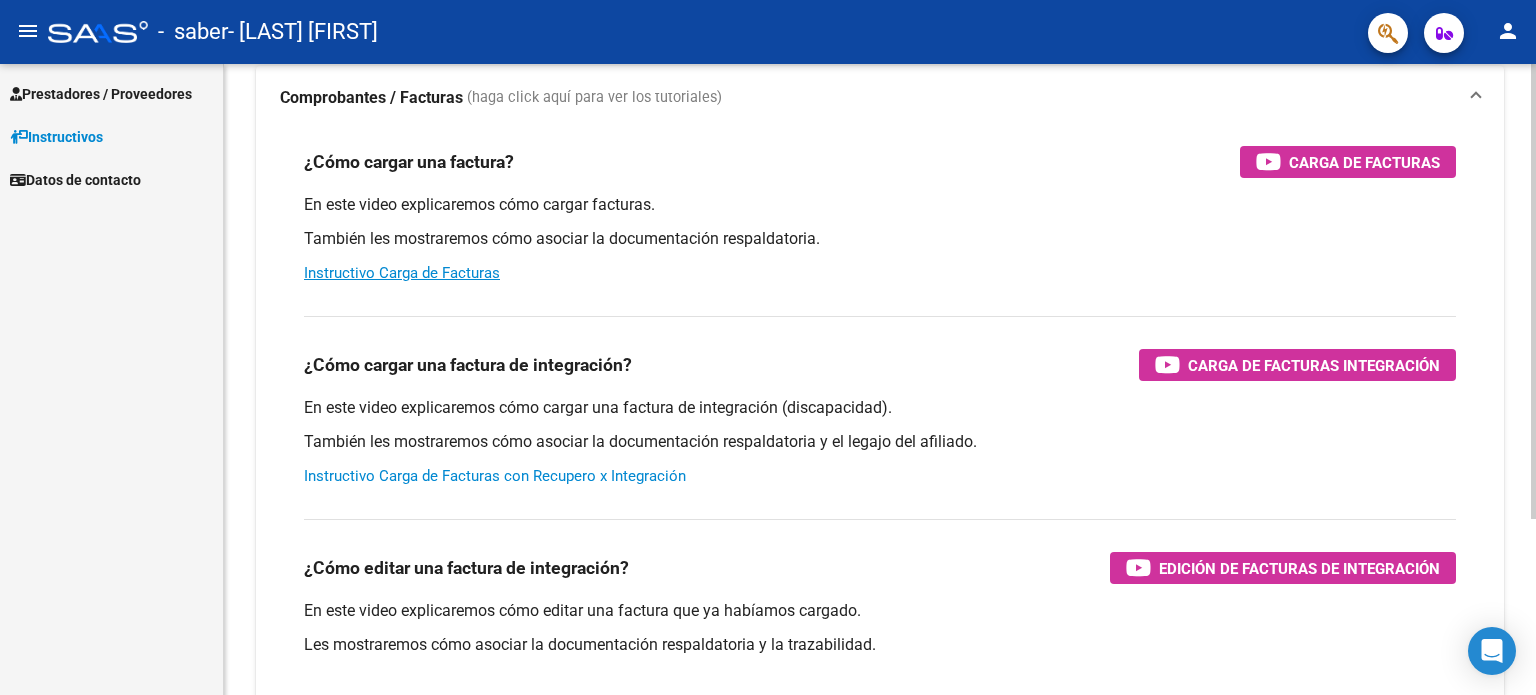 click on "Instructivo Carga de Facturas con Recupero x Integración" at bounding box center (495, 476) 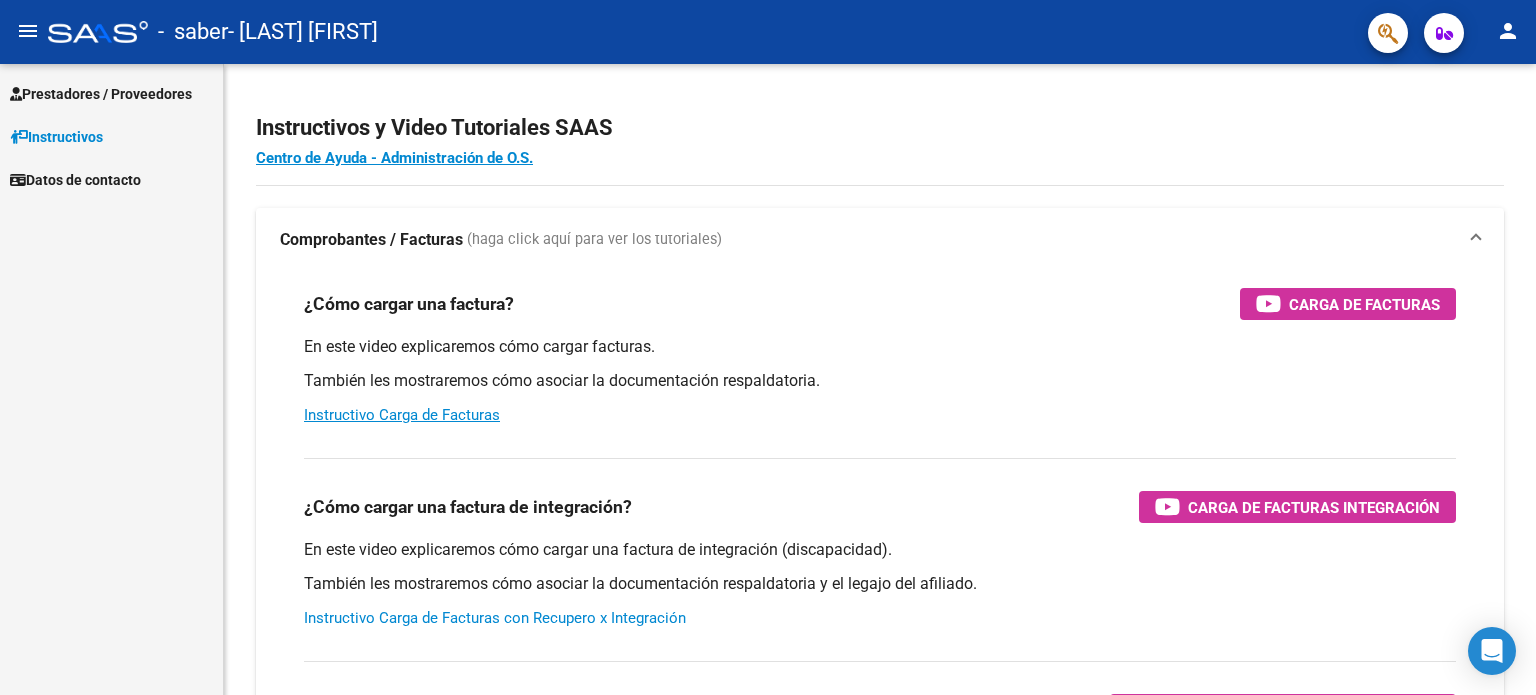 scroll, scrollTop: 0, scrollLeft: 0, axis: both 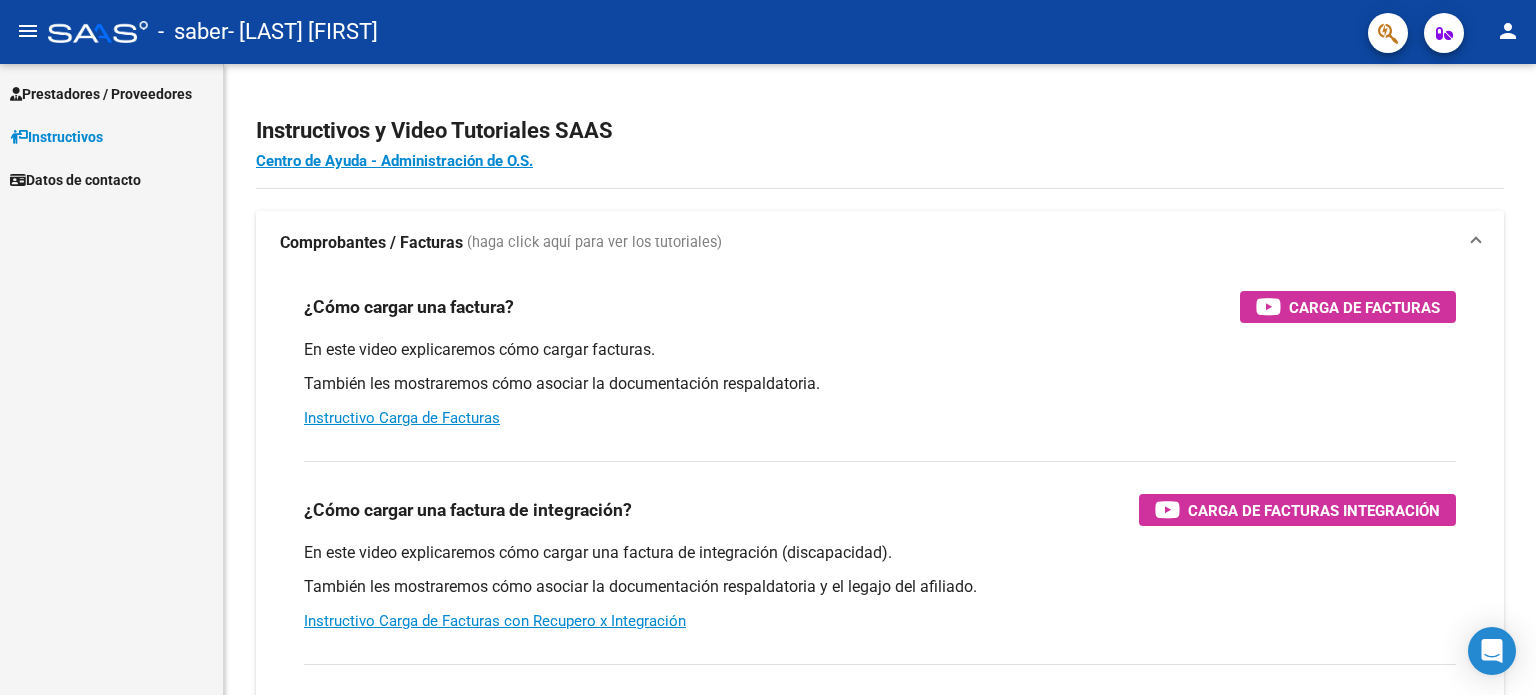 click on "Prestadores / Proveedores" at bounding box center (101, 94) 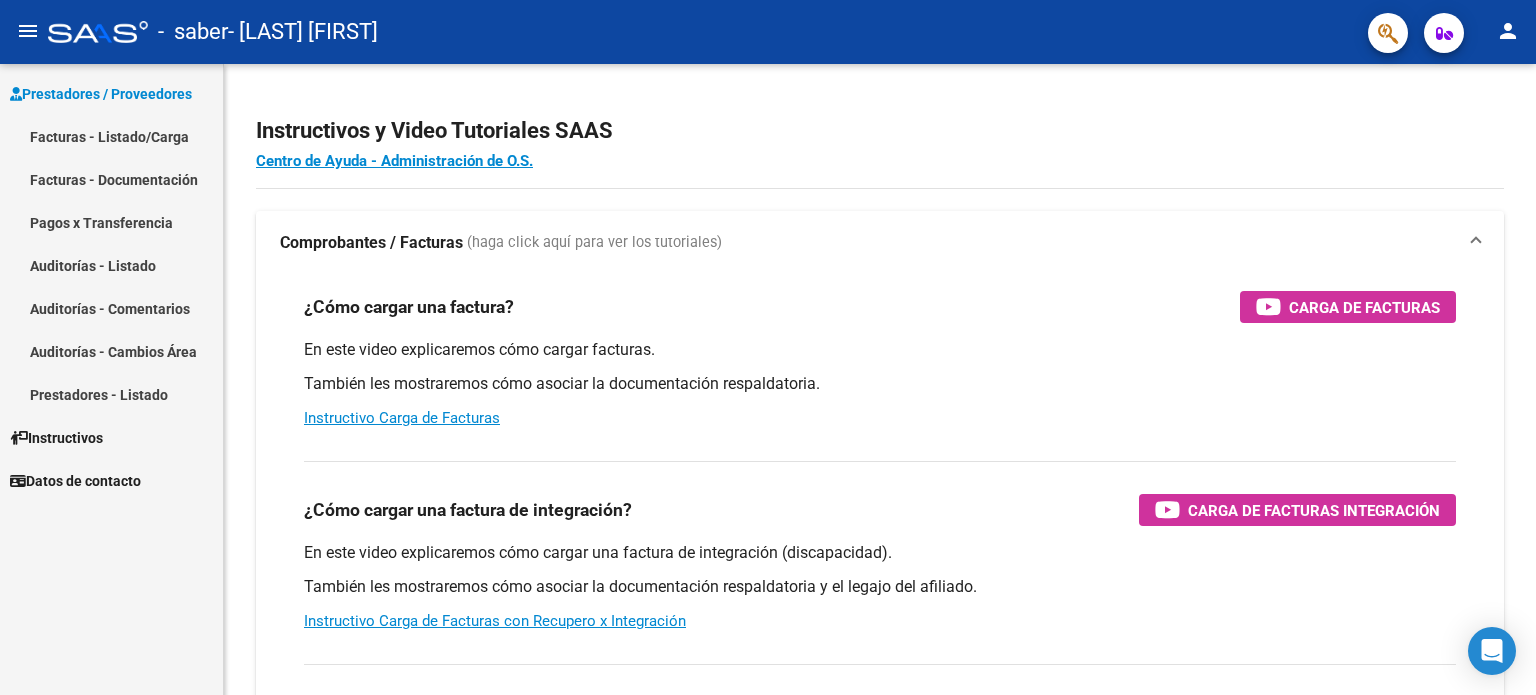 click on "Facturas - Listado/Carga" at bounding box center (111, 136) 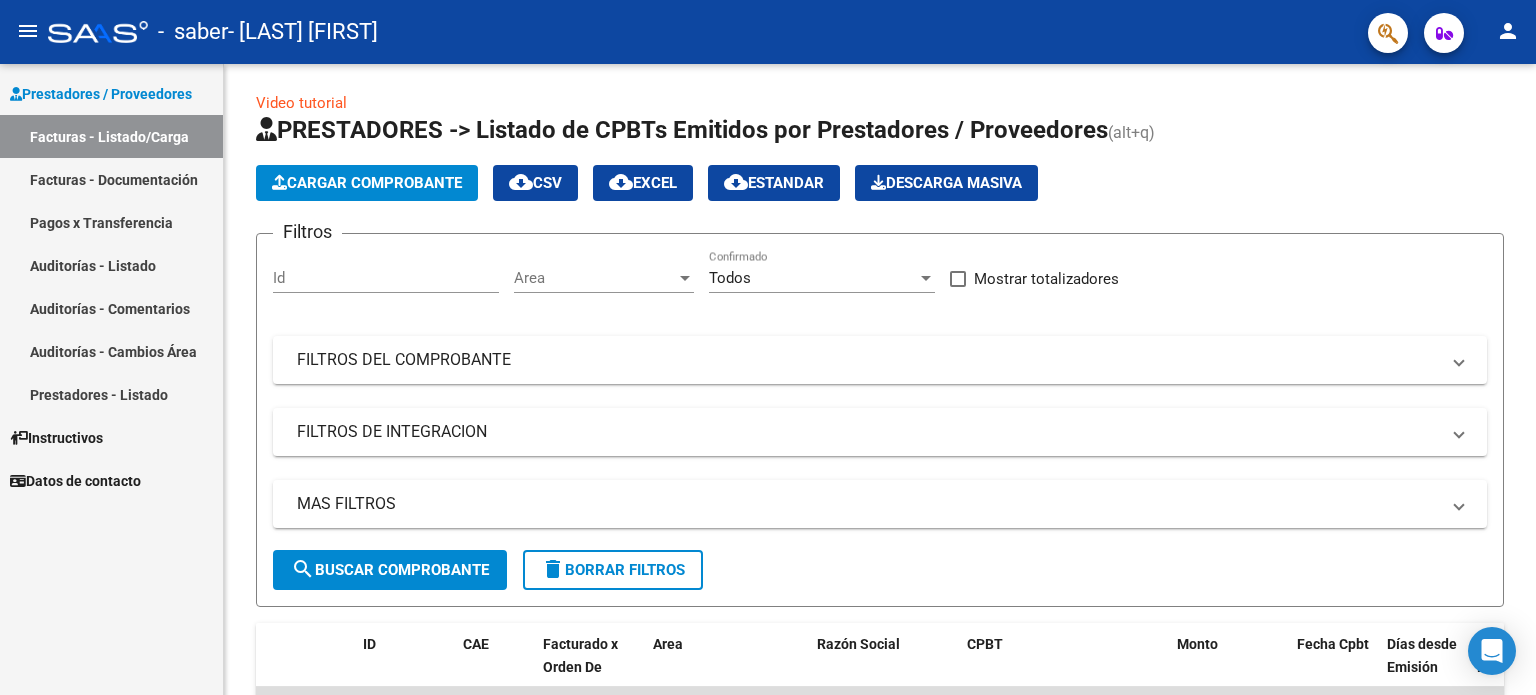 scroll, scrollTop: 0, scrollLeft: 0, axis: both 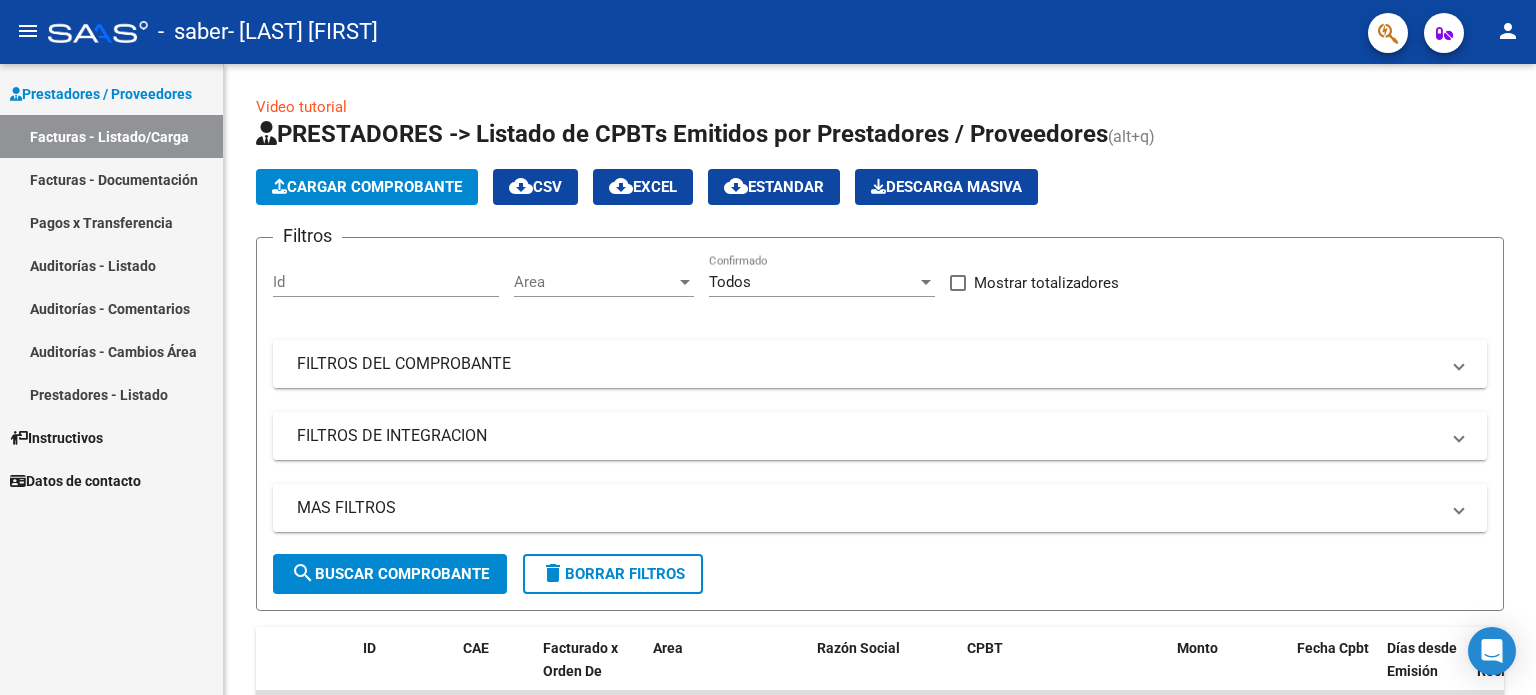 click on "Facturas - Documentación" at bounding box center [111, 179] 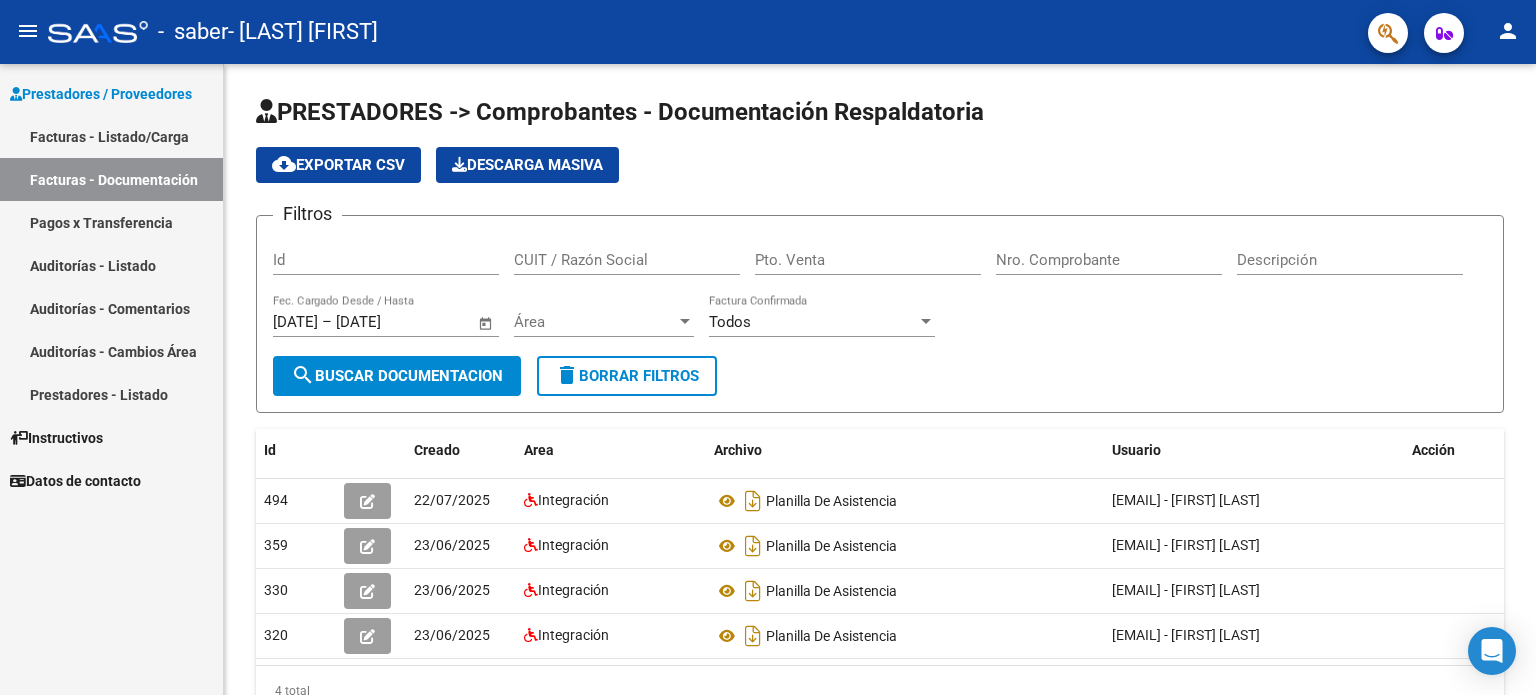 scroll, scrollTop: 0, scrollLeft: 0, axis: both 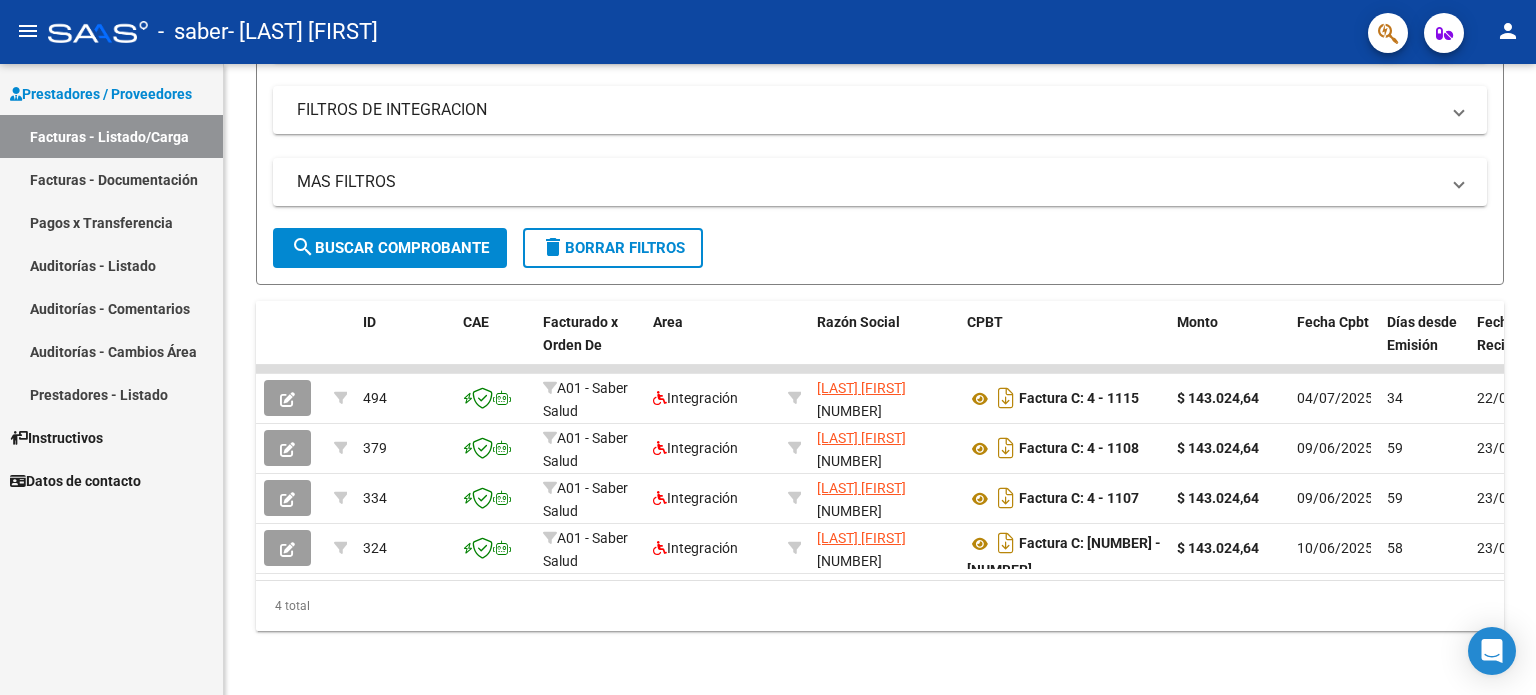 click on "Prestadores / Proveedores" at bounding box center [101, 94] 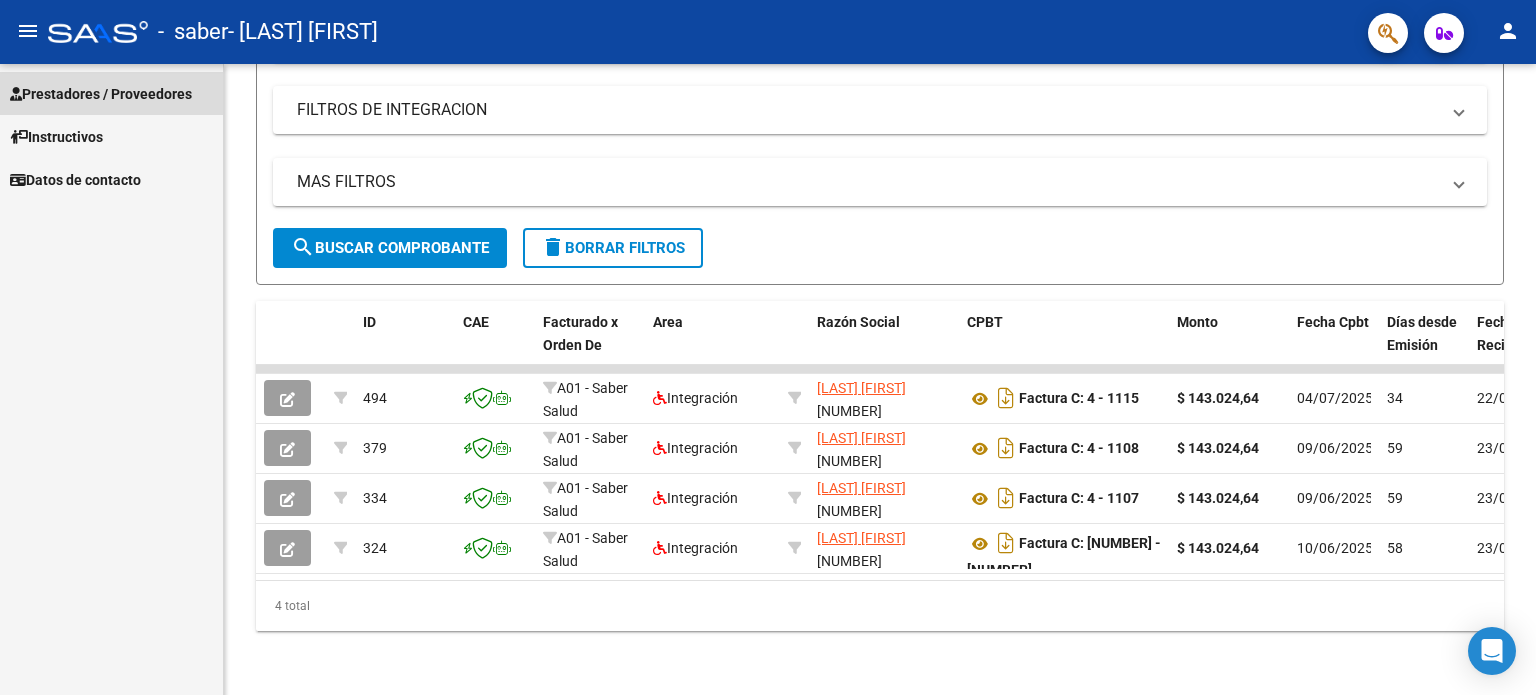 click on "Prestadores / Proveedores" at bounding box center (101, 94) 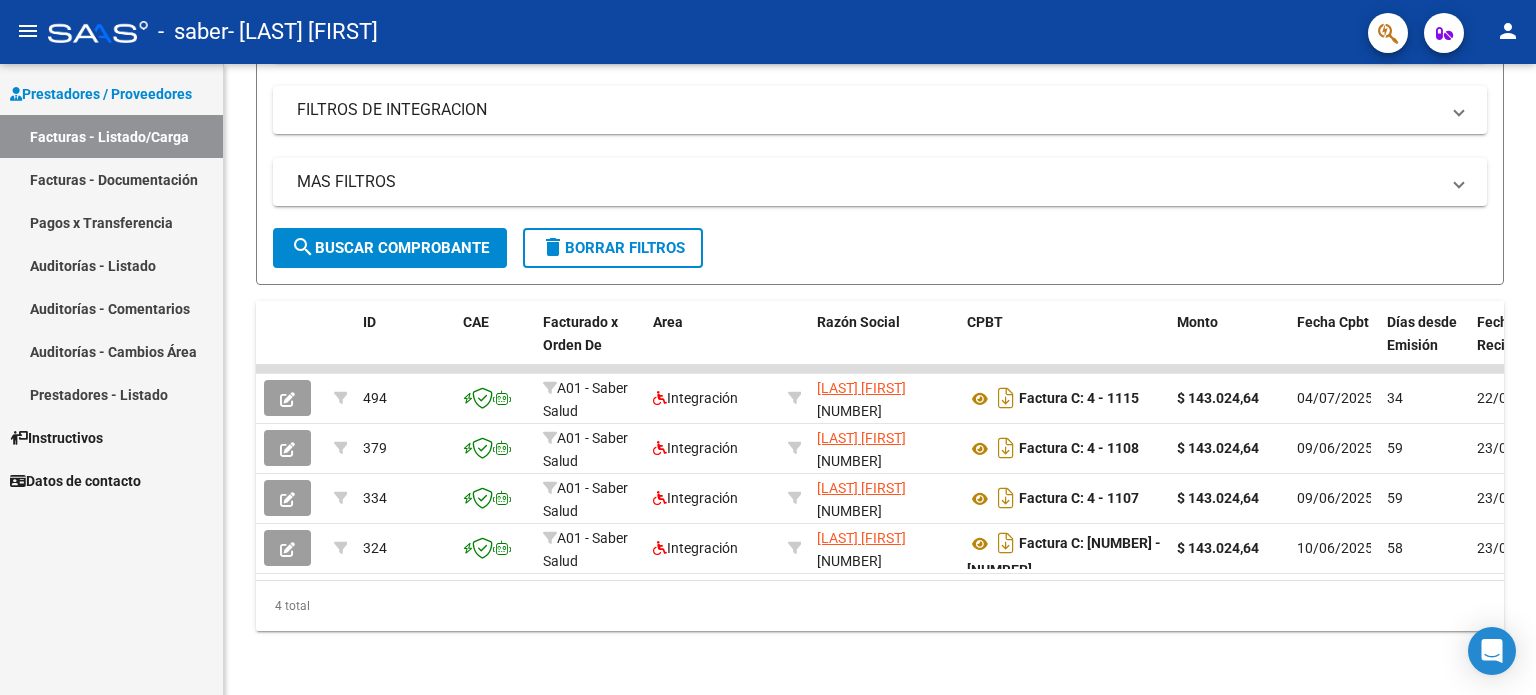 click on "Facturas - Listado/Carga" at bounding box center [111, 136] 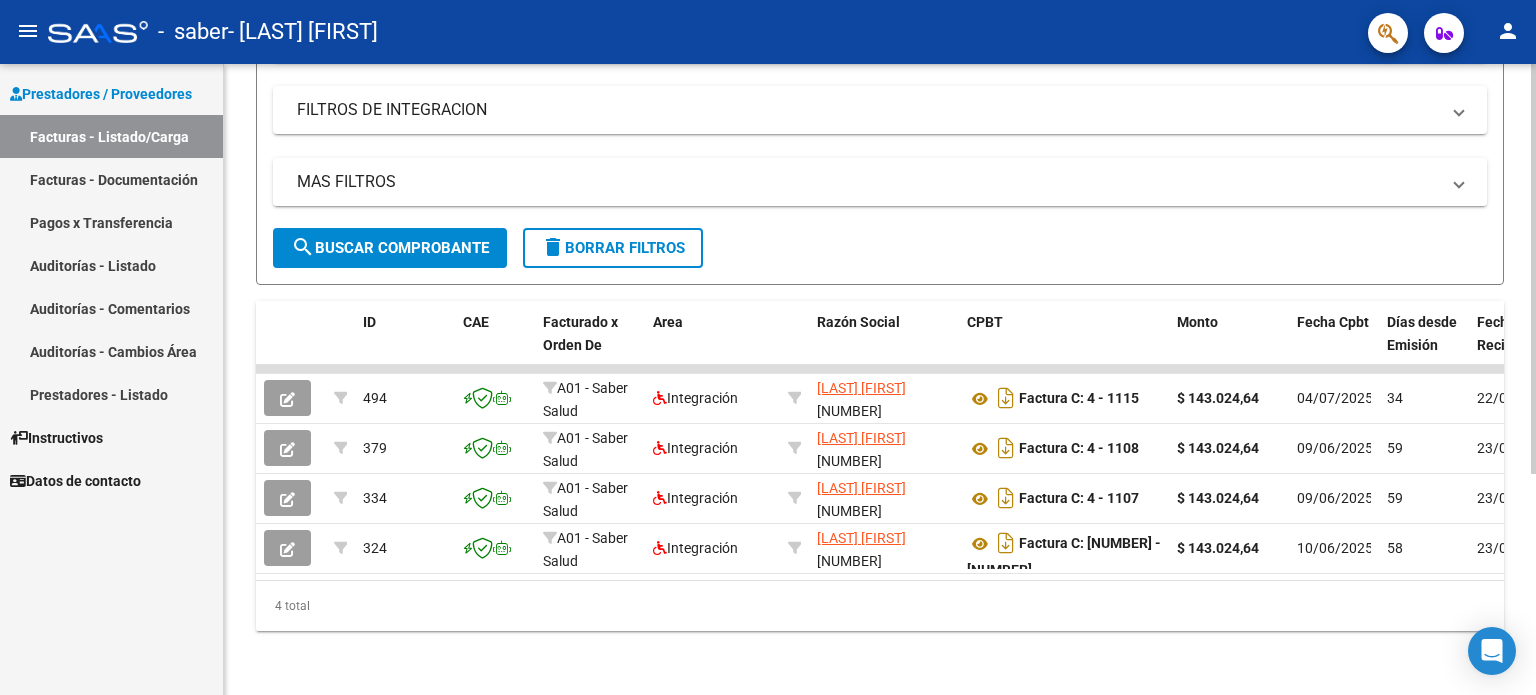 click on "MAS FILTROS" at bounding box center [868, 182] 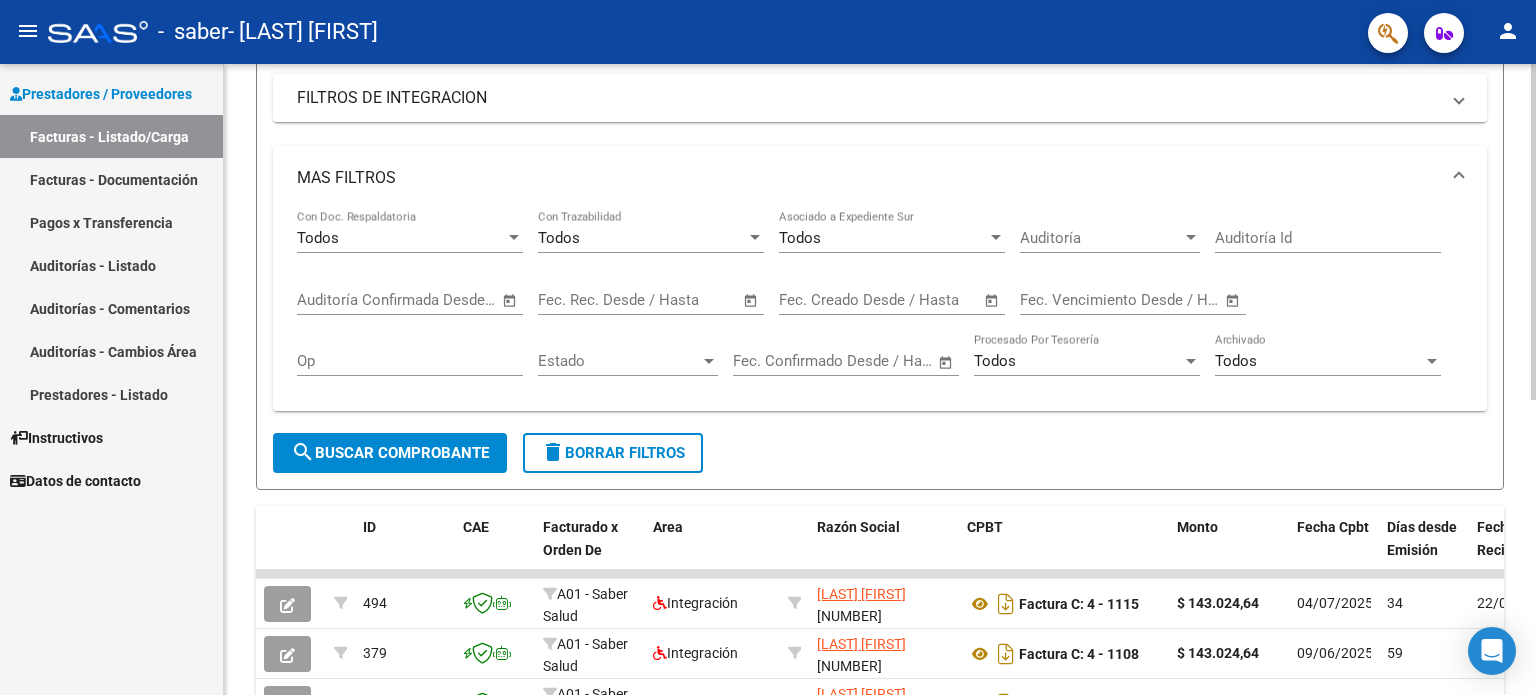click on "MAS FILTROS" at bounding box center (868, 178) 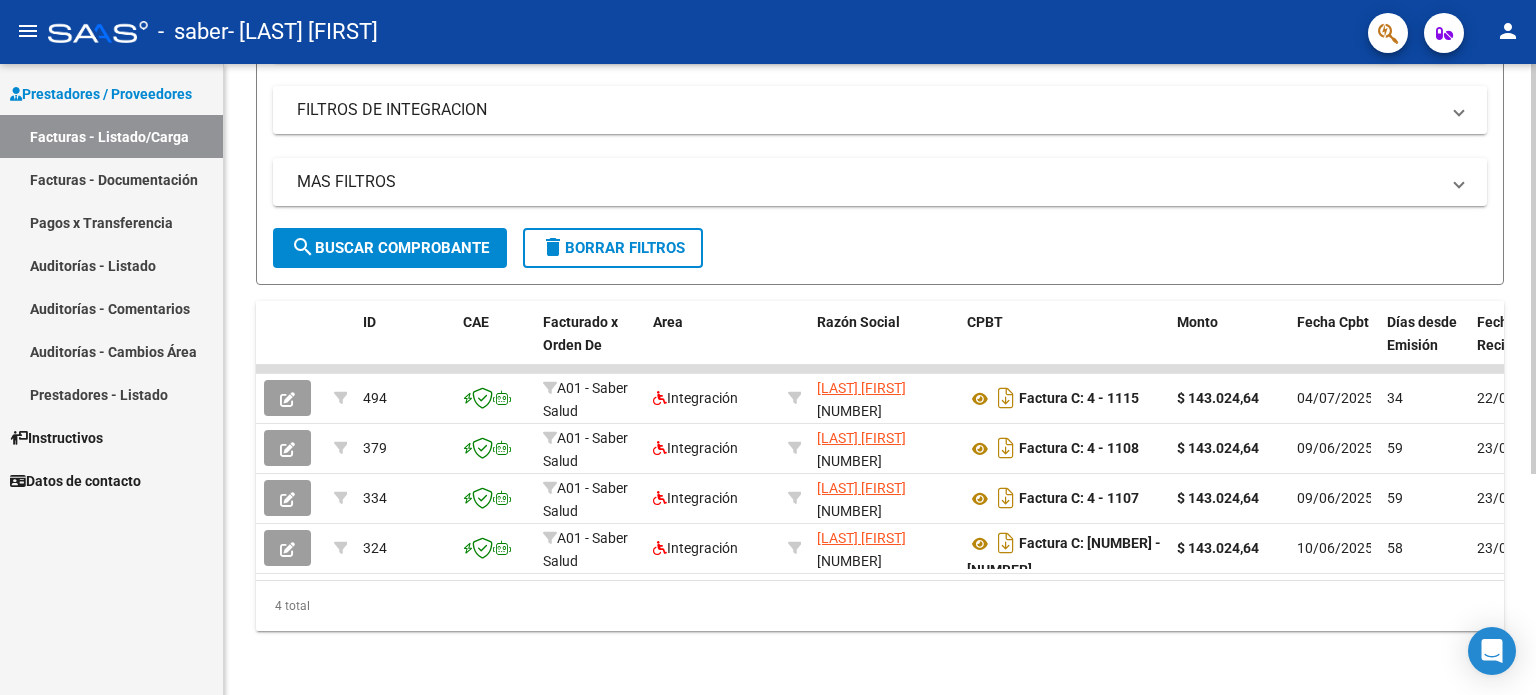 click on "FILTROS DE INTEGRACION" at bounding box center (880, 110) 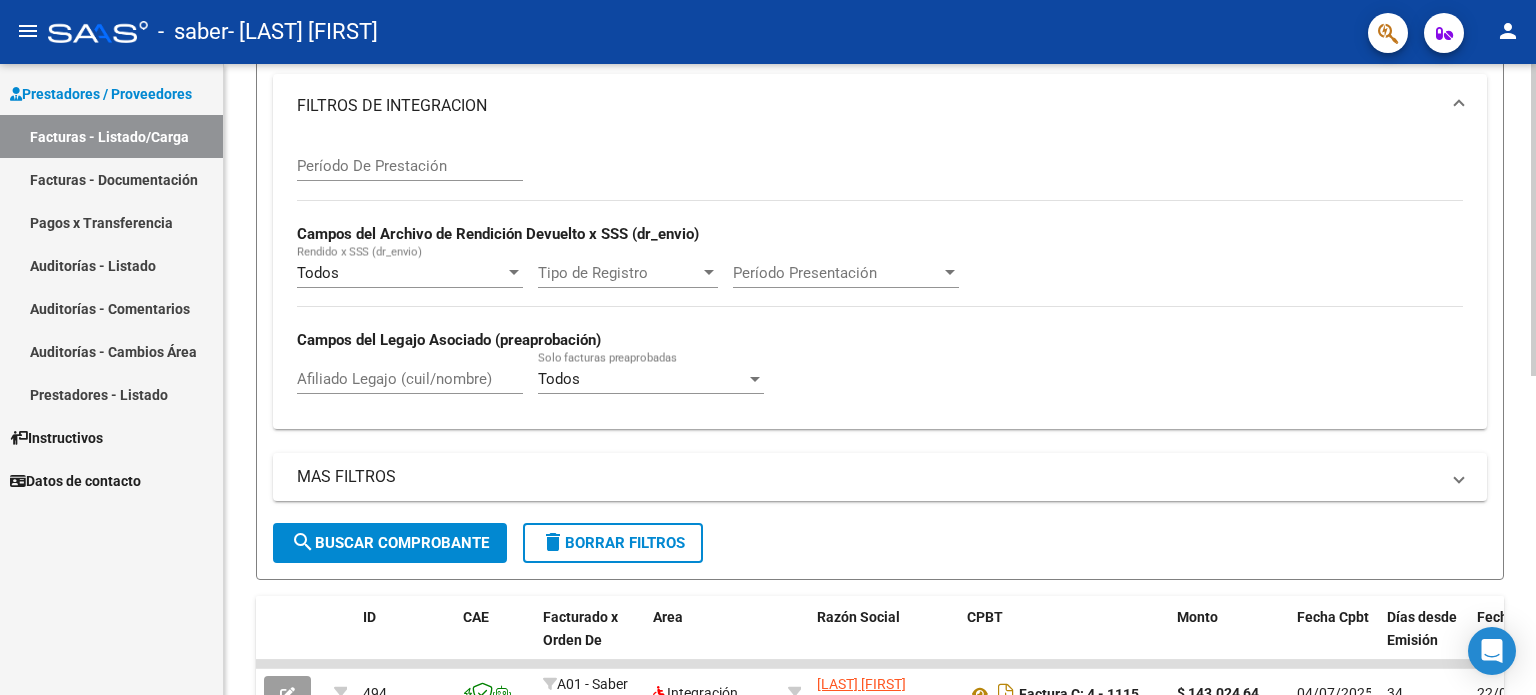 click on "Período De Prestación" at bounding box center [410, 166] 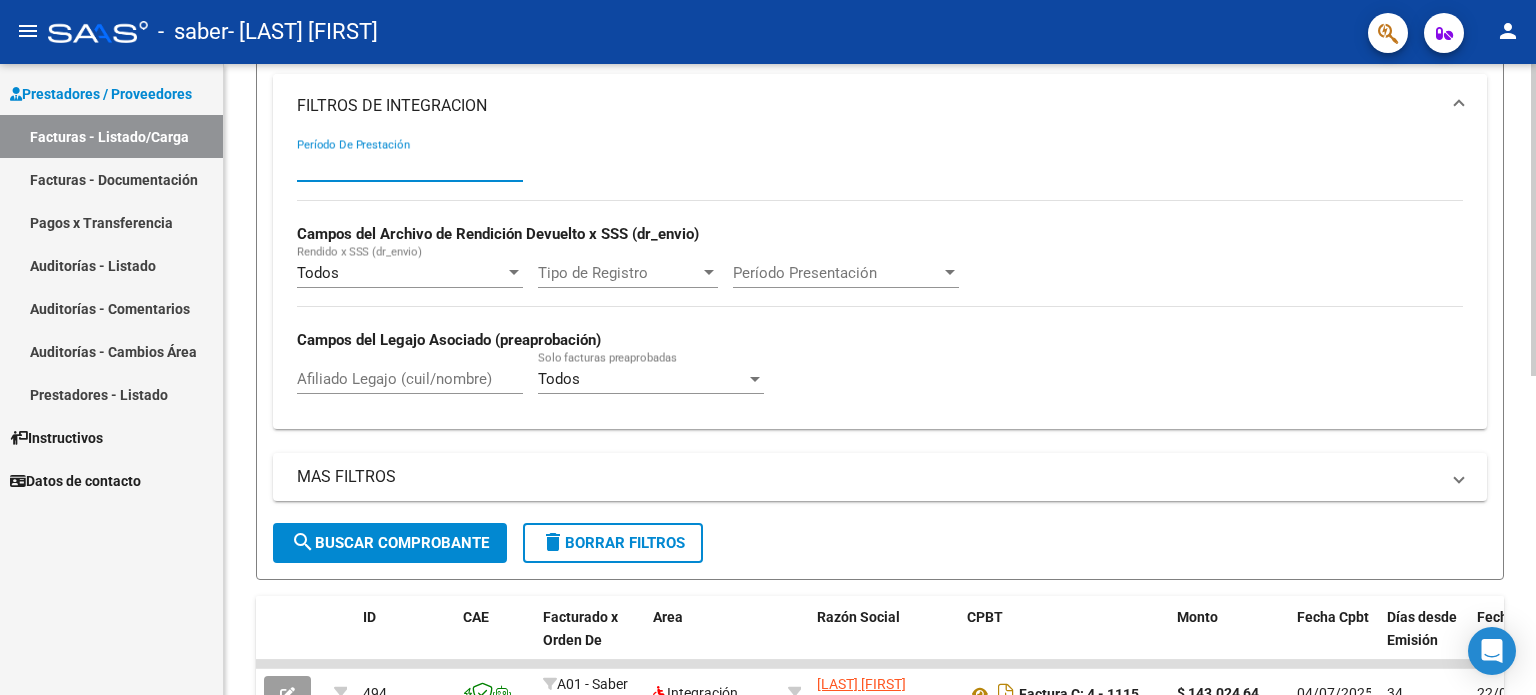click on "FILTROS DE INTEGRACION" at bounding box center (868, 106) 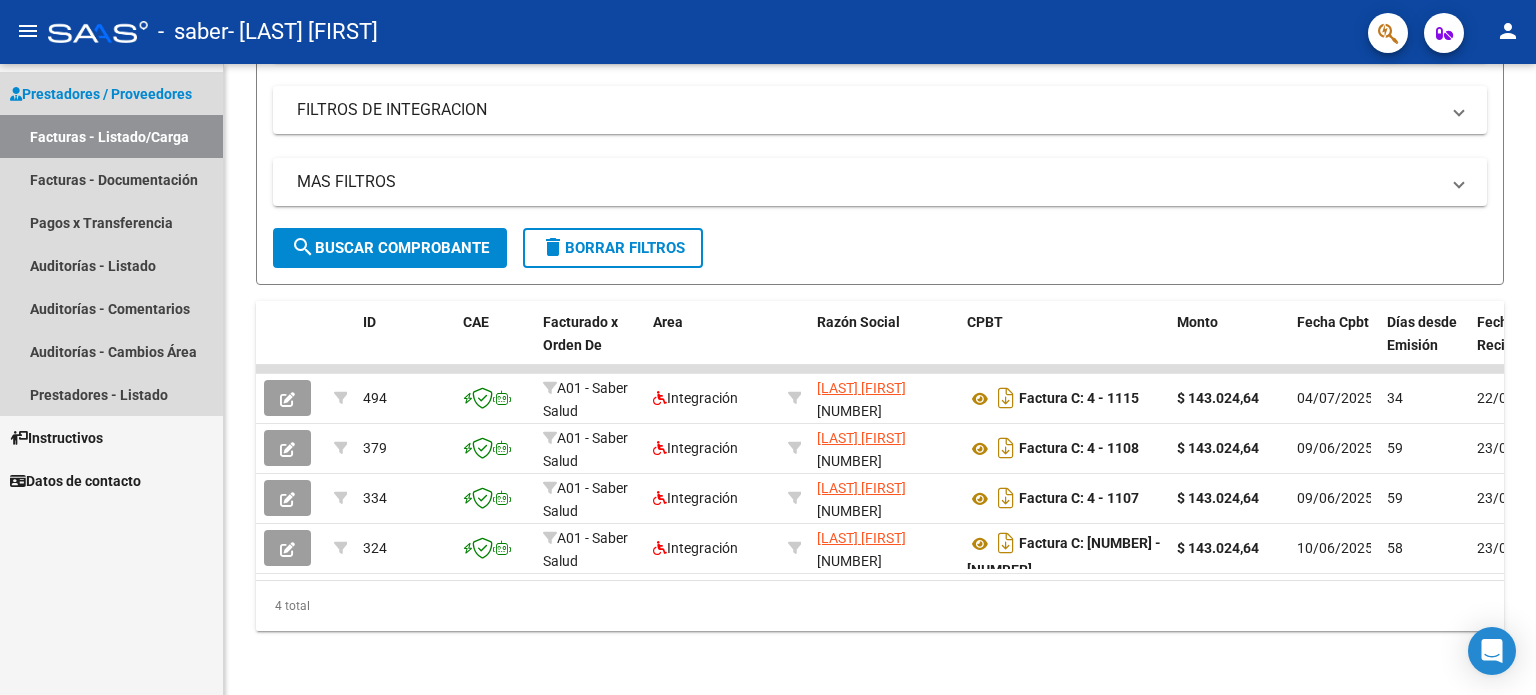 click on "Prestadores / Proveedores" at bounding box center [101, 94] 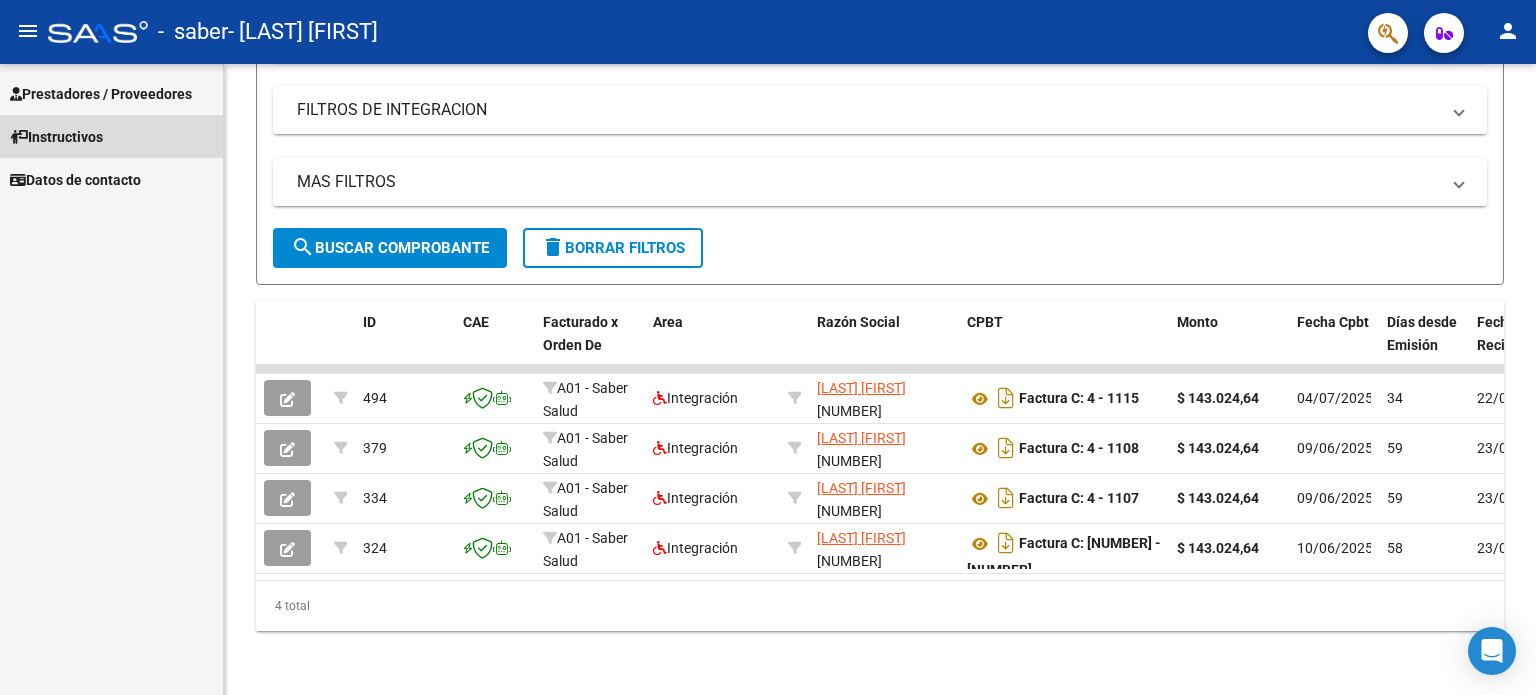 click on "Instructivos" at bounding box center (56, 137) 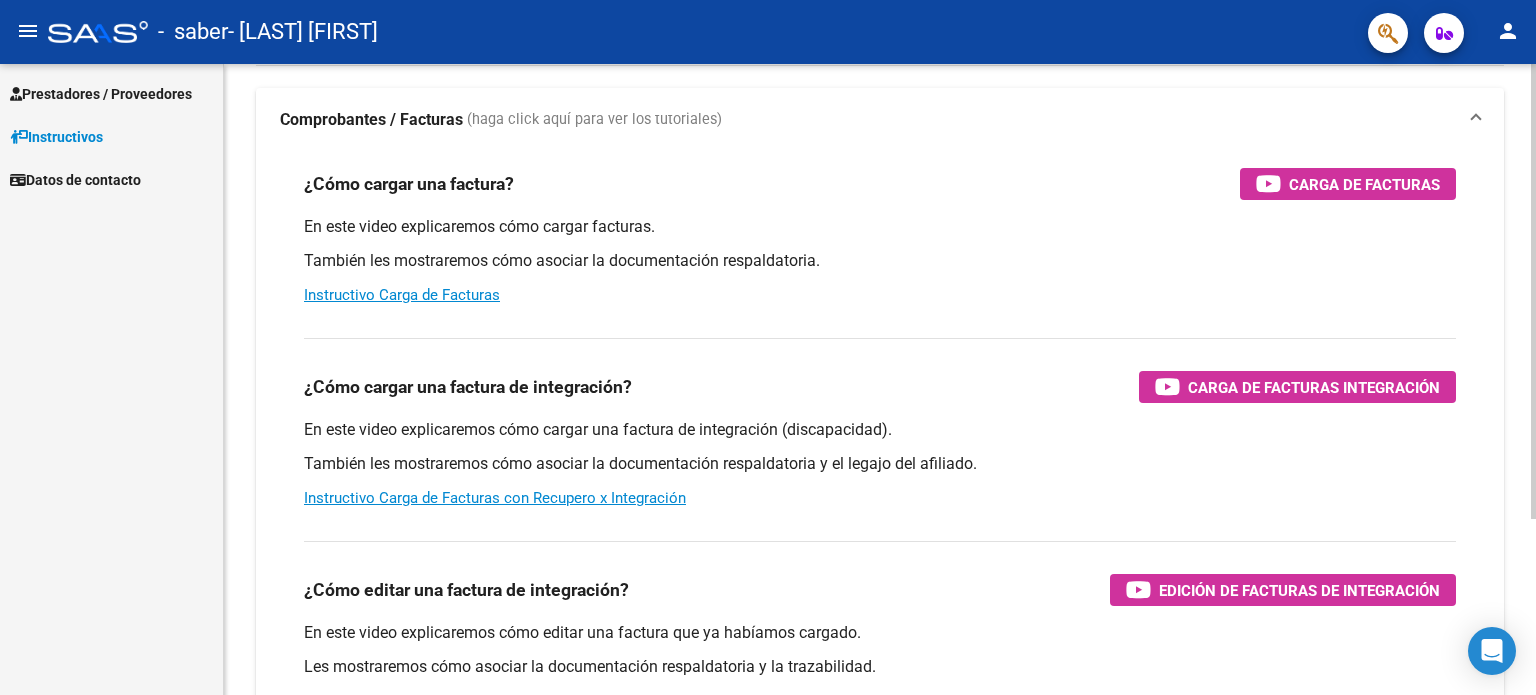 scroll, scrollTop: 0, scrollLeft: 0, axis: both 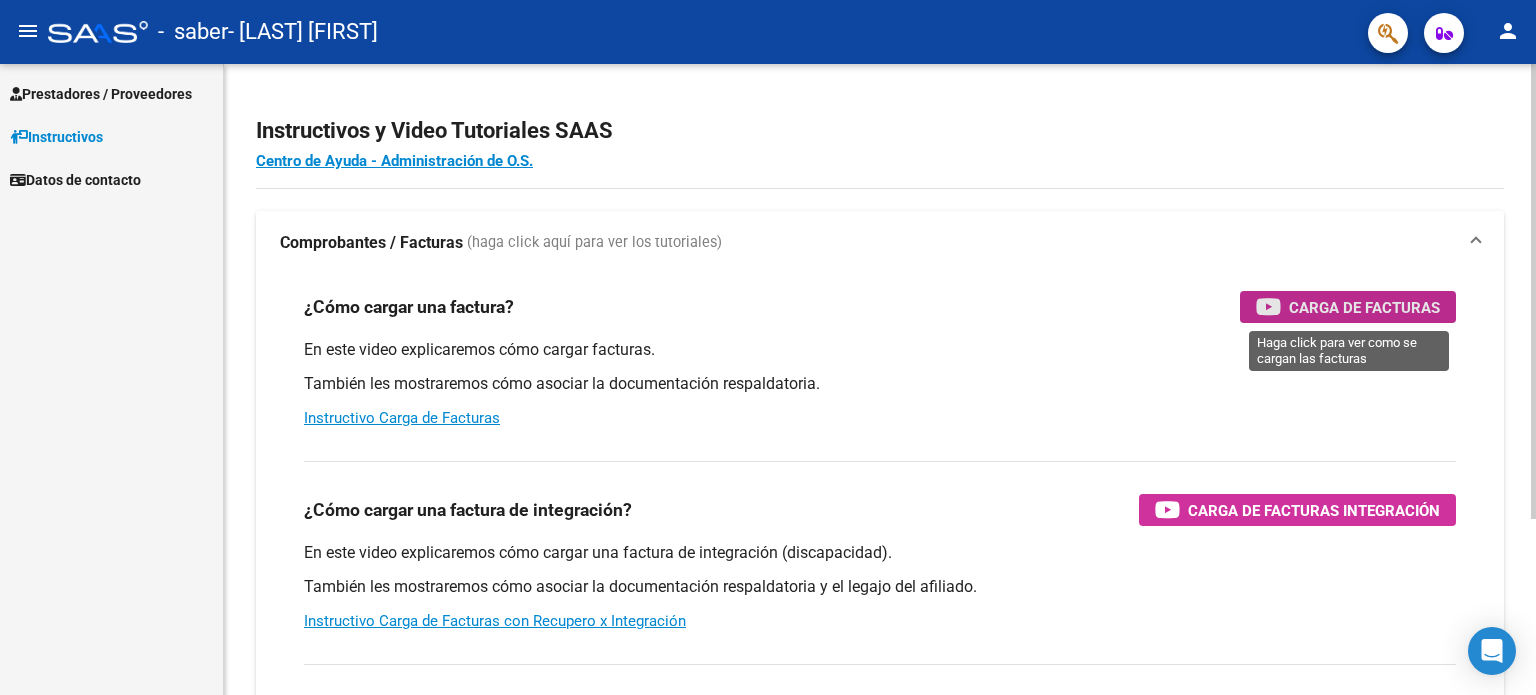 click on "Carga de Facturas" at bounding box center (1364, 307) 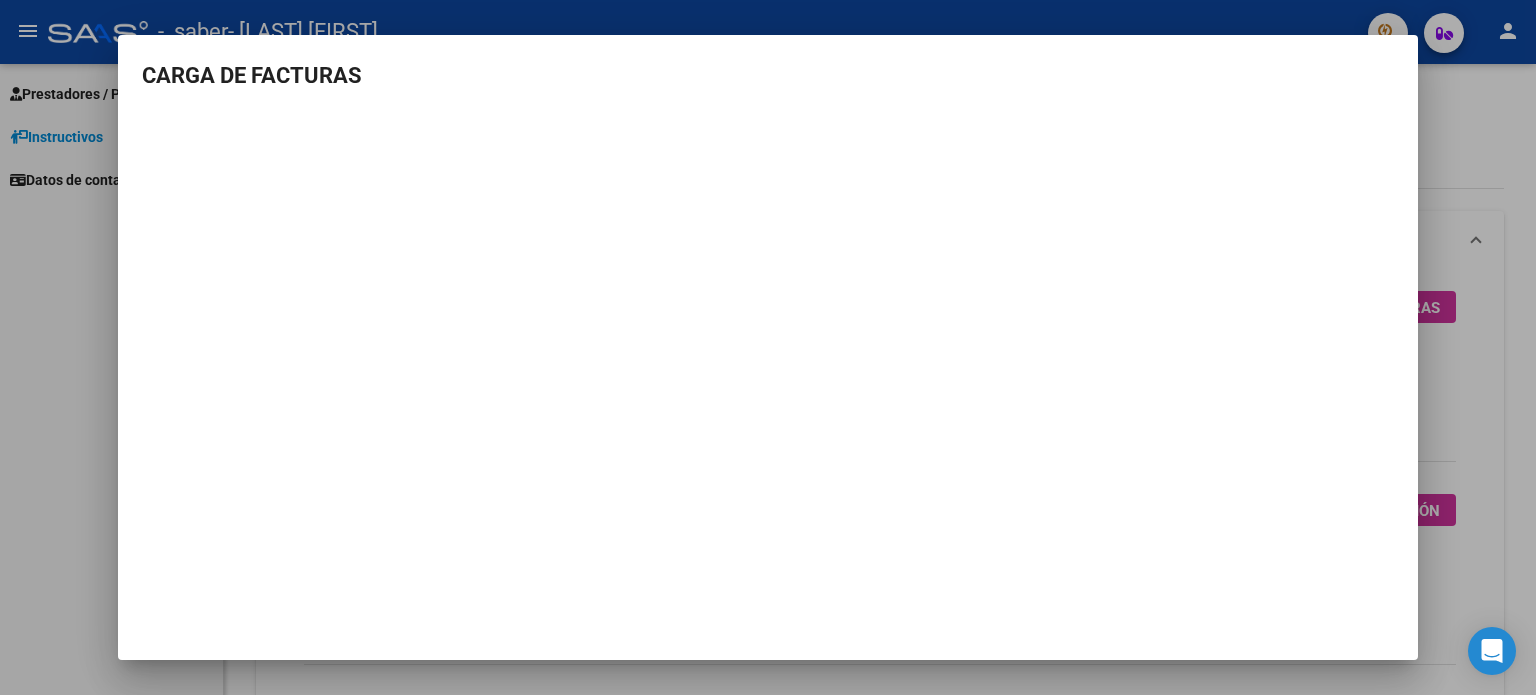 click on "CARGA DE FACTURAS" at bounding box center (768, 75) 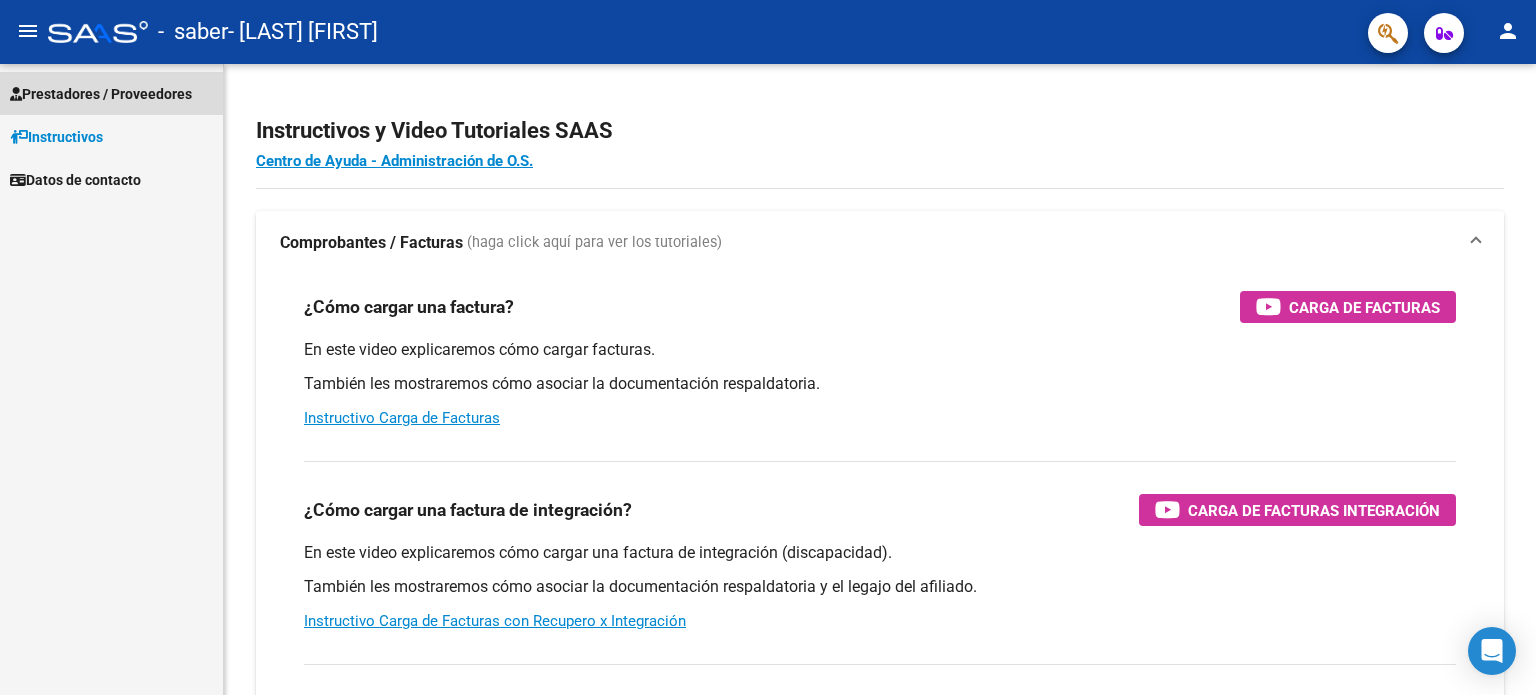 click on "Prestadores / Proveedores" at bounding box center [101, 94] 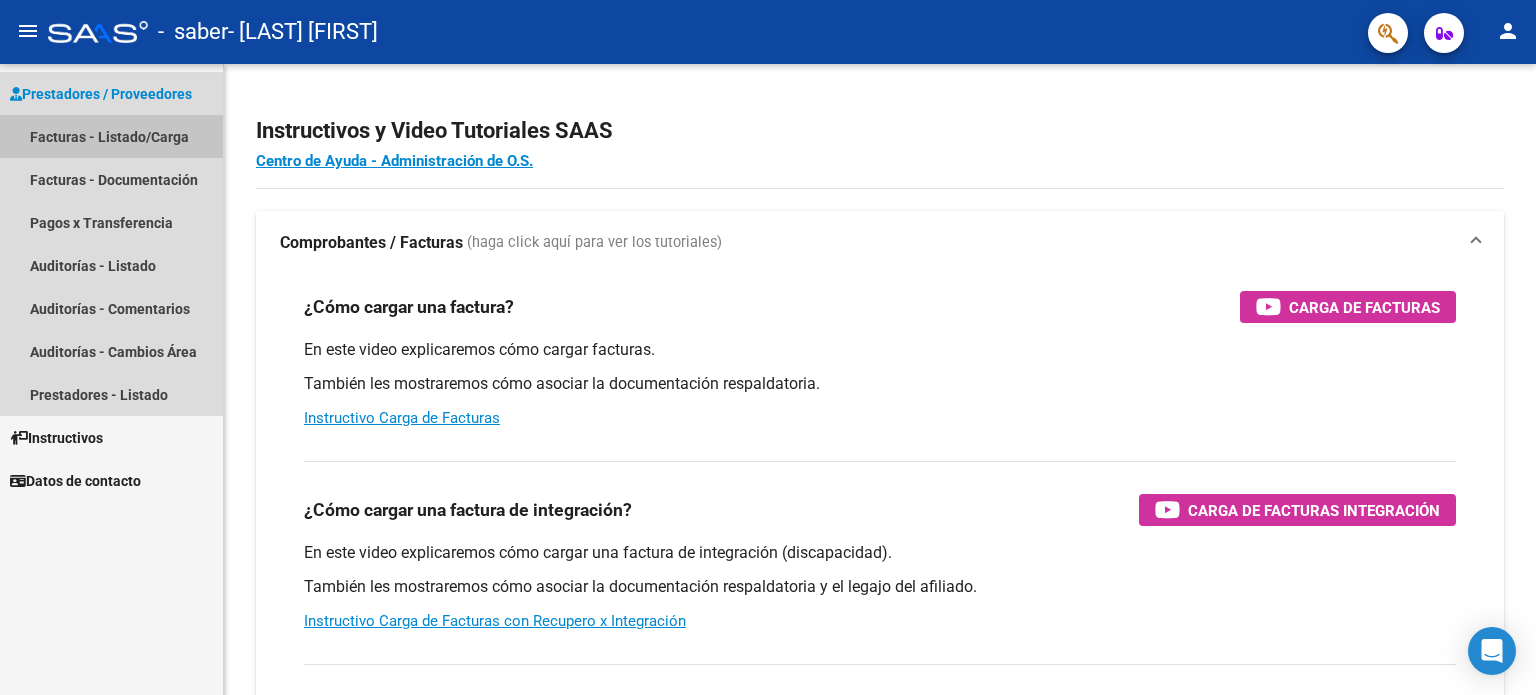 click on "Facturas - Listado/Carga" at bounding box center (111, 136) 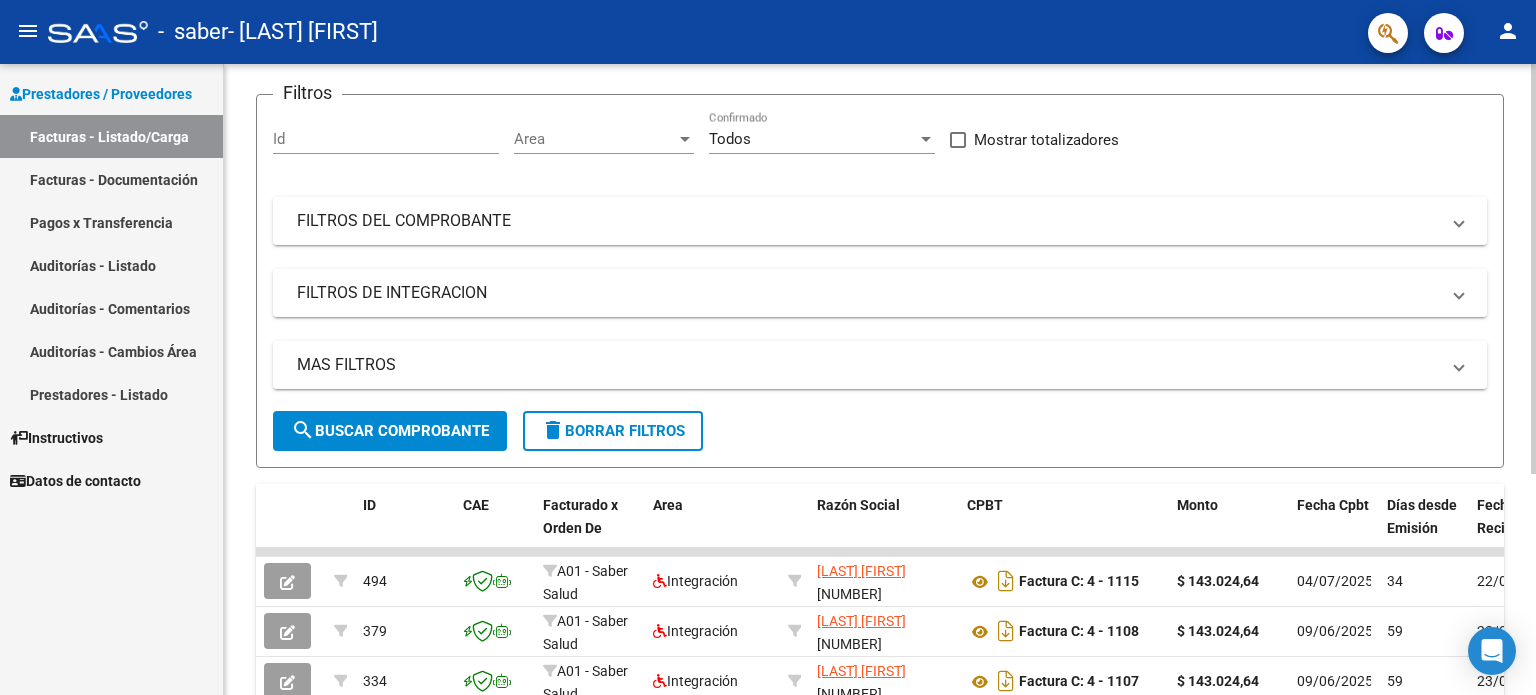 scroll, scrollTop: 0, scrollLeft: 0, axis: both 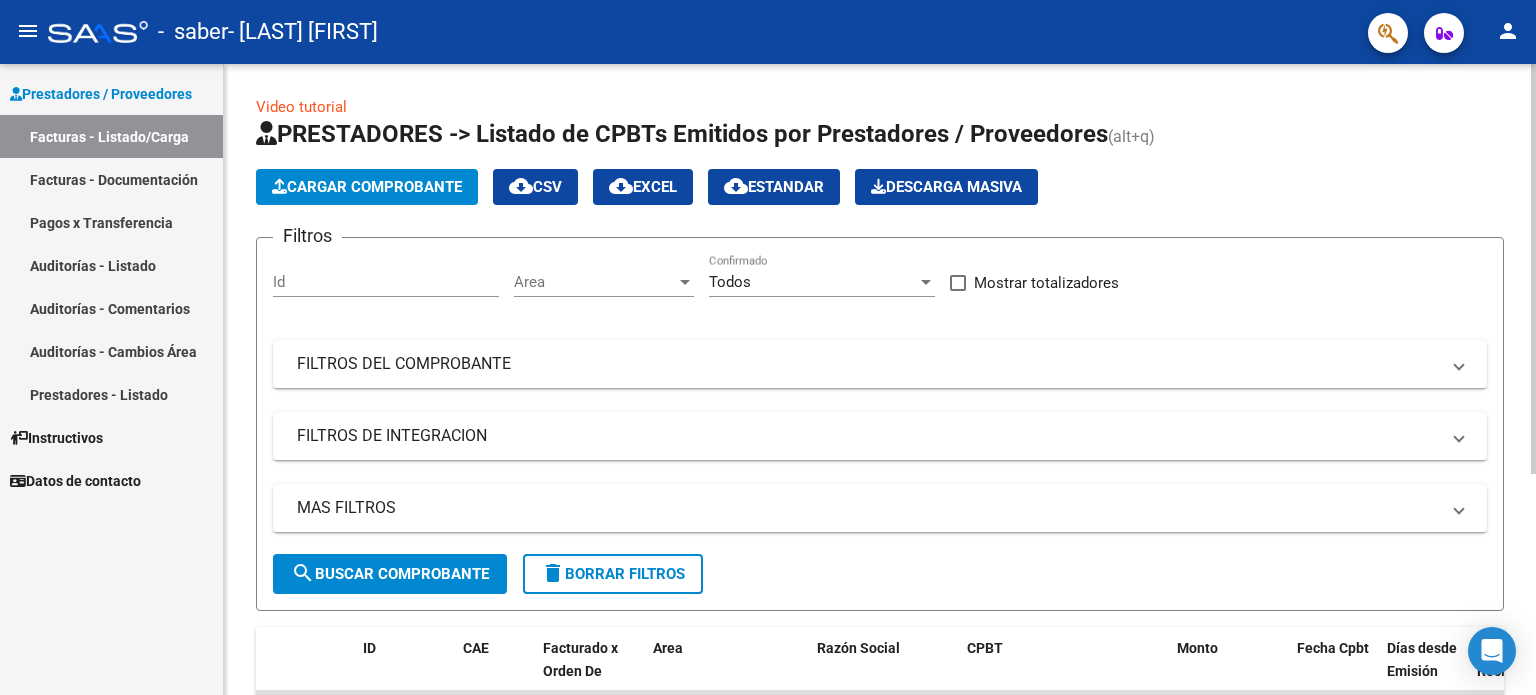 click 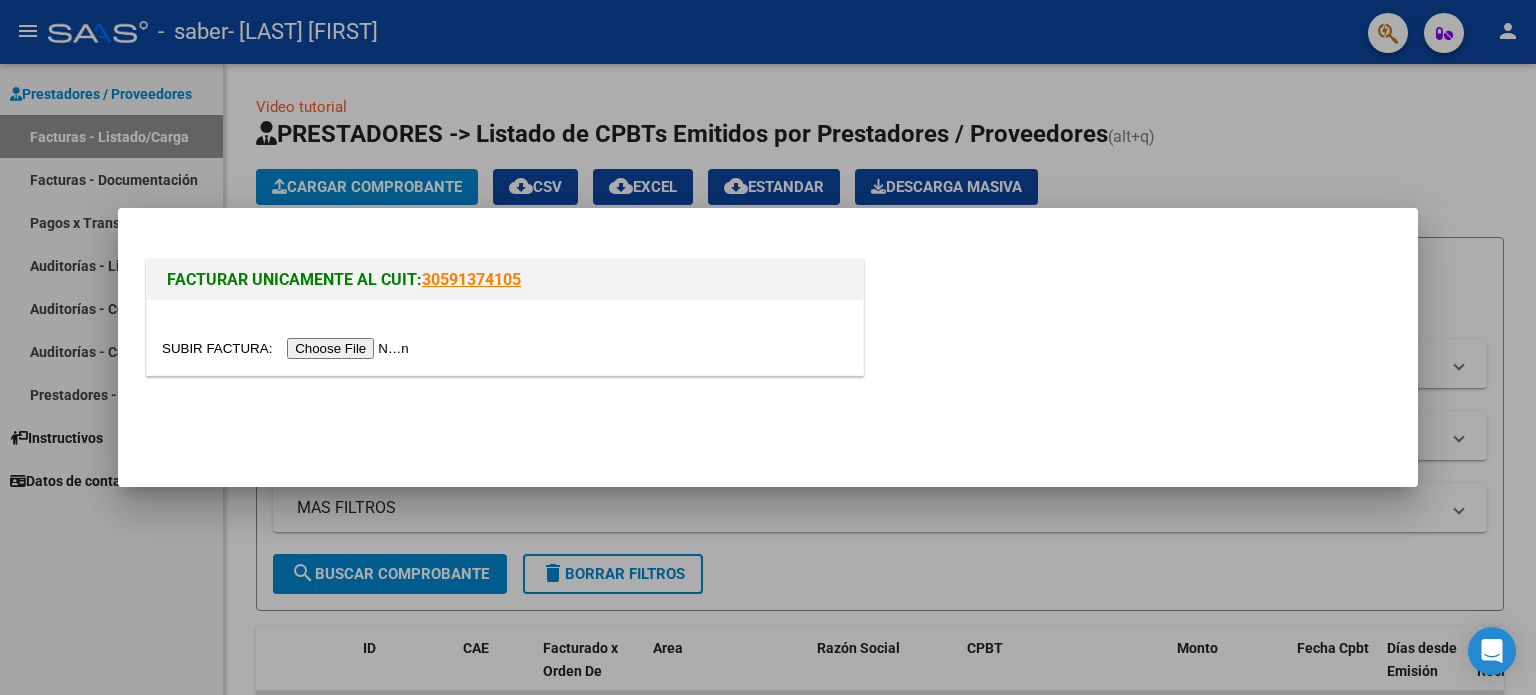 click at bounding box center (288, 348) 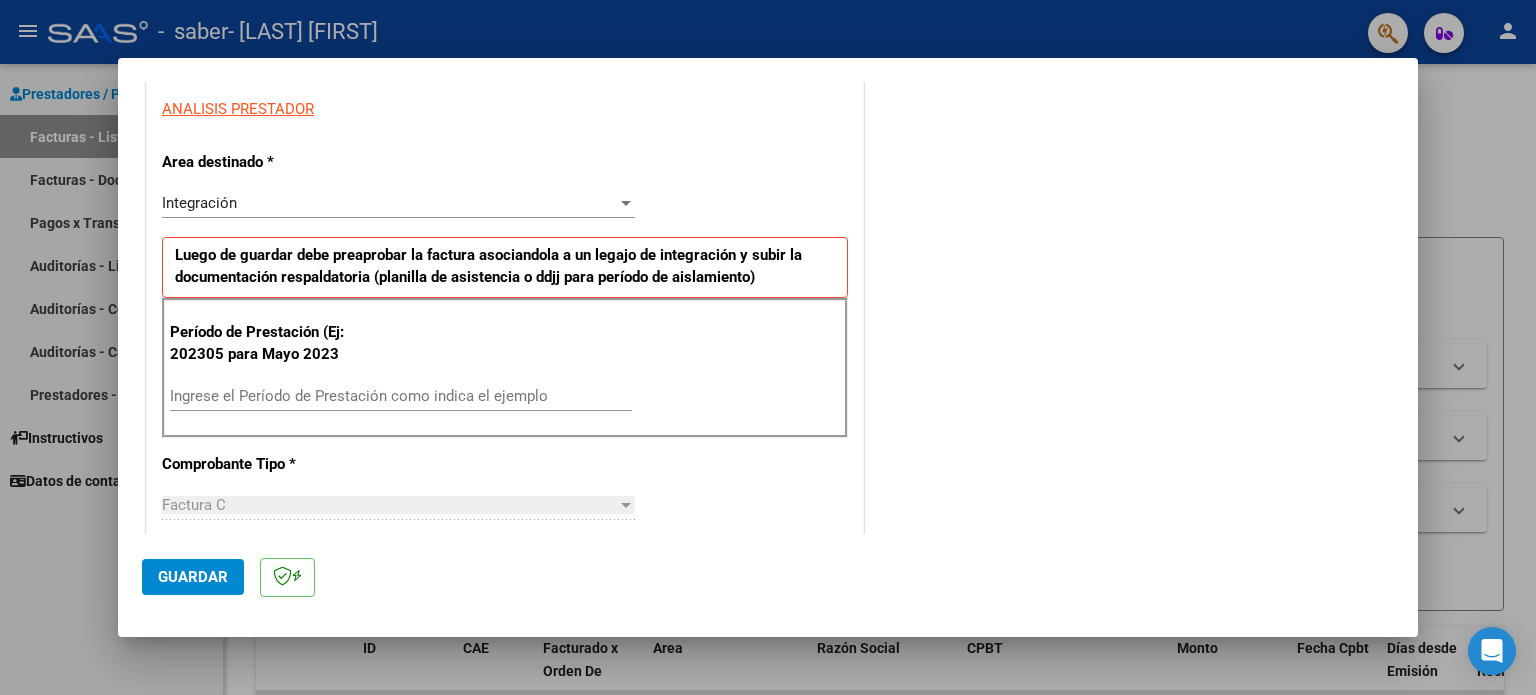 scroll, scrollTop: 400, scrollLeft: 0, axis: vertical 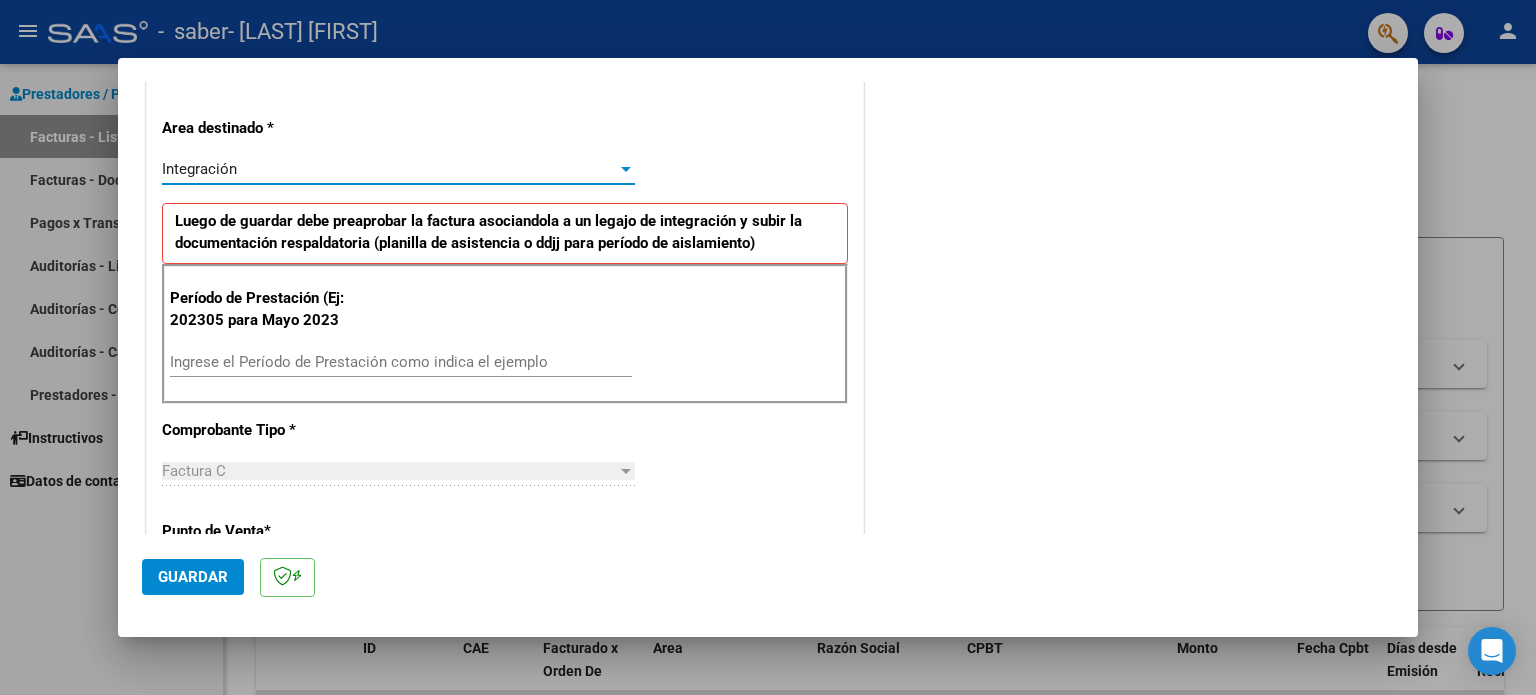 click on "Integración" at bounding box center (389, 169) 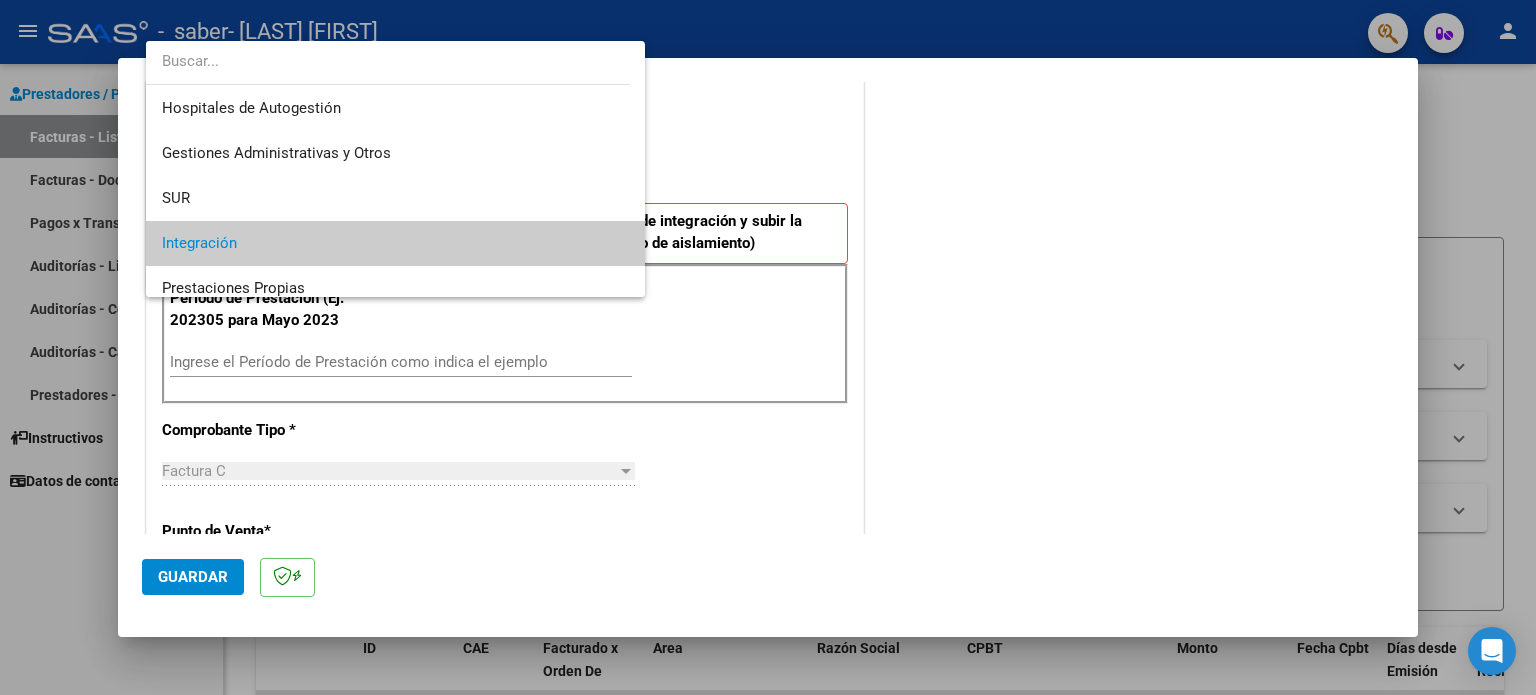 scroll, scrollTop: 74, scrollLeft: 0, axis: vertical 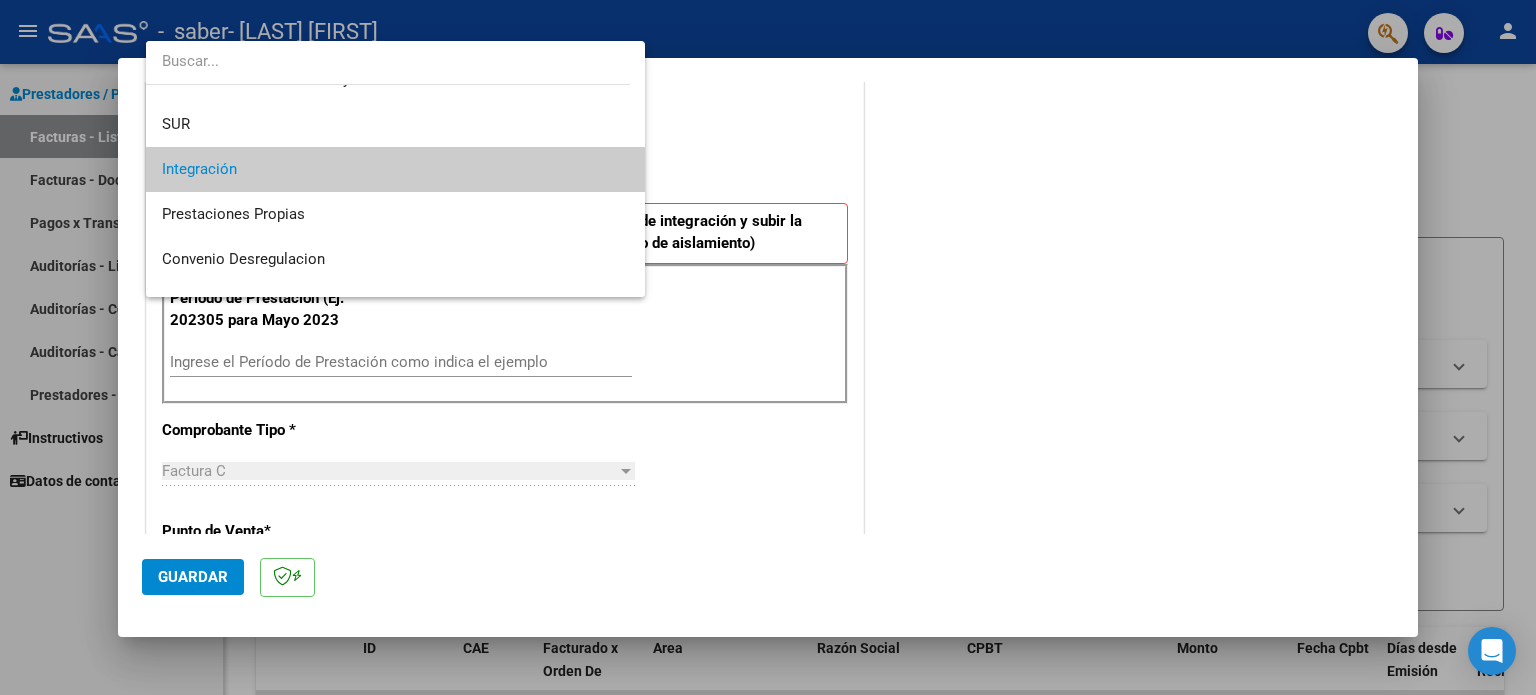 click on "Integración" at bounding box center [396, 169] 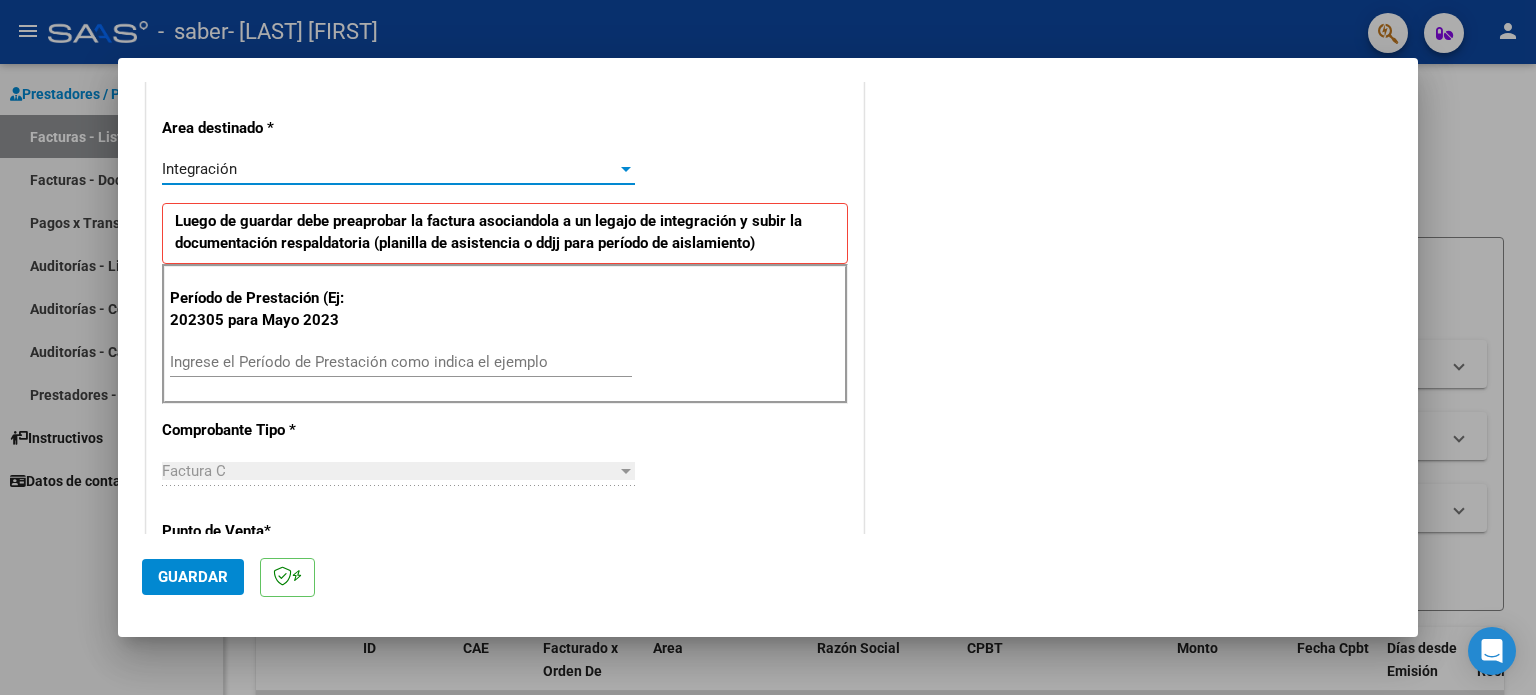 scroll, scrollTop: 500, scrollLeft: 0, axis: vertical 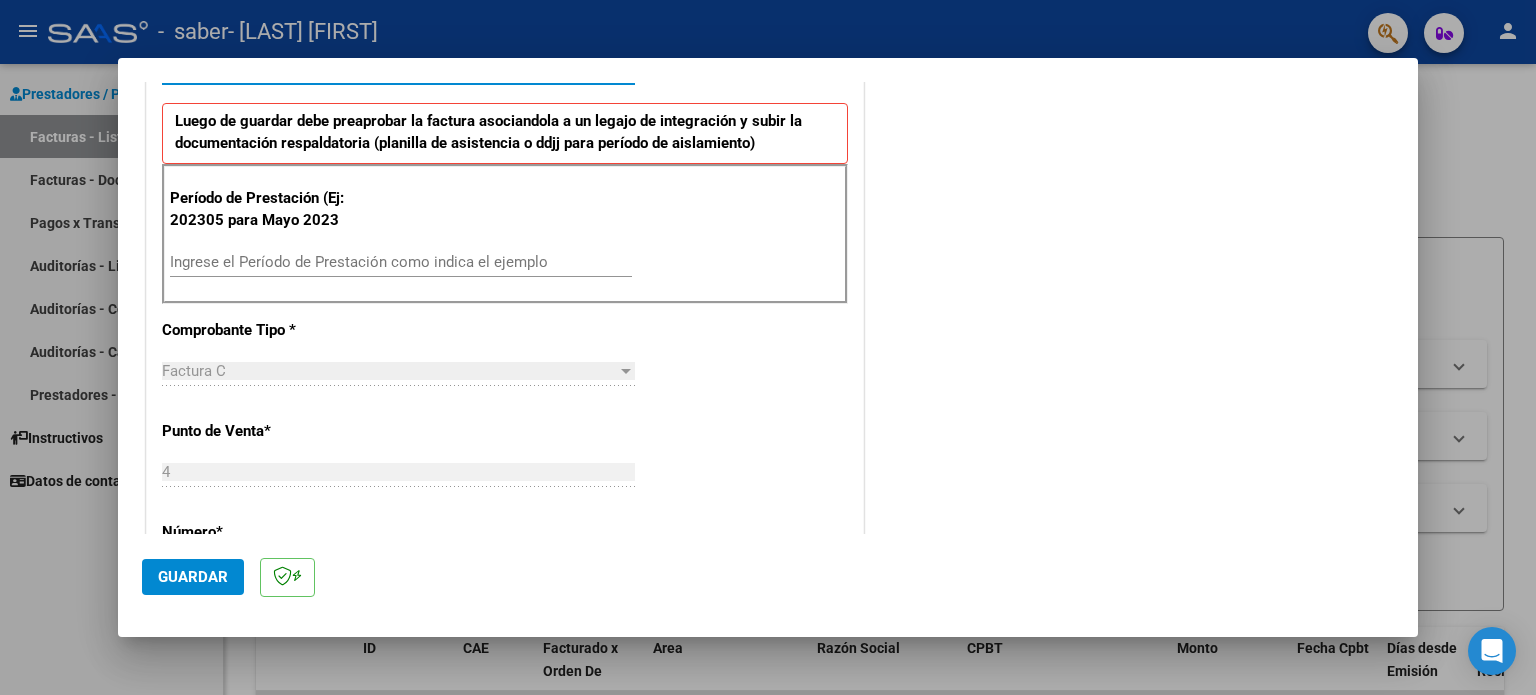 click on "Ingrese el Período de Prestación como indica el ejemplo" at bounding box center (401, 262) 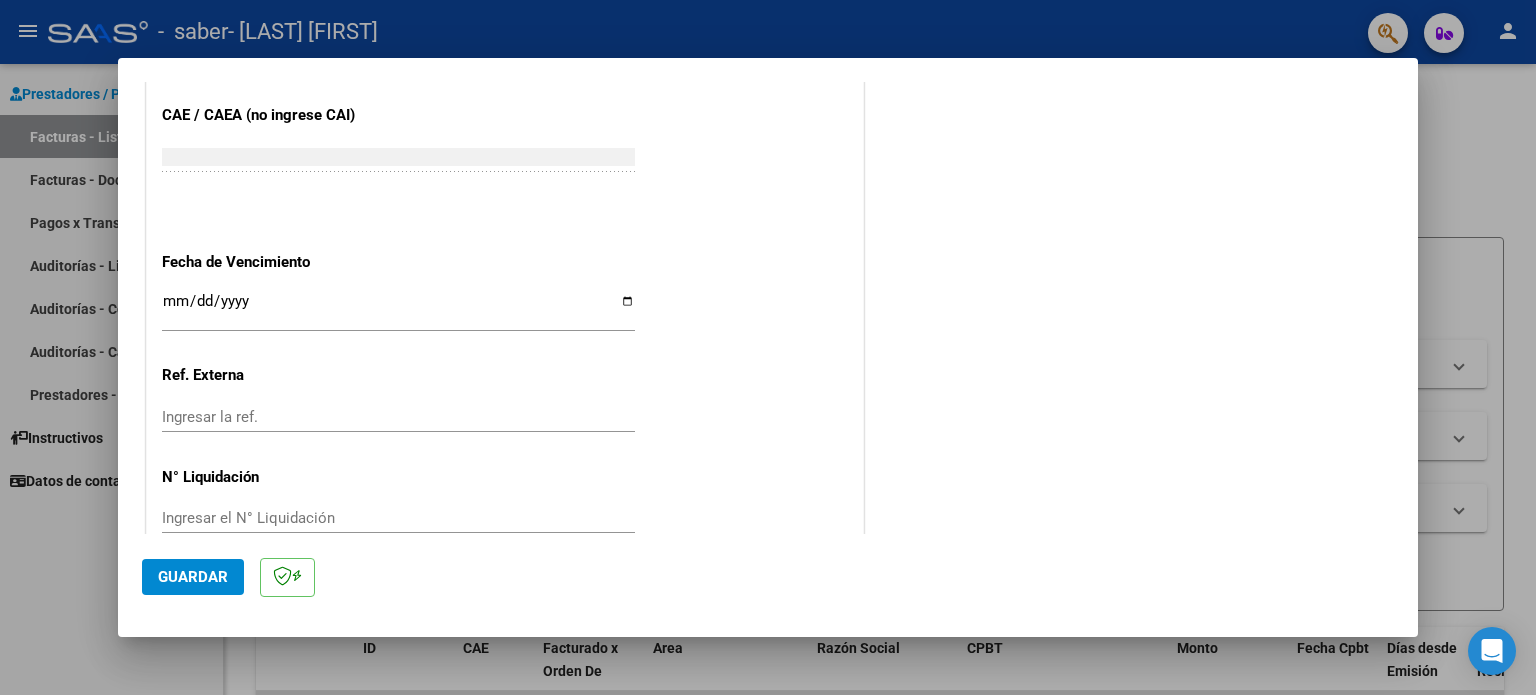 scroll, scrollTop: 1268, scrollLeft: 0, axis: vertical 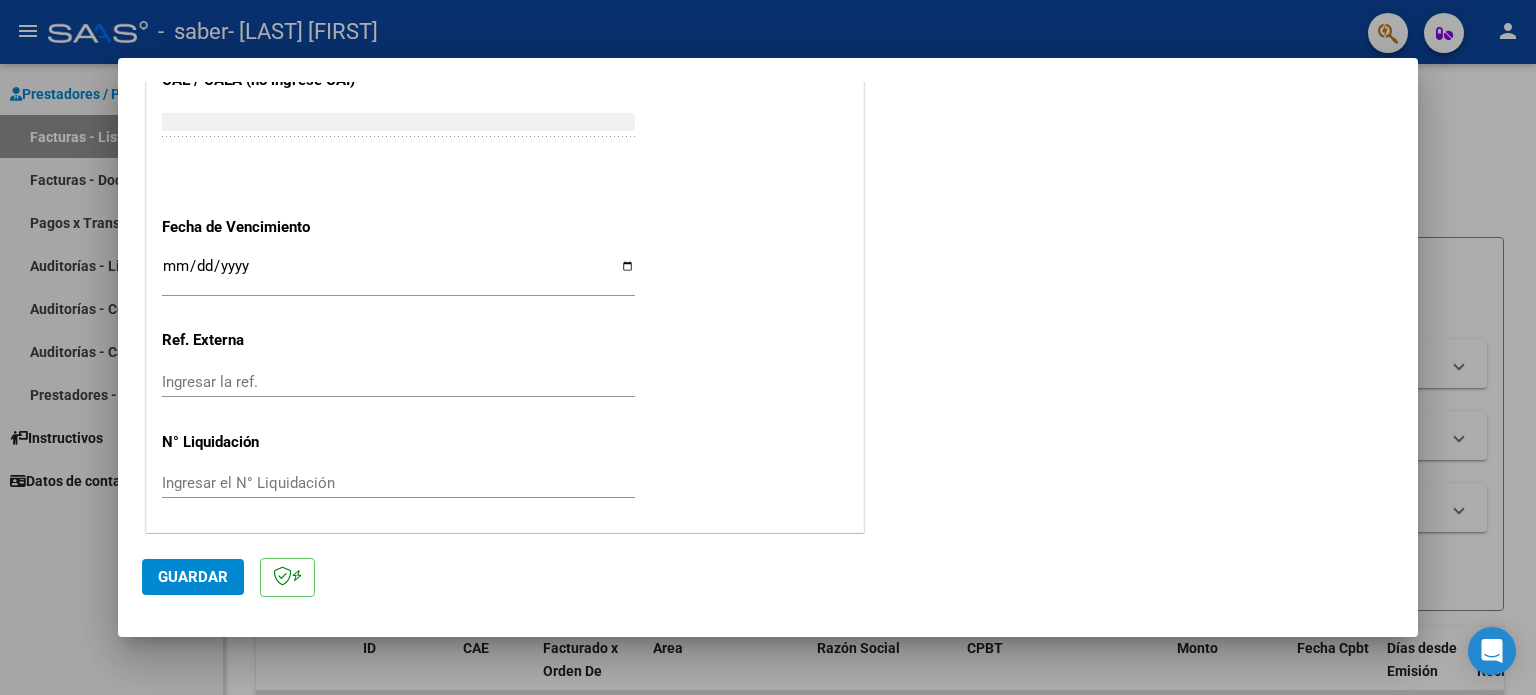type on "202507" 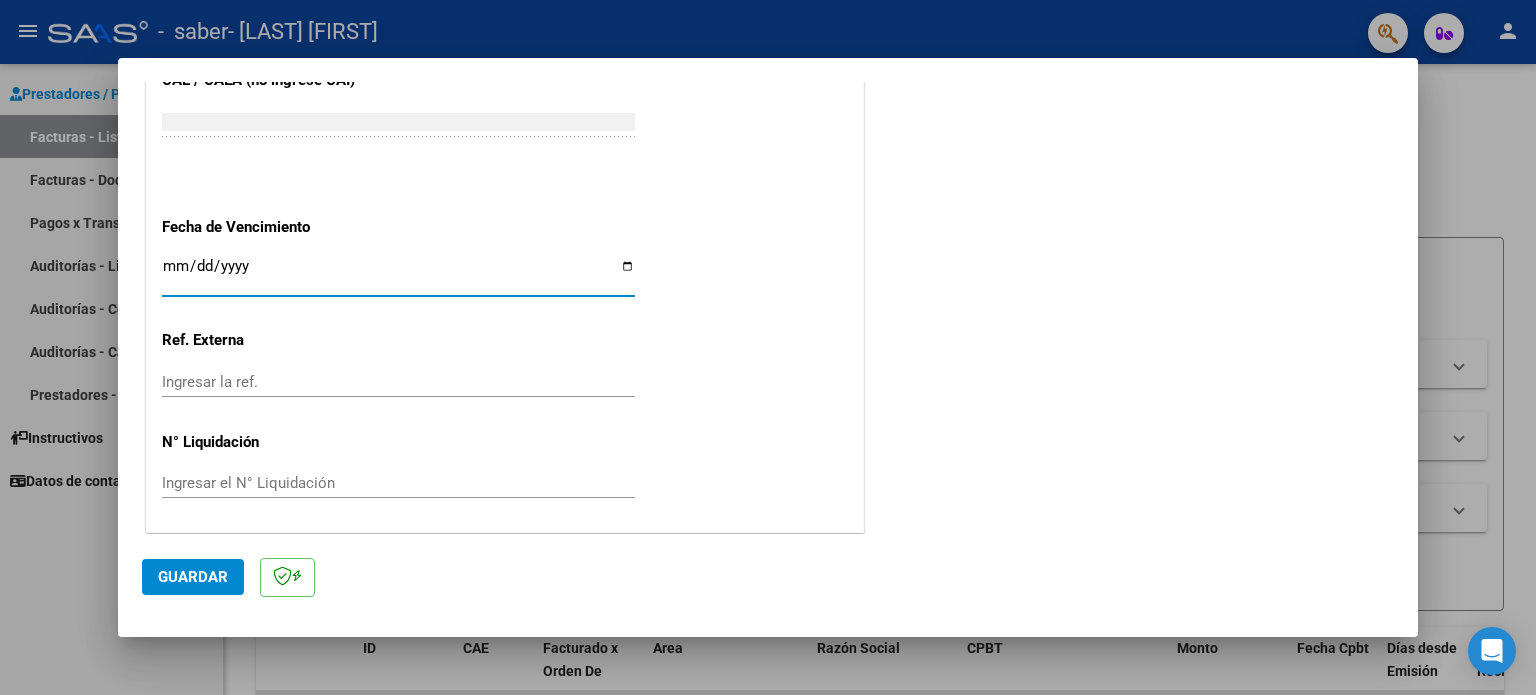 click on "Ingresar la fecha" at bounding box center [398, 274] 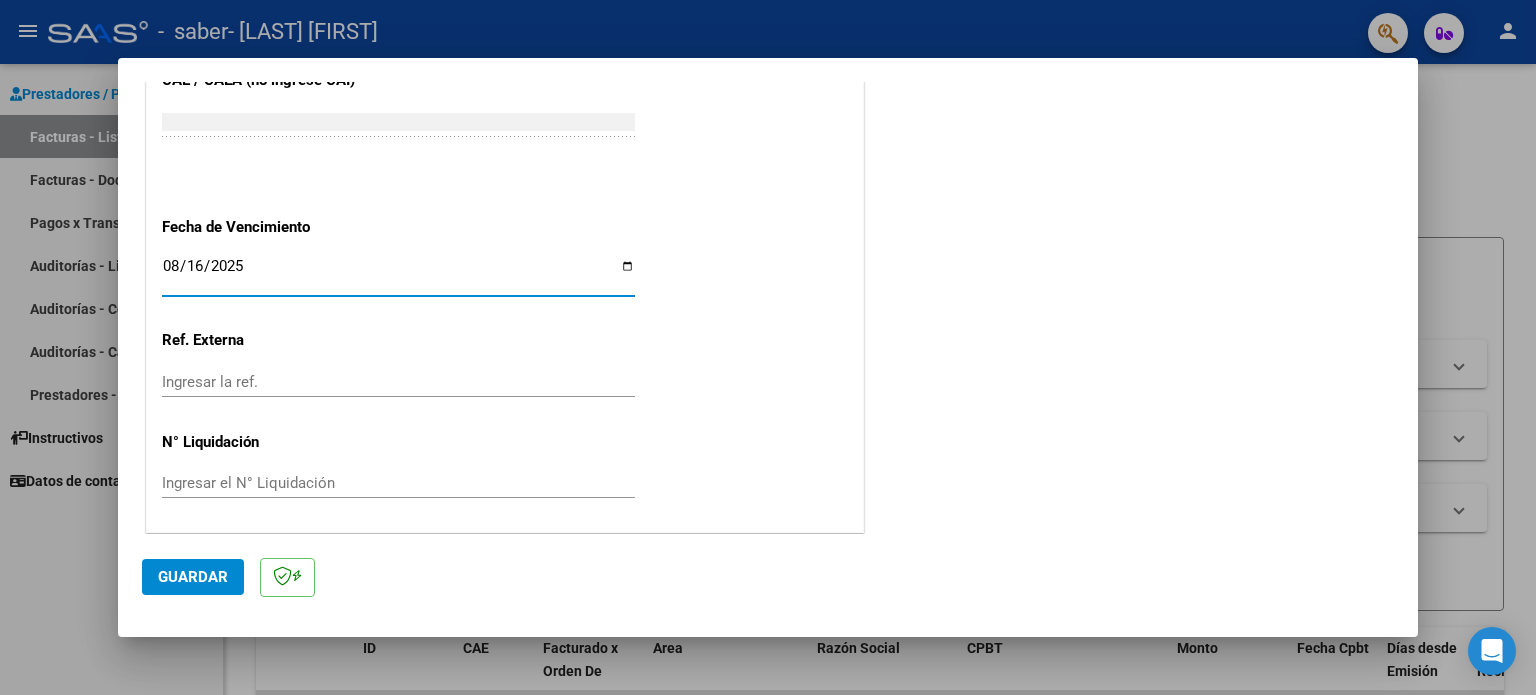 type on "2025-08-16" 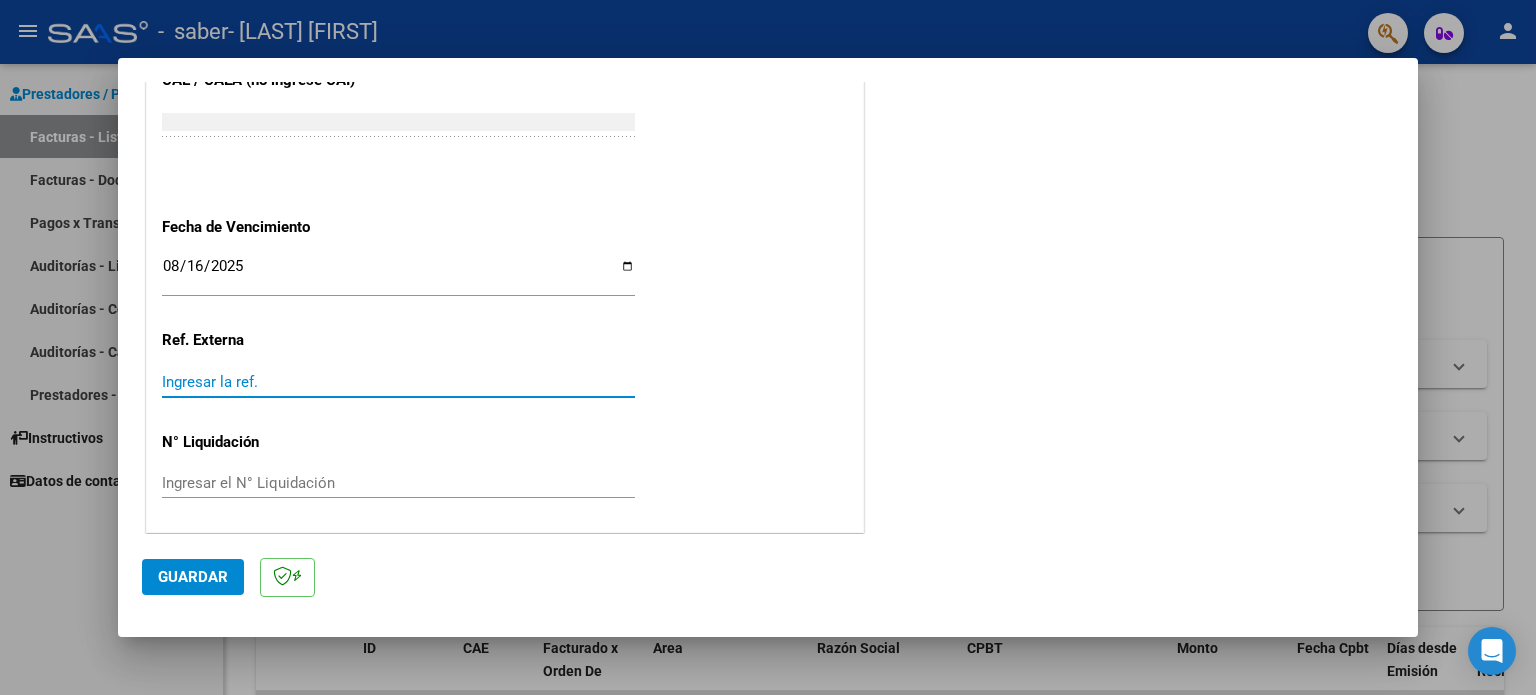click on "Ingresar la ref." at bounding box center [398, 382] 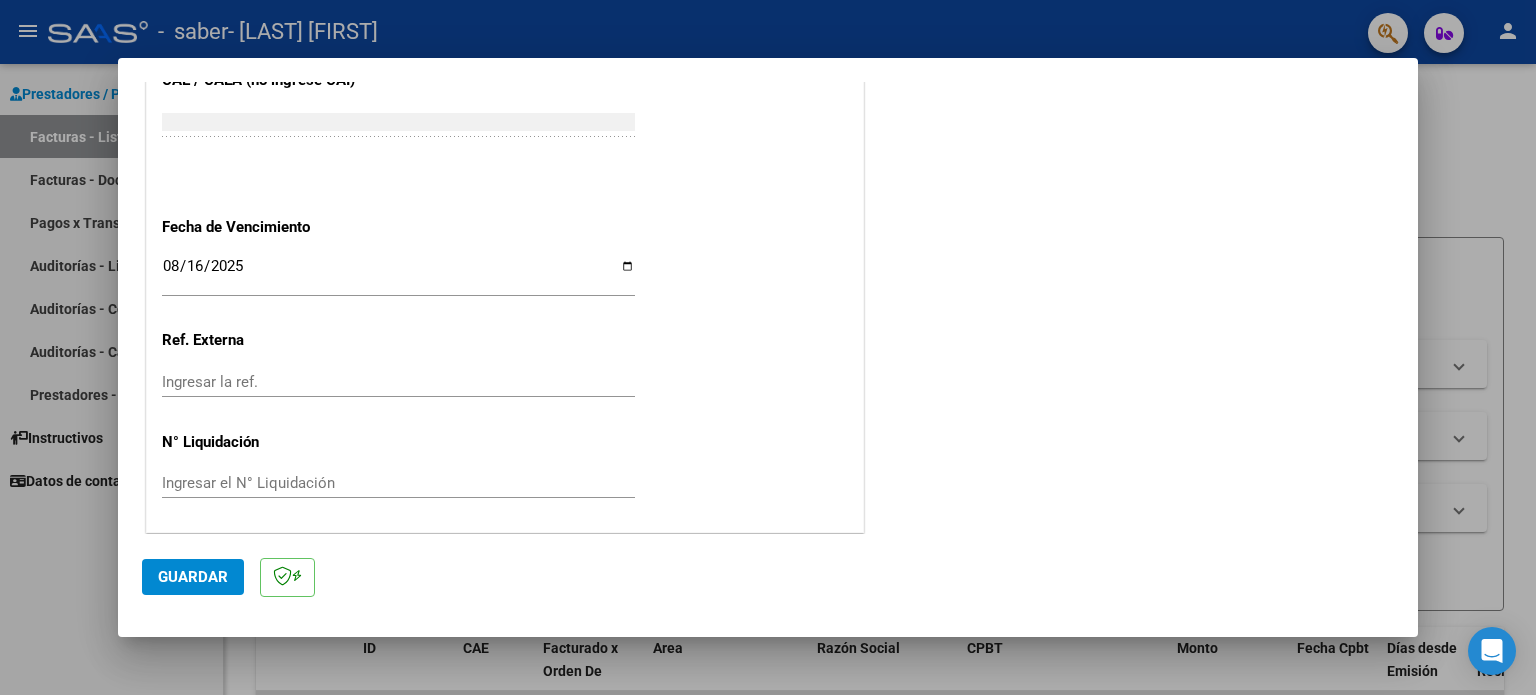 click on "CUIT  *   [NUMBER] Ingresar CUIT  ANALISIS PRESTADOR  Area destinado * Integración Seleccionar Area Luego de guardar debe preaprobar la factura asociandola a un legajo de integración y subir la documentación respaldatoria (planilla de asistencia o ddjj para período de aislamiento)  Período de Prestación (Ej: 202305 para Mayo 2023    [YEAR][MONTH] Ingrese el Período de Prestación como indica el ejemplo   Comprobante Tipo * Factura C Seleccionar Tipo Punto de Venta  *   4 Ingresar el Nro.  Número  *   1133 Ingresar el Nro.  Monto  *   $ 143.024,64 Ingresar el monto  Fecha del Cpbt.  *   [DATE] Ingresar la fecha  CAE / CAEA (no ingrese CAI)    [NUMBER] Ingresar el CAE o CAEA (no ingrese CAI)  Fecha de Vencimiento    [DATE] Ingresar la fecha  Ref. Externa    Ingresar la ref.  N° Liquidación    Ingresar el N° Liquidación" at bounding box center (505, -202) 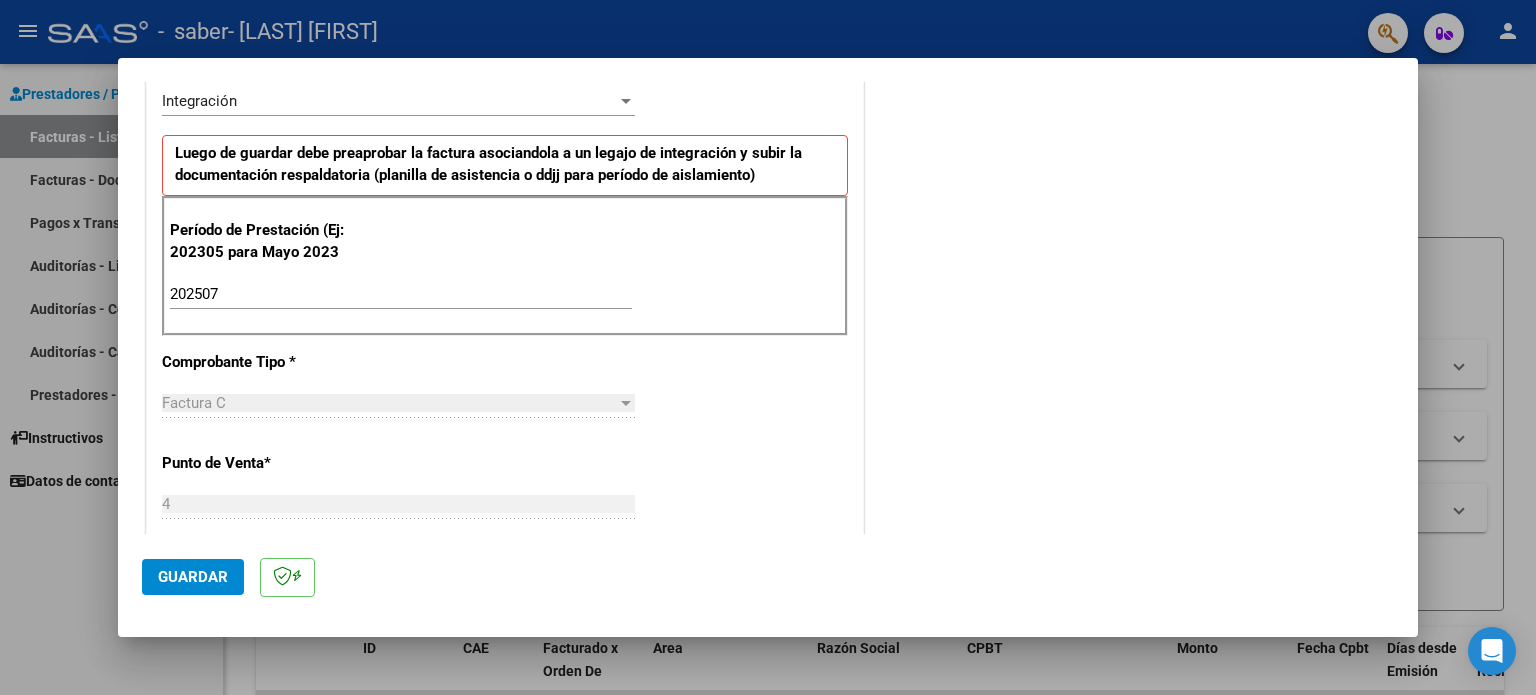 scroll, scrollTop: 268, scrollLeft: 0, axis: vertical 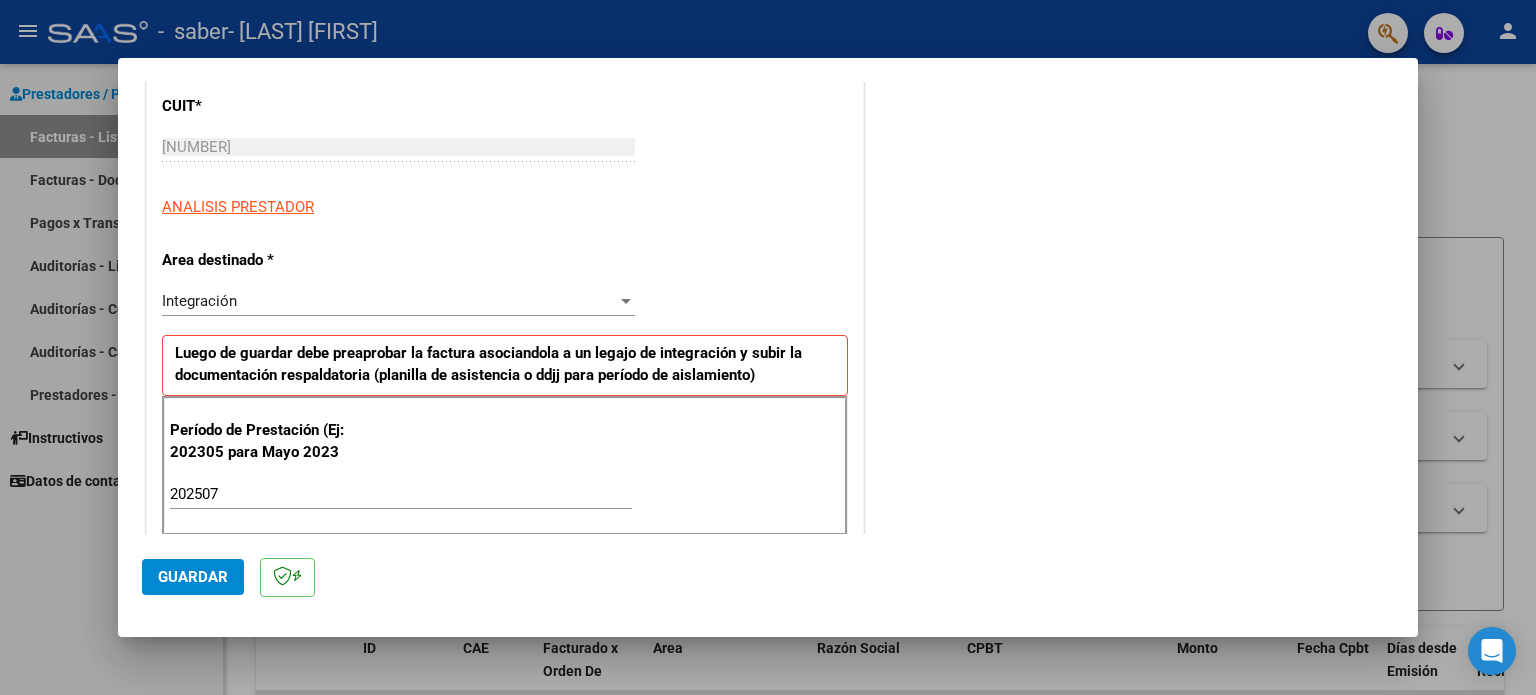 click at bounding box center (768, 347) 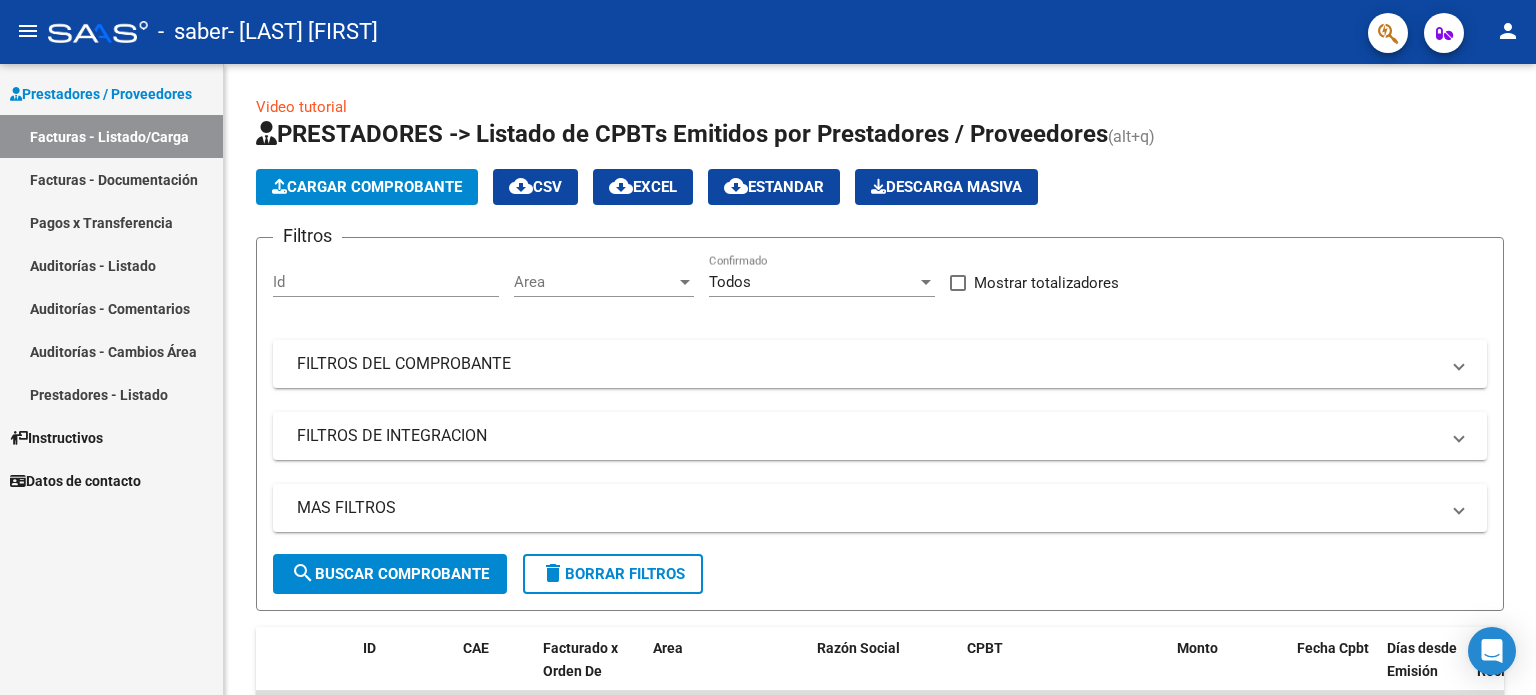 click on "Prestadores / Proveedores" at bounding box center [101, 94] 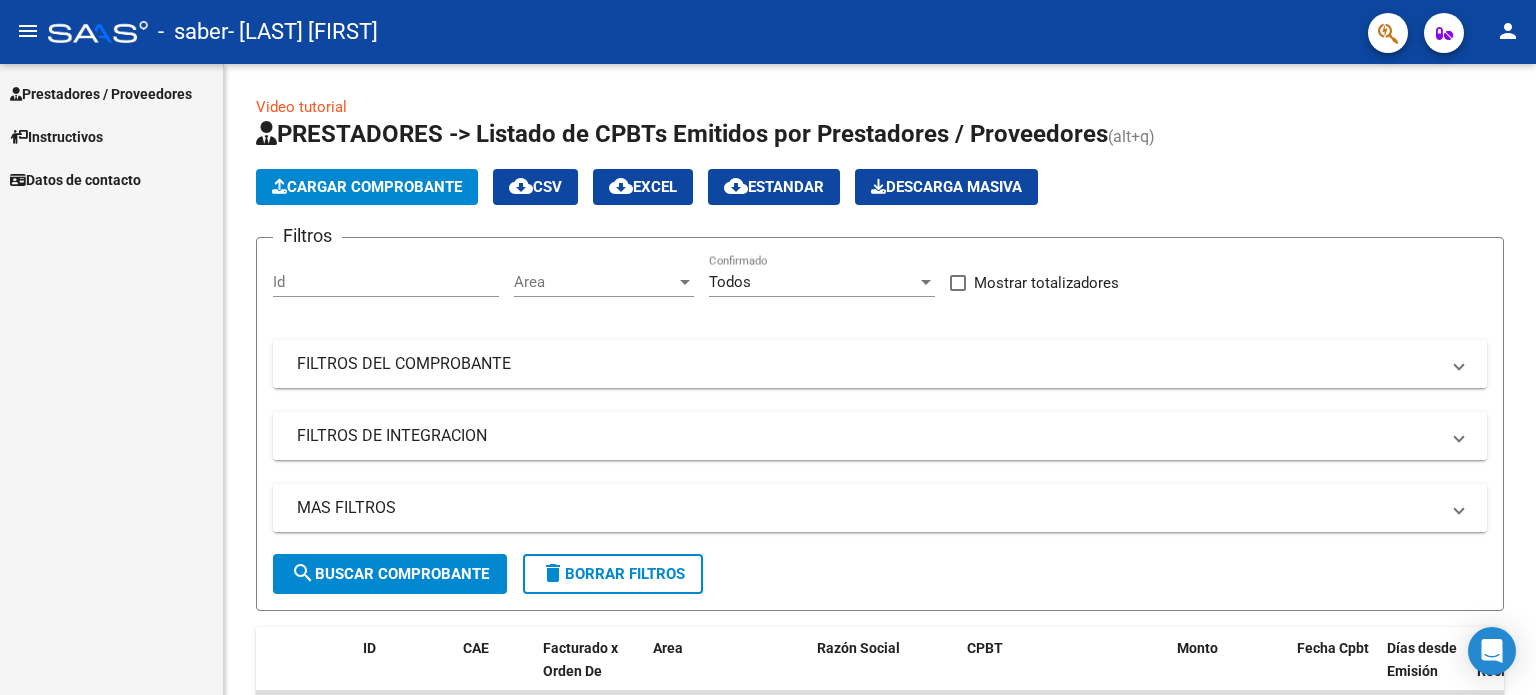 click on "Instructivos" at bounding box center [56, 137] 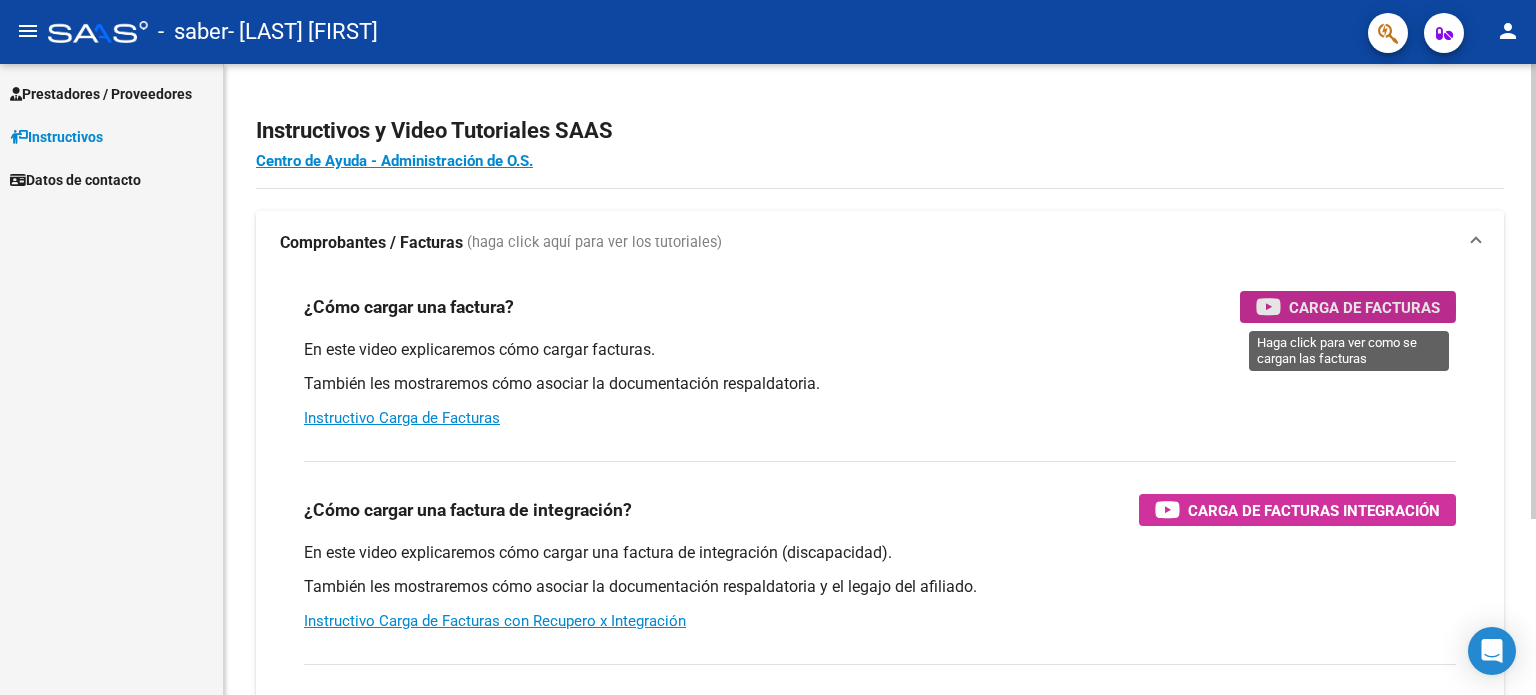 click on "Carga de Facturas" at bounding box center (1364, 307) 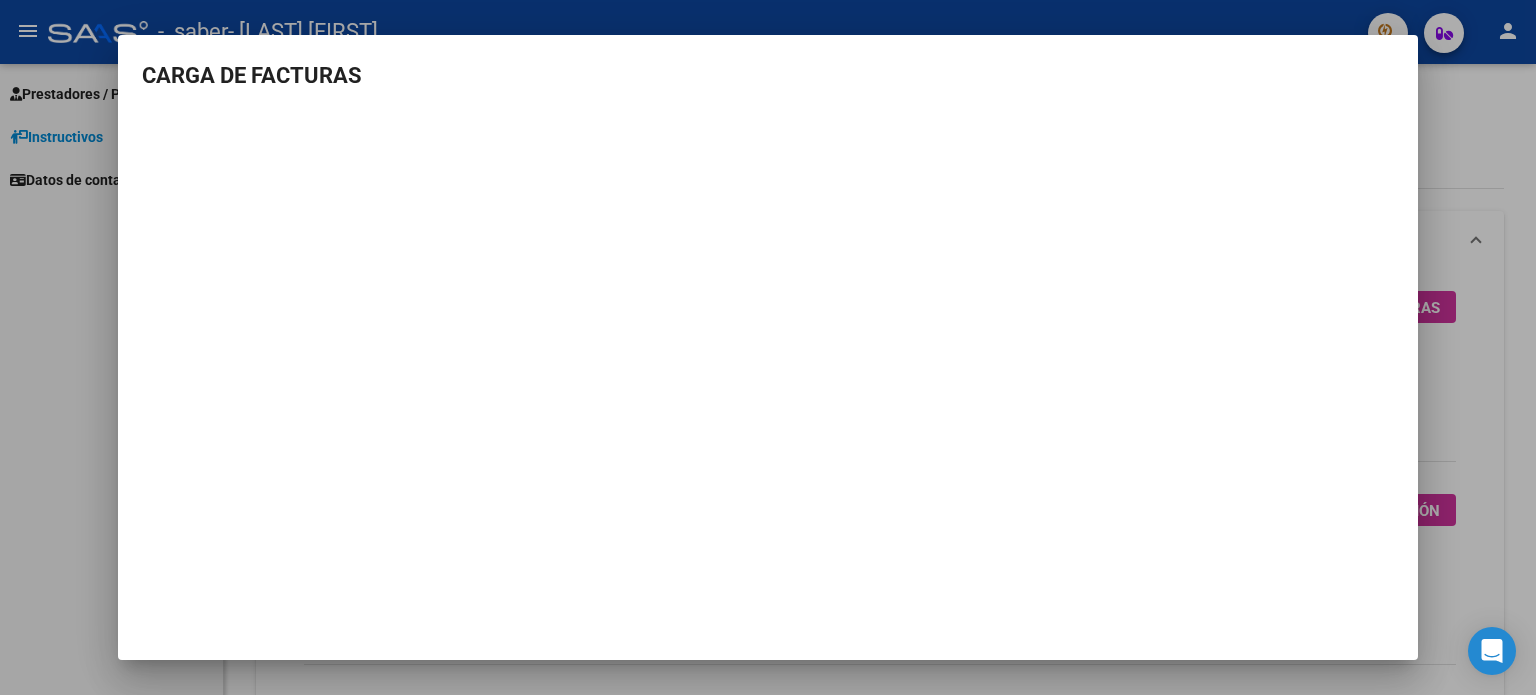 click at bounding box center (768, 347) 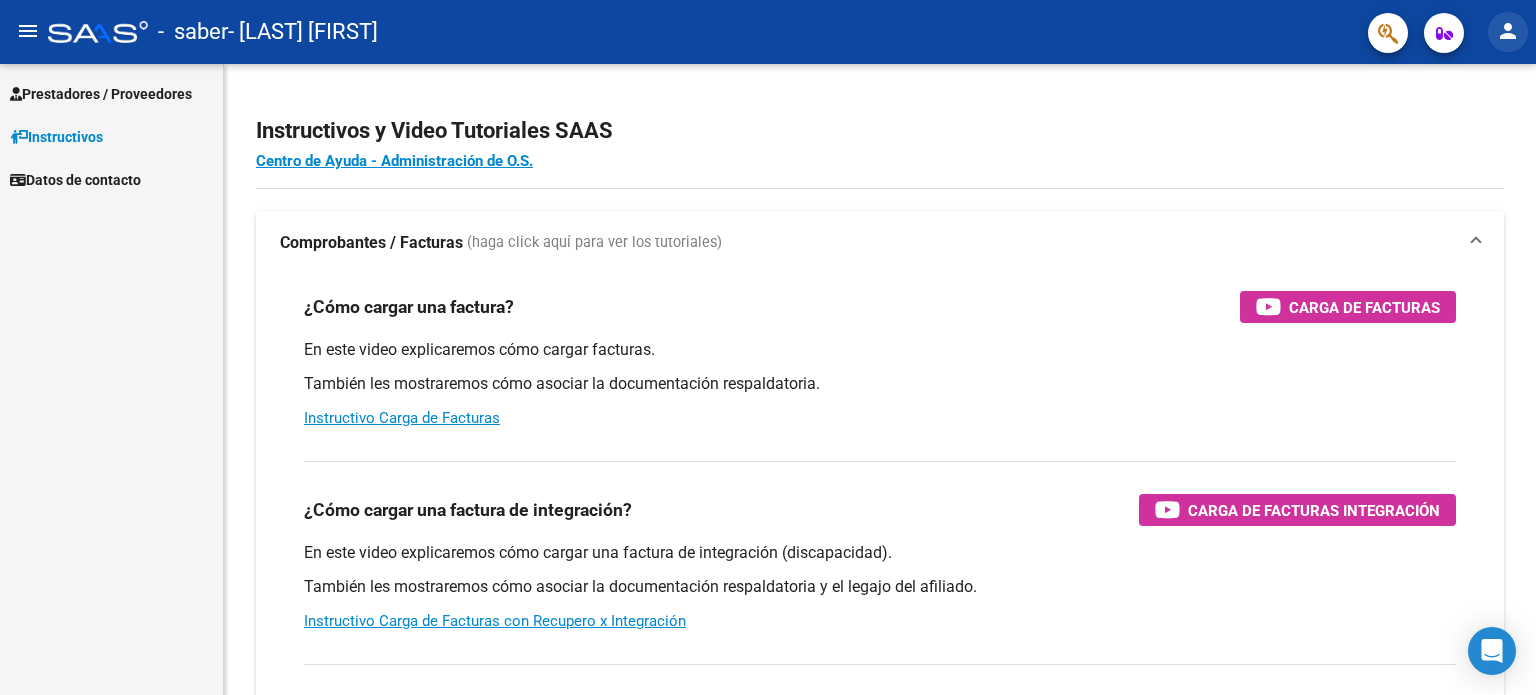 click on "person" 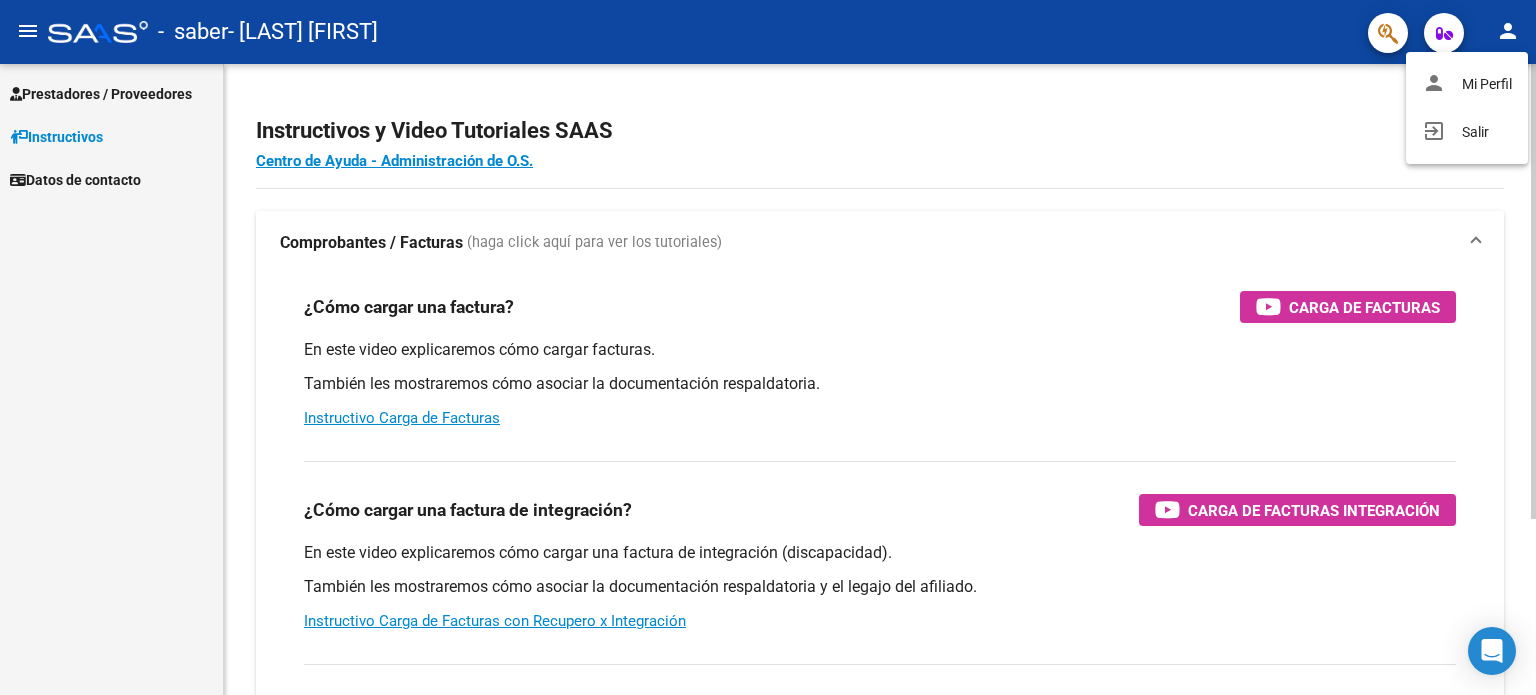 click on "person  Mi Perfil" at bounding box center [1467, 84] 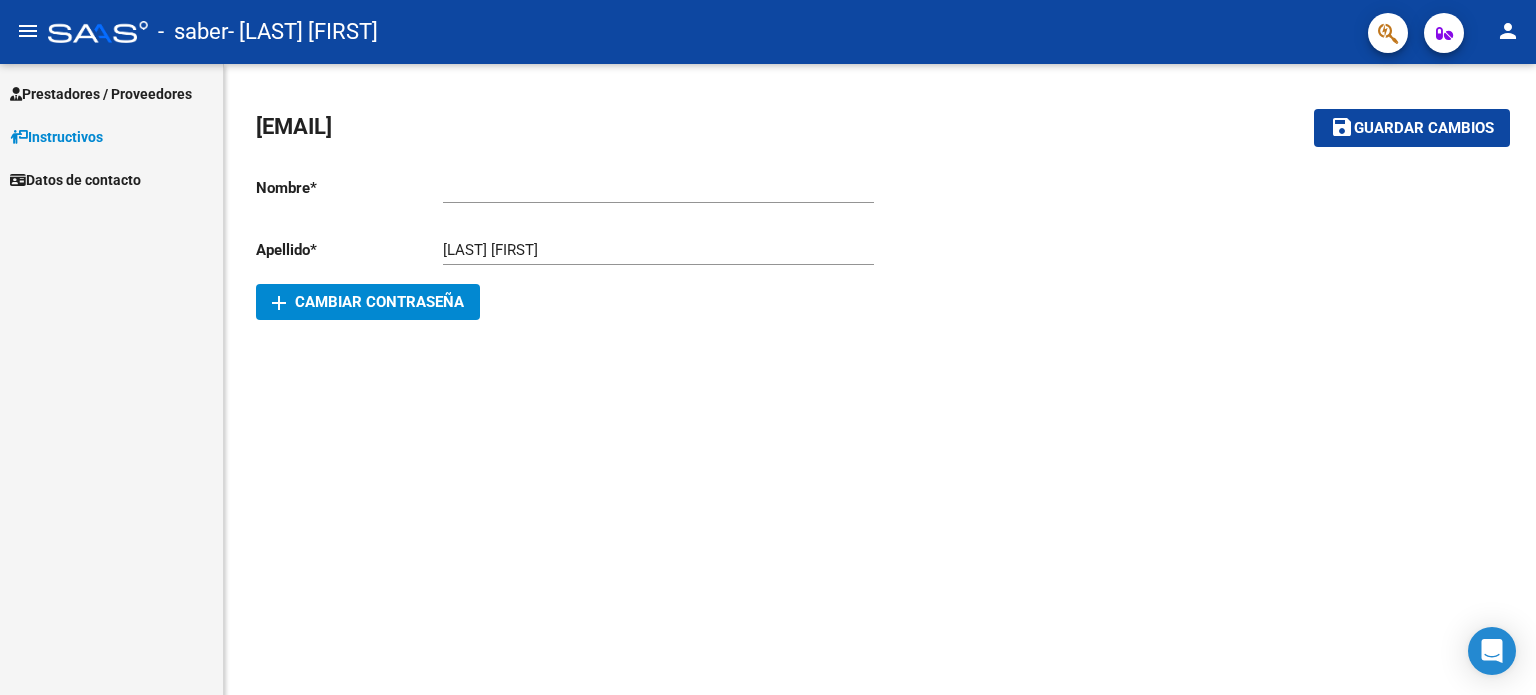 click on "Ingresar nombre" at bounding box center (658, 188) 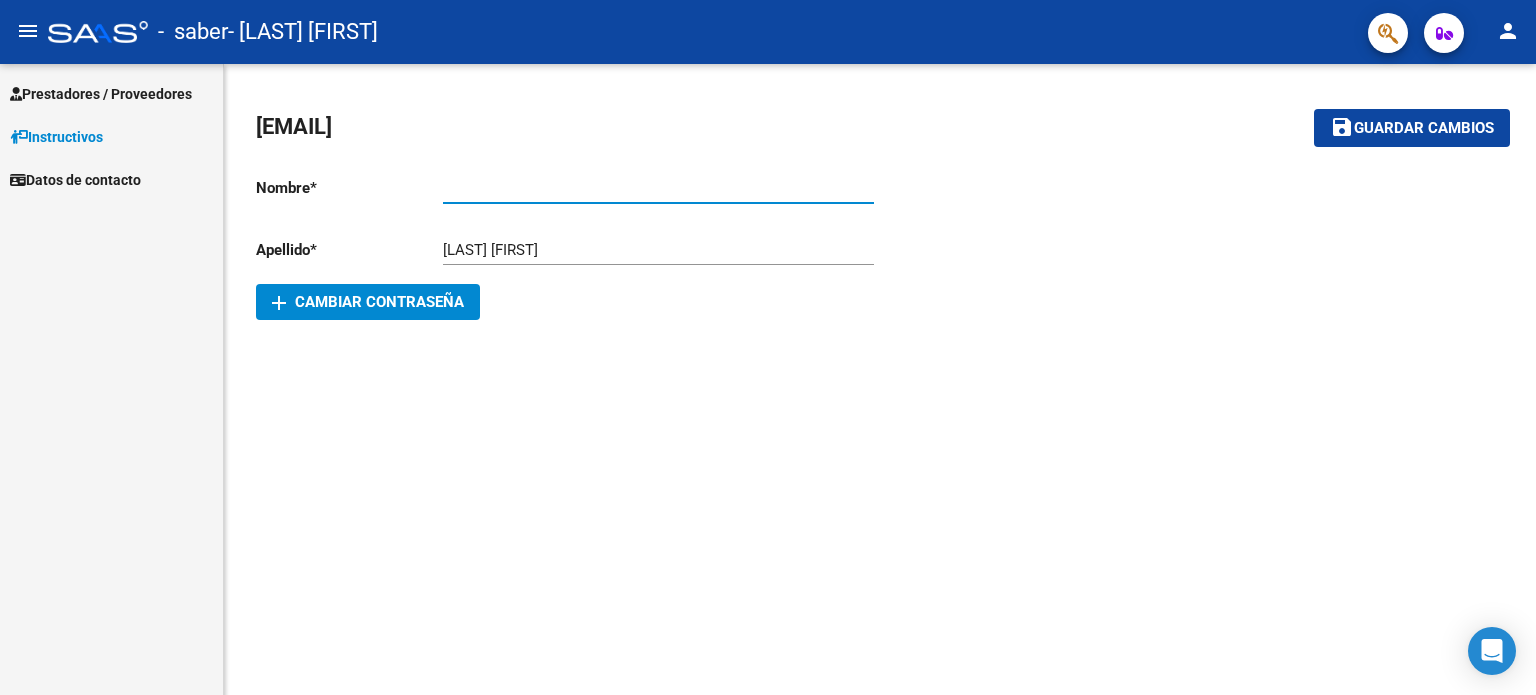click on "Nombre * Ingresar nombre Apellido * [LAST] [FIRST] Ingresar apellido Email * [EMAIL] Email add Cambiar Contraseña" 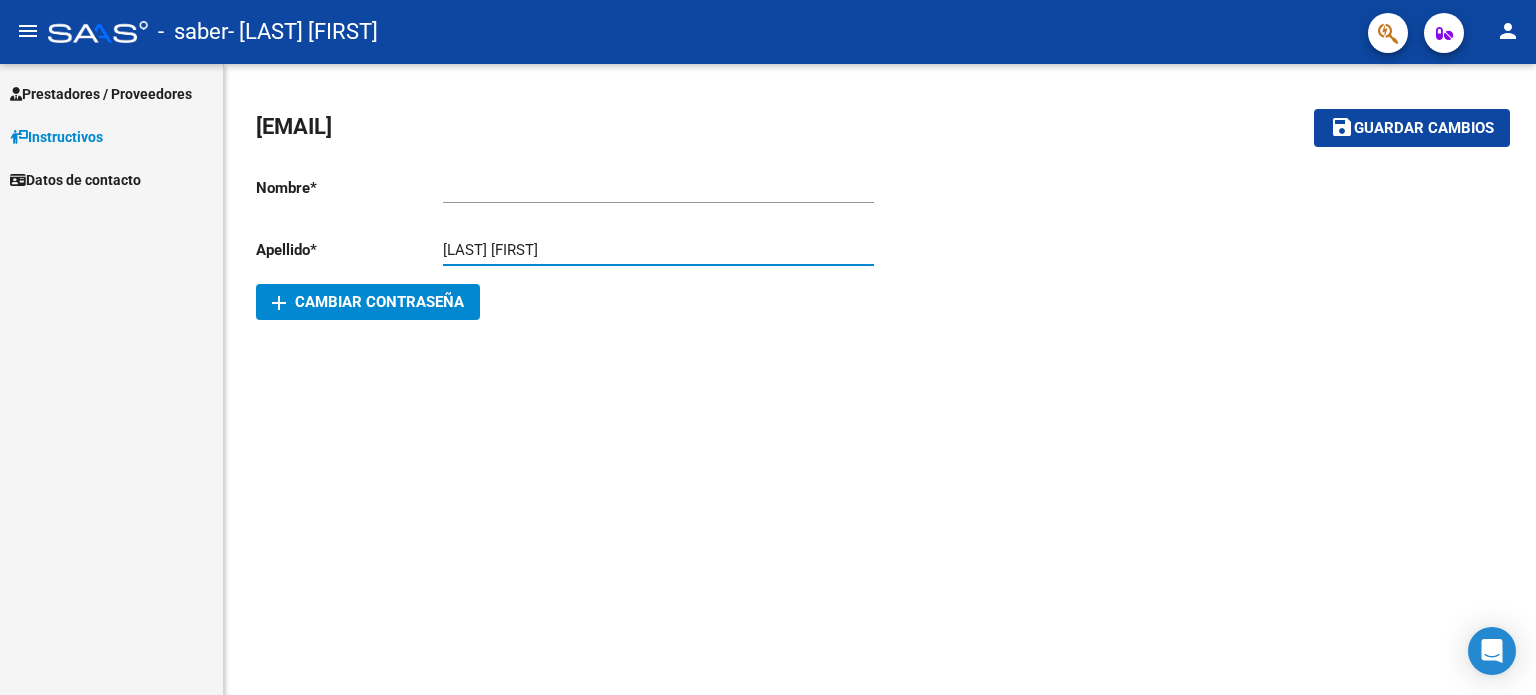 drag, startPoint x: 492, startPoint y: 243, endPoint x: 604, endPoint y: 252, distance: 112.36102 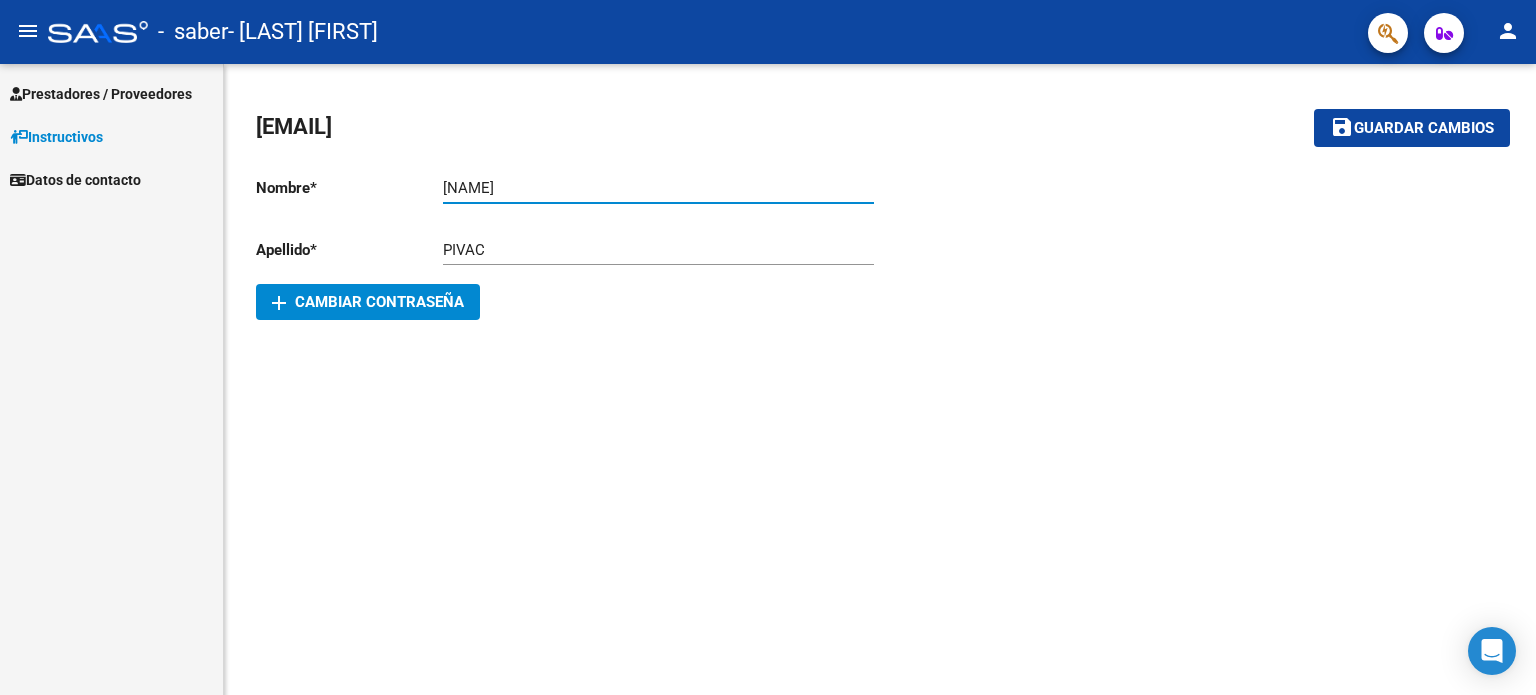 type on "[NAME]" 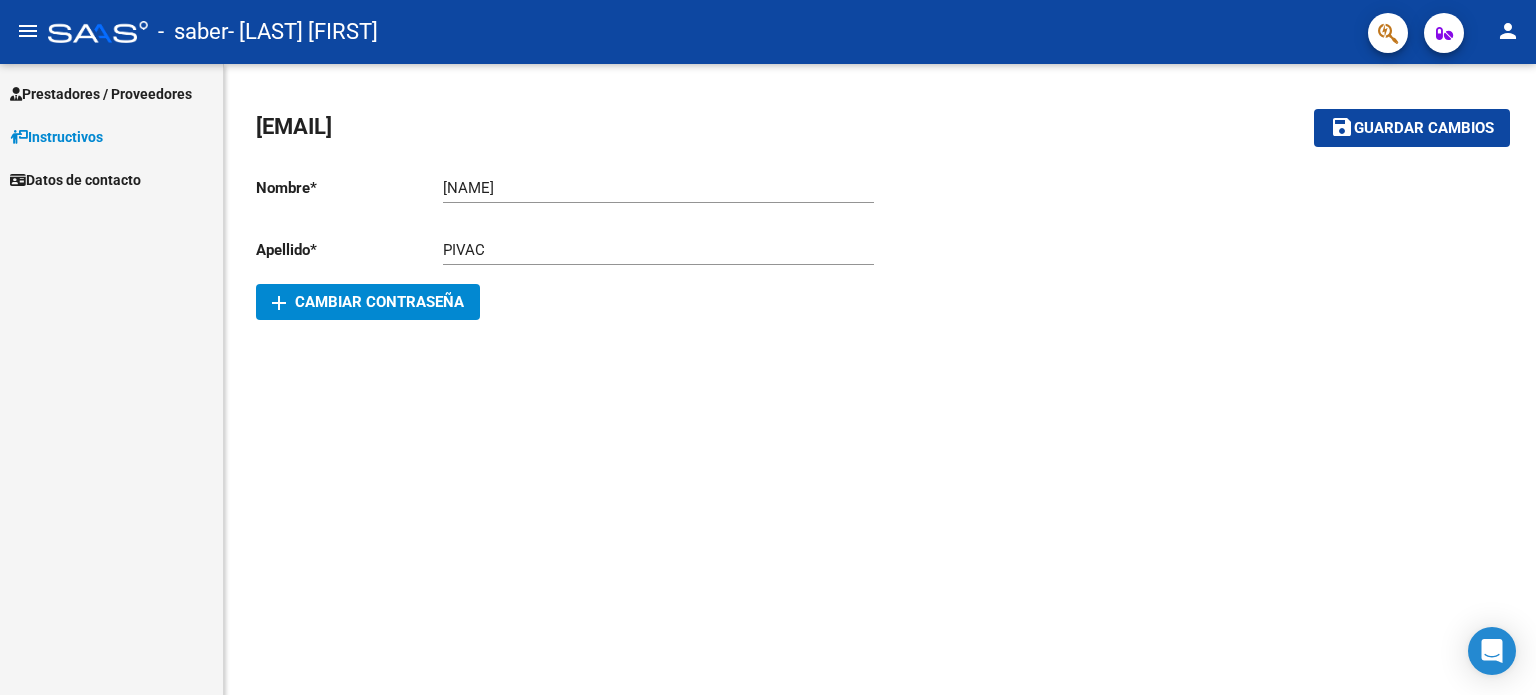 click on "[LAST] Ingresar apellido" 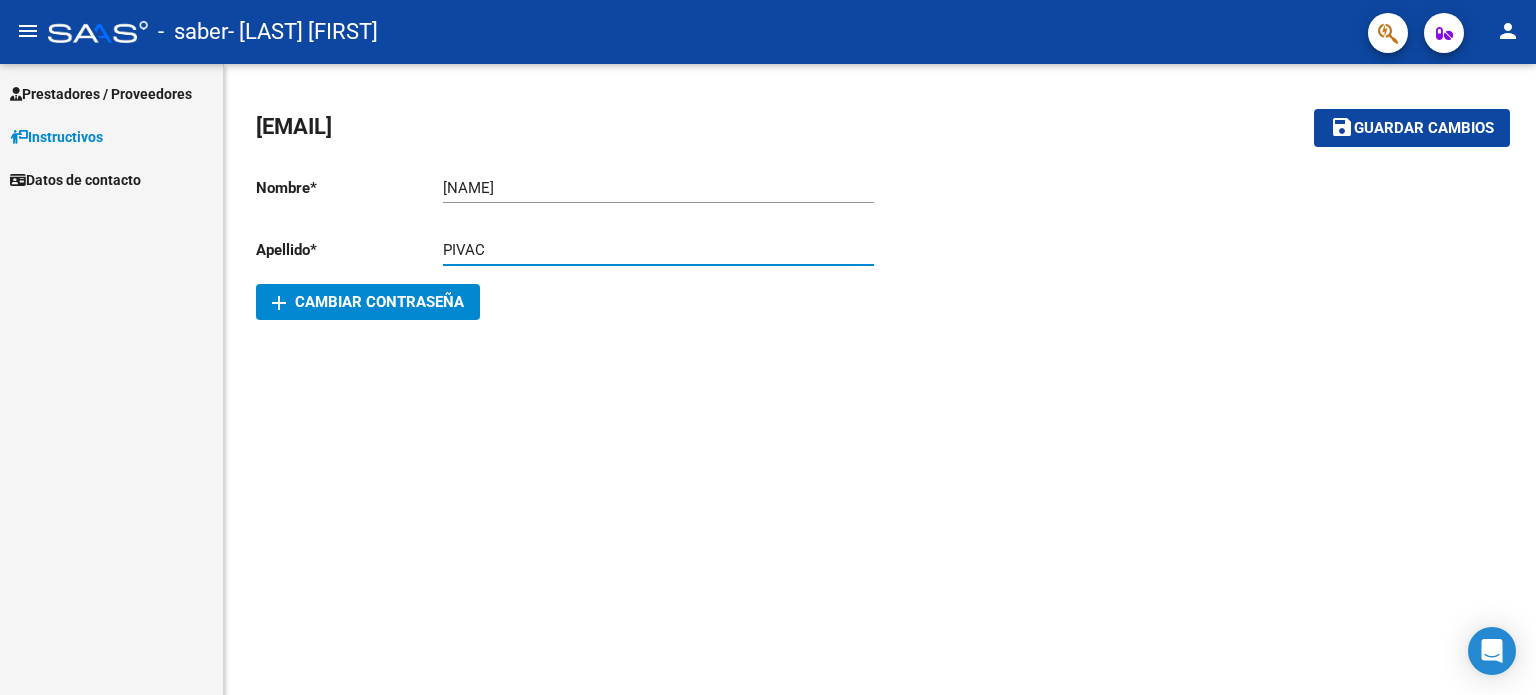 click on "save" 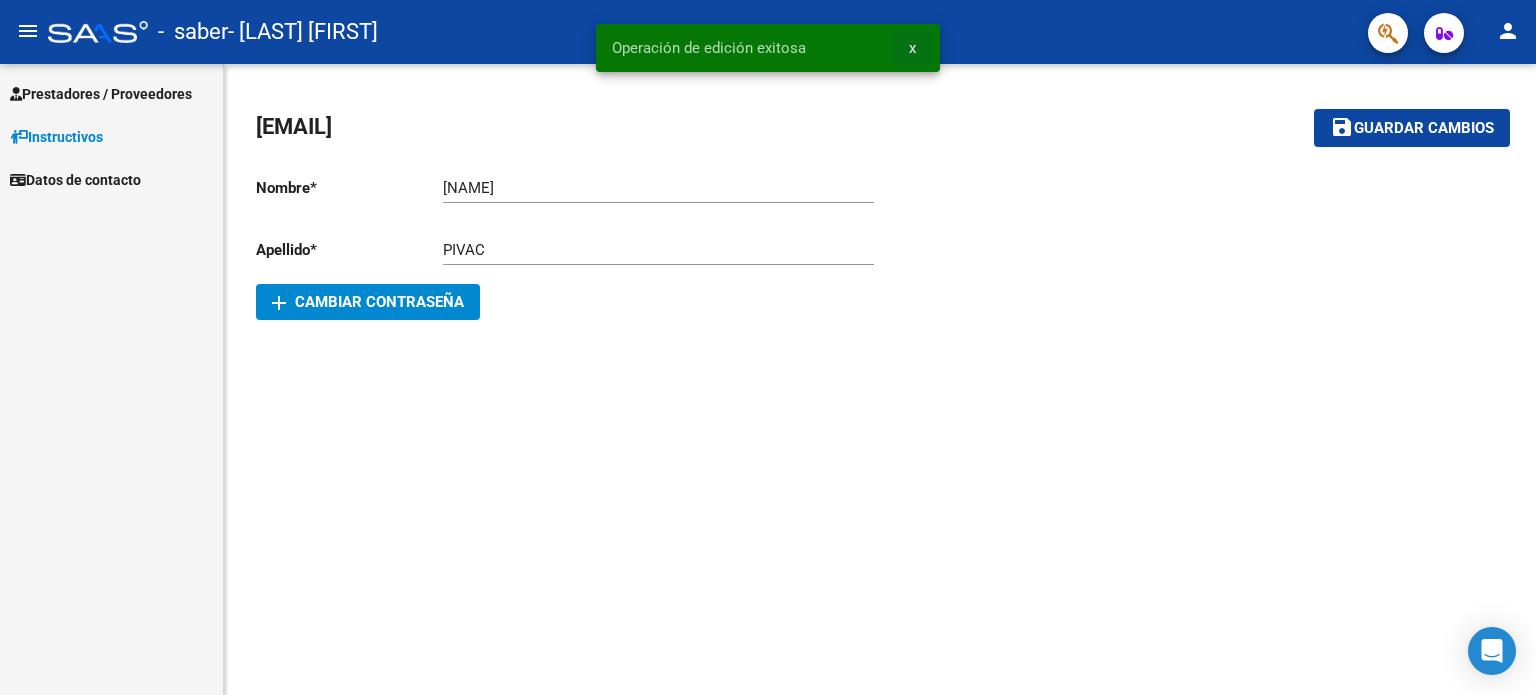 click on "x" at bounding box center [912, 48] 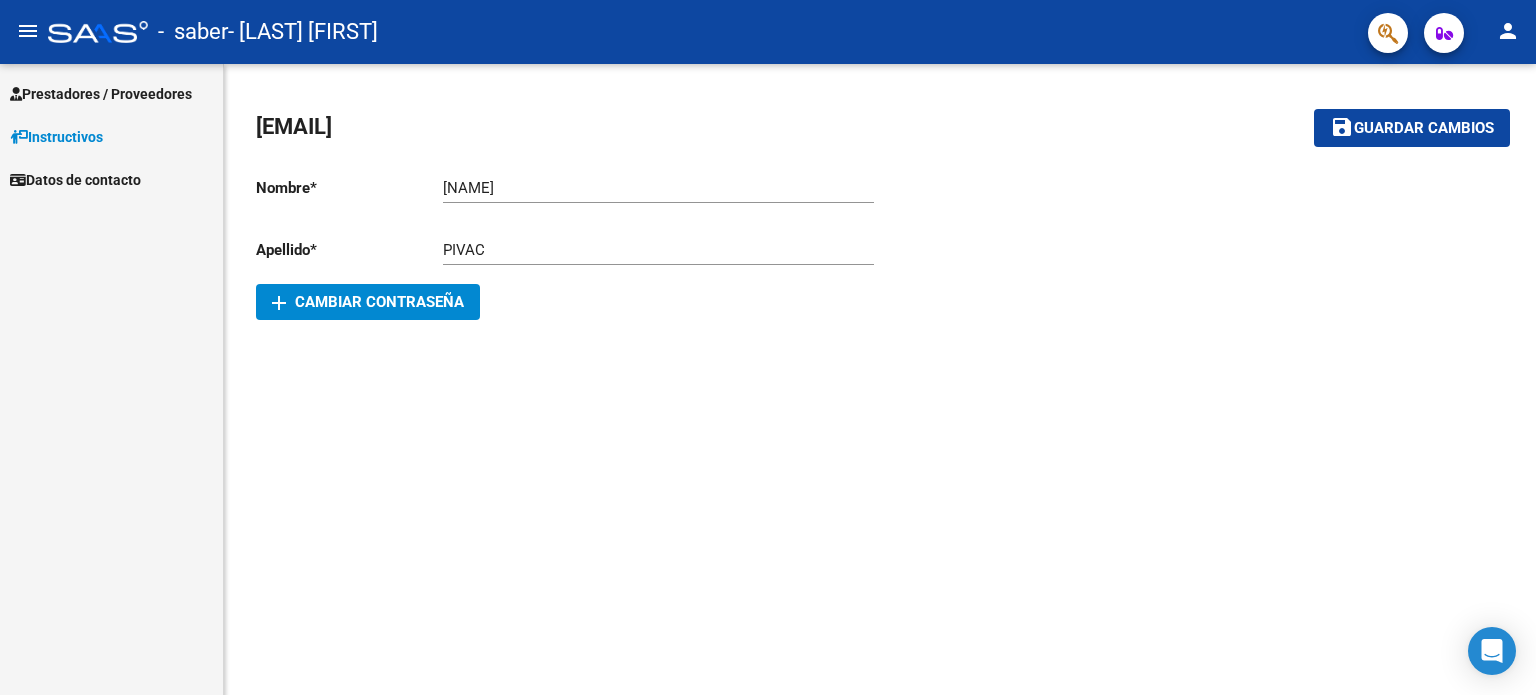 click on "Instructivos" at bounding box center [56, 137] 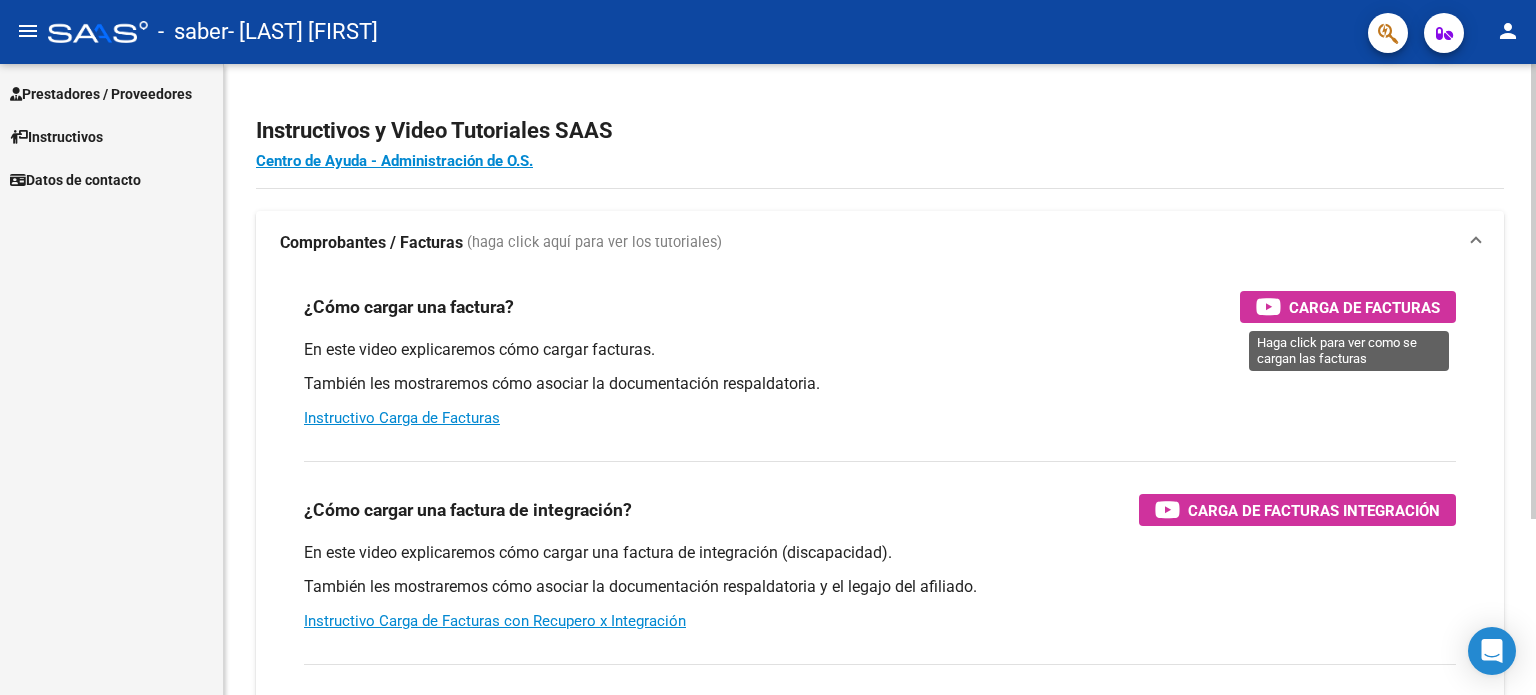 click on "Carga de Facturas" at bounding box center (1364, 307) 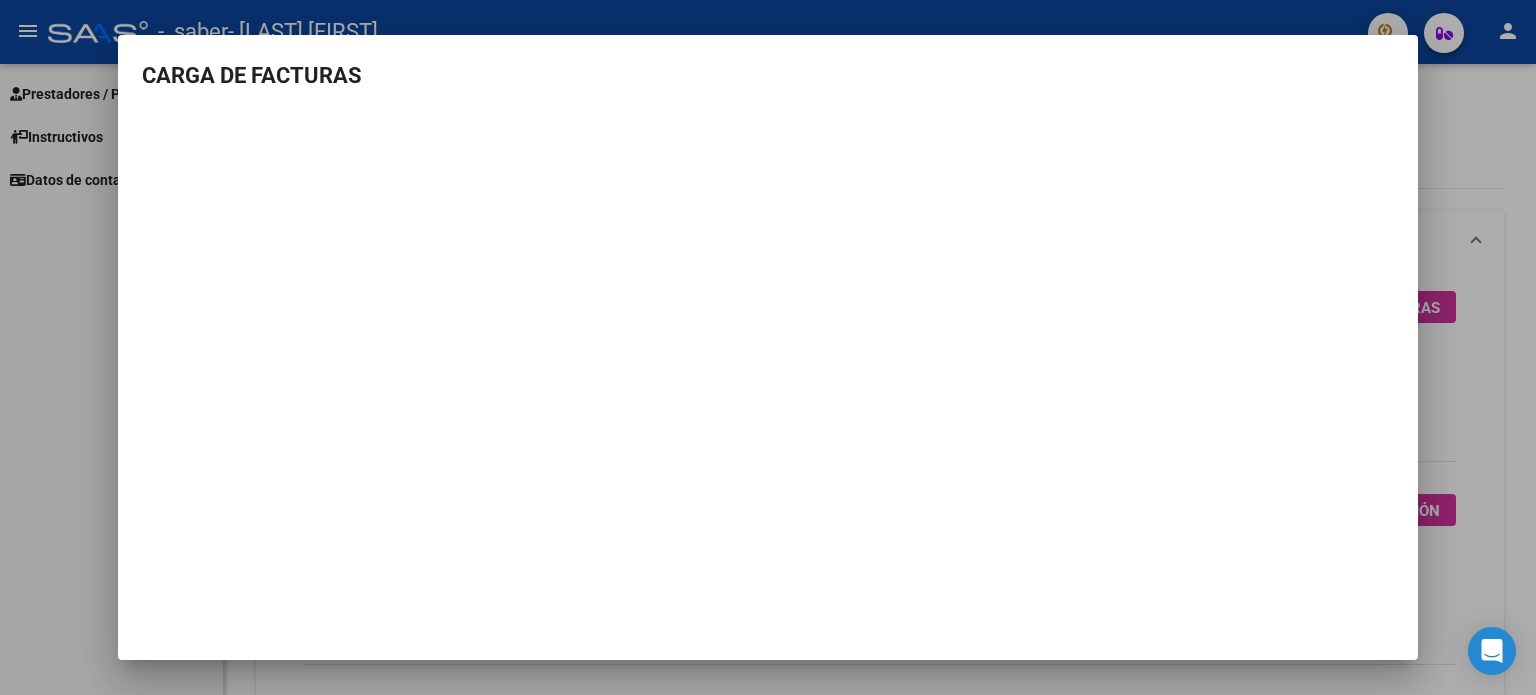 click on "CARGA DE FACTURAS" at bounding box center (768, 312) 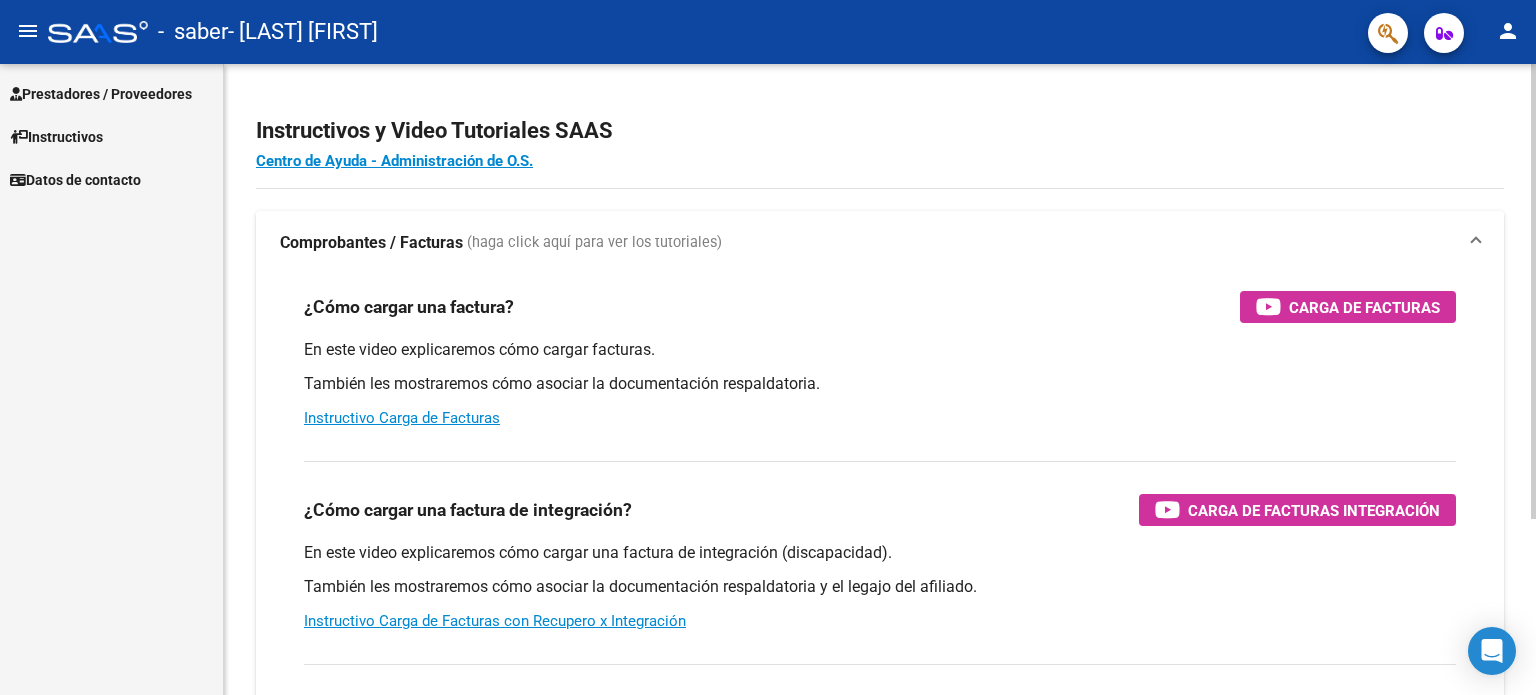 drag, startPoint x: 310, startPoint y: 552, endPoint x: 938, endPoint y: 547, distance: 628.0199 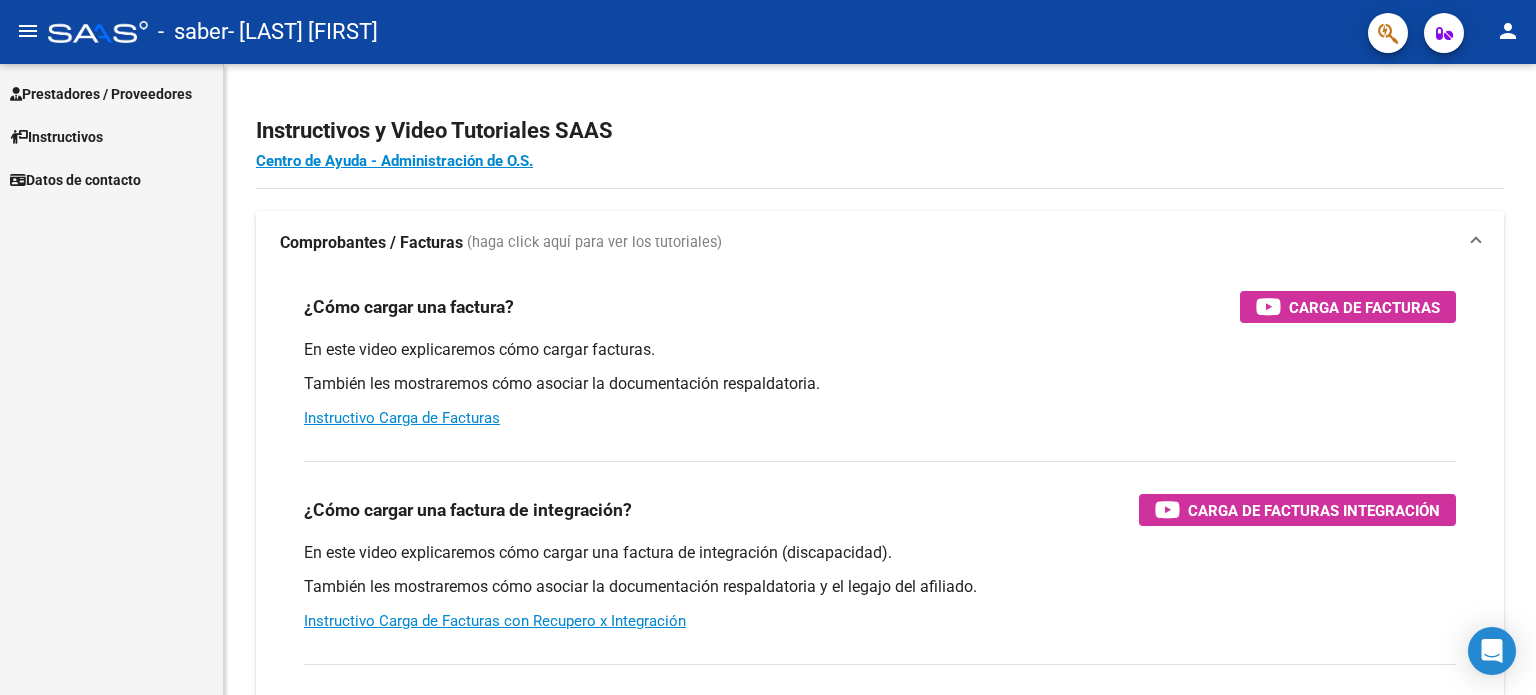click on "Prestadores / Proveedores" at bounding box center (101, 94) 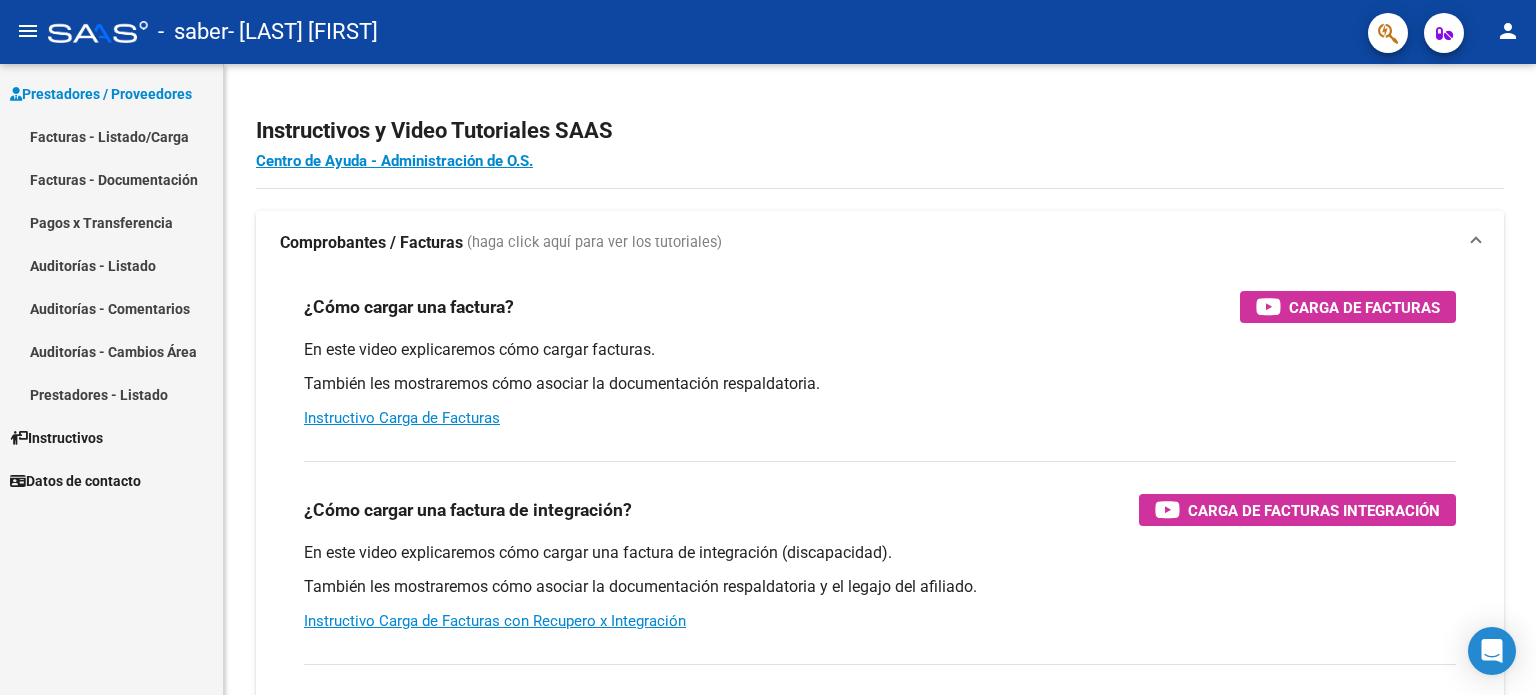 click on "Facturas - Listado/Carga" at bounding box center (111, 136) 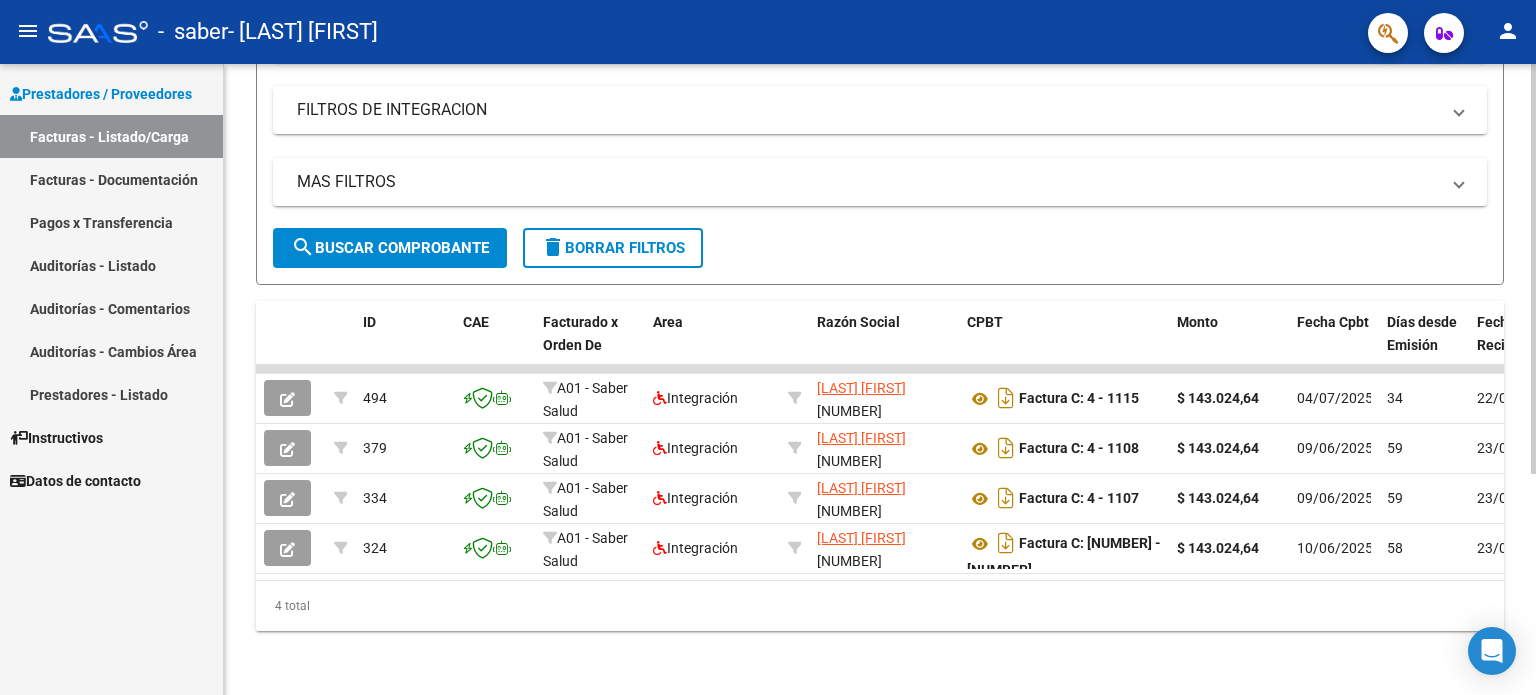 scroll, scrollTop: 0, scrollLeft: 0, axis: both 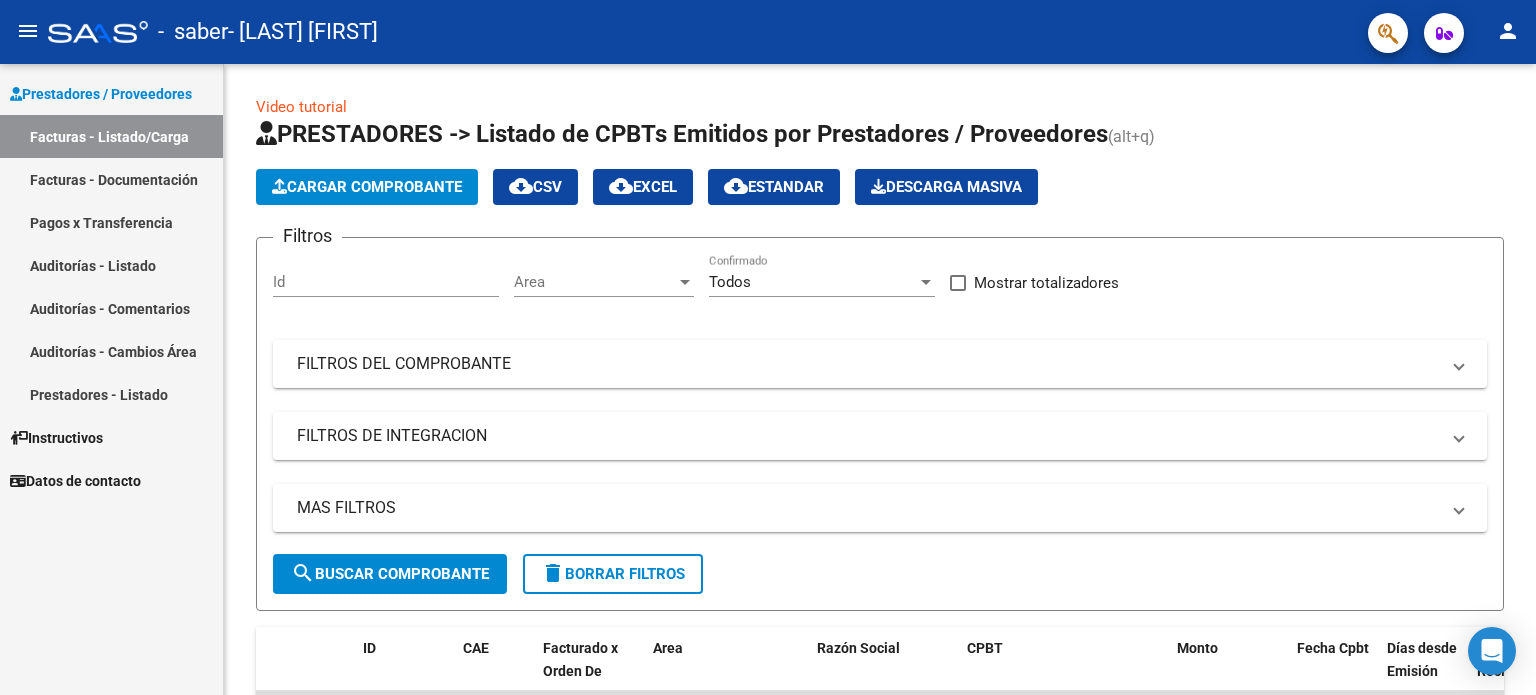 click on "Facturas - Listado/Carga" at bounding box center [111, 136] 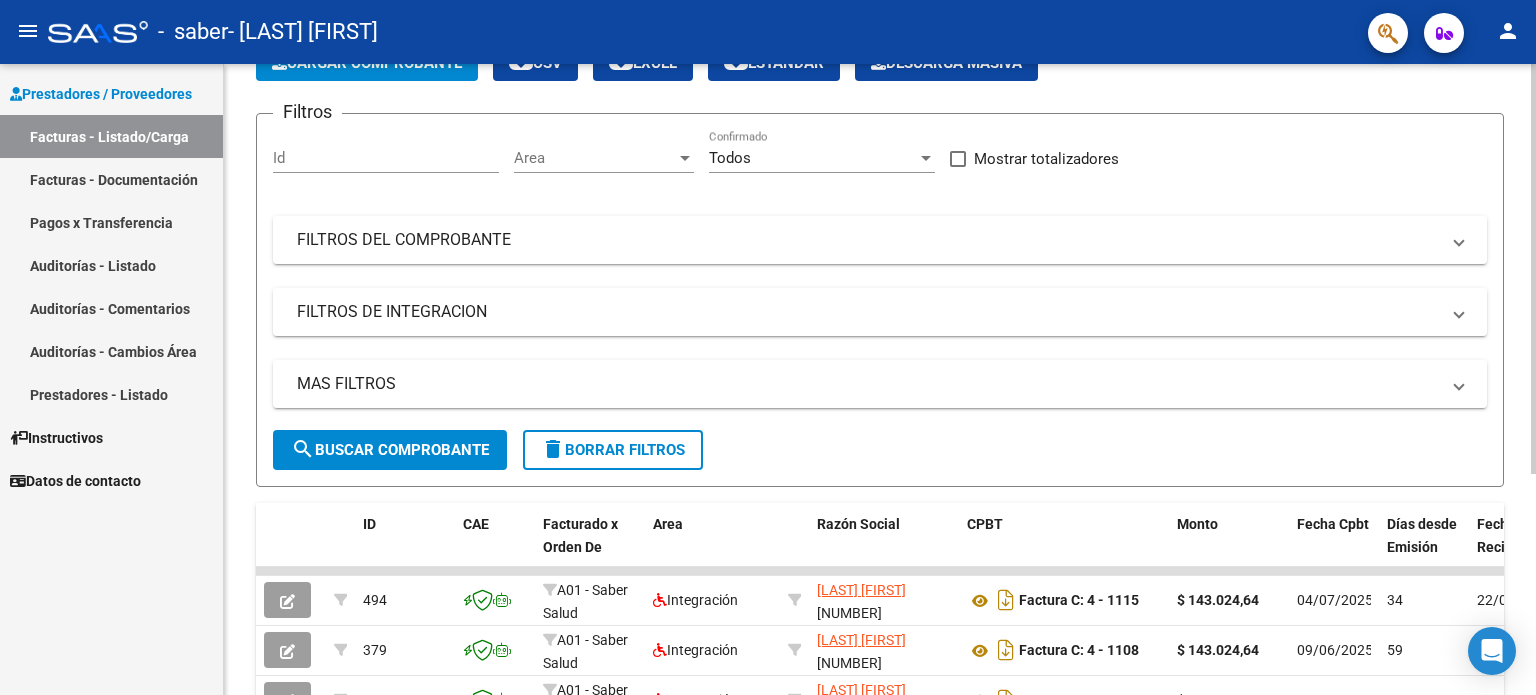 scroll, scrollTop: 0, scrollLeft: 0, axis: both 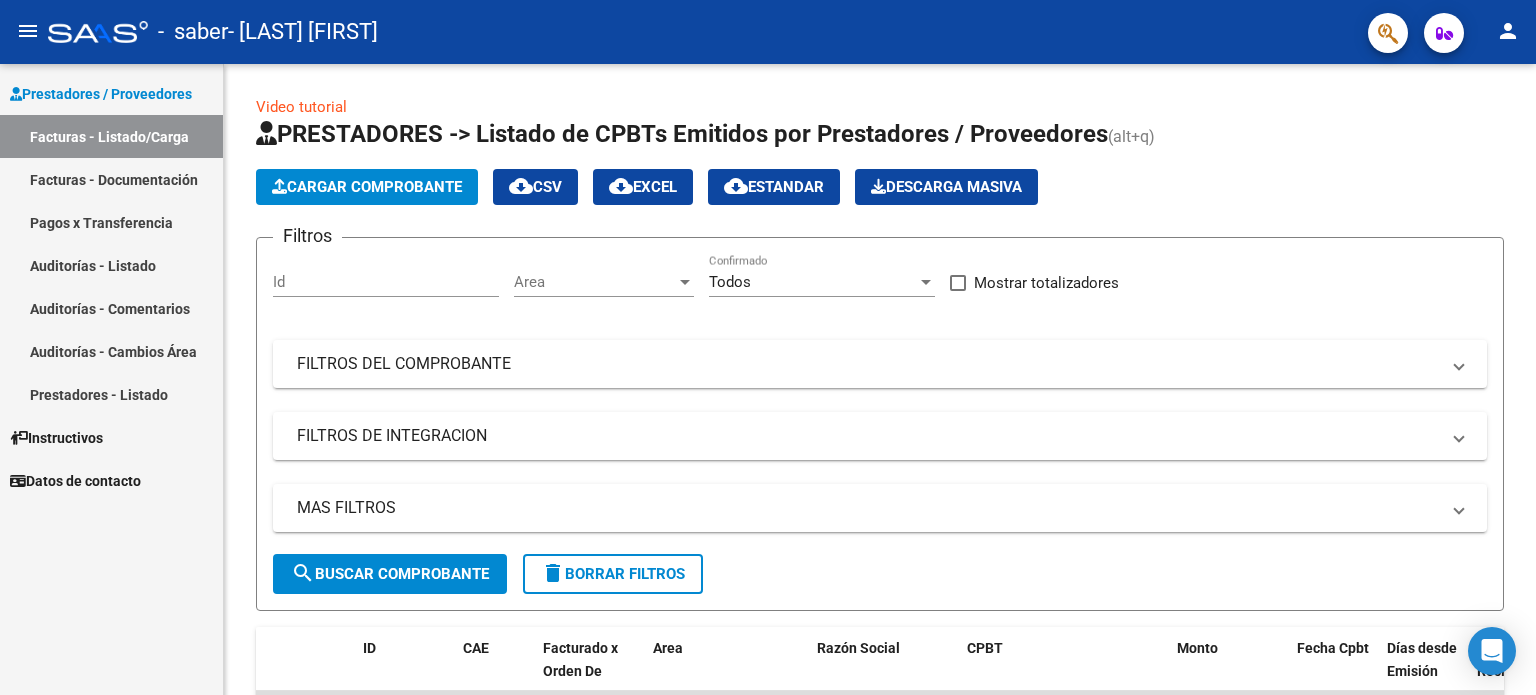 click on "Facturas - Listado/Carga" at bounding box center [111, 136] 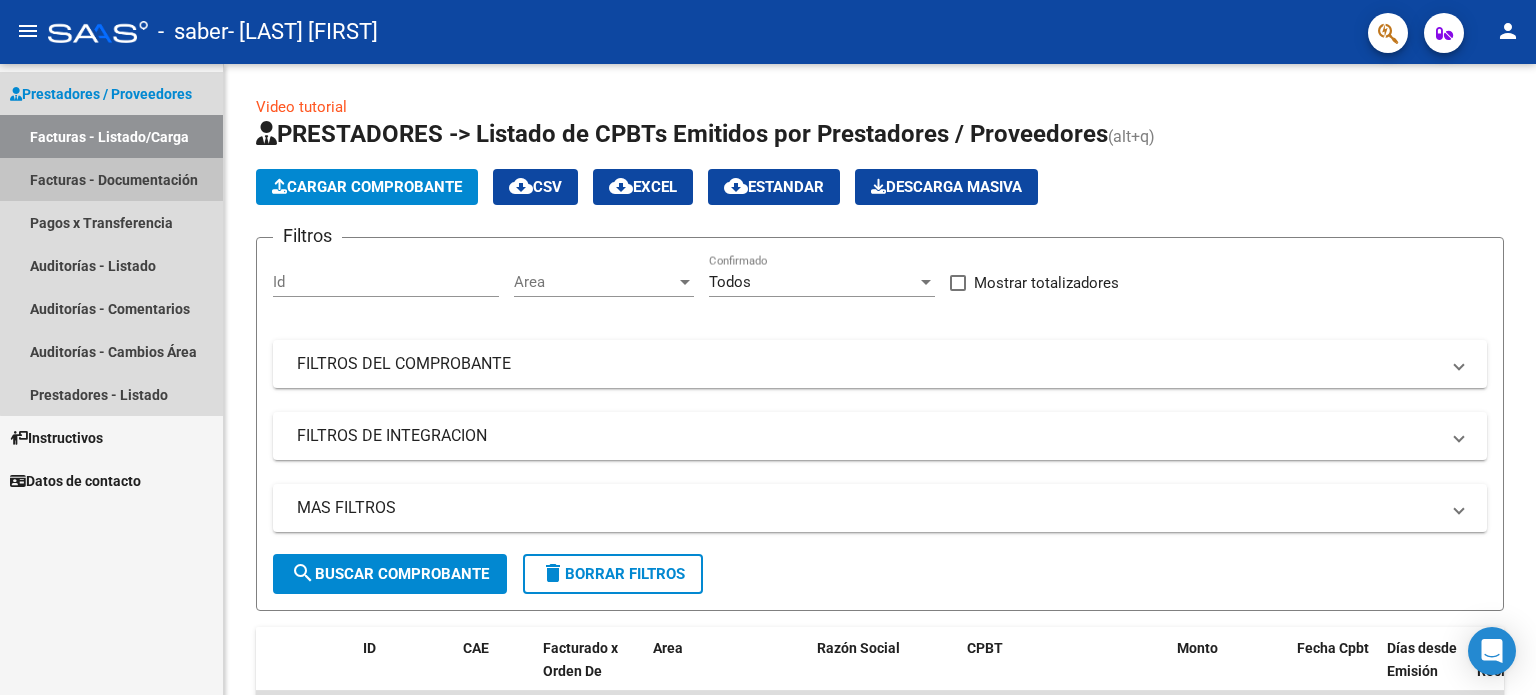 click on "Facturas - Documentación" at bounding box center [111, 179] 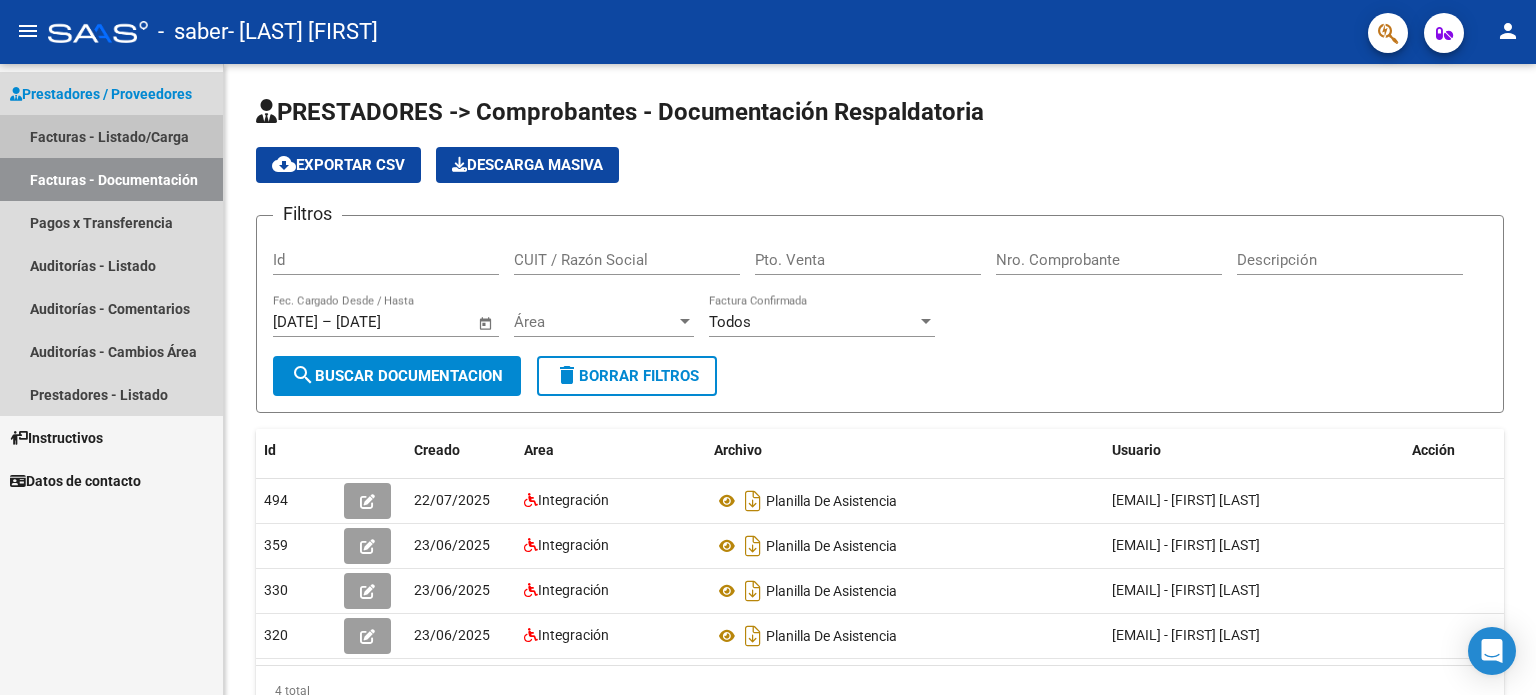 click on "Facturas - Listado/Carga" at bounding box center [111, 136] 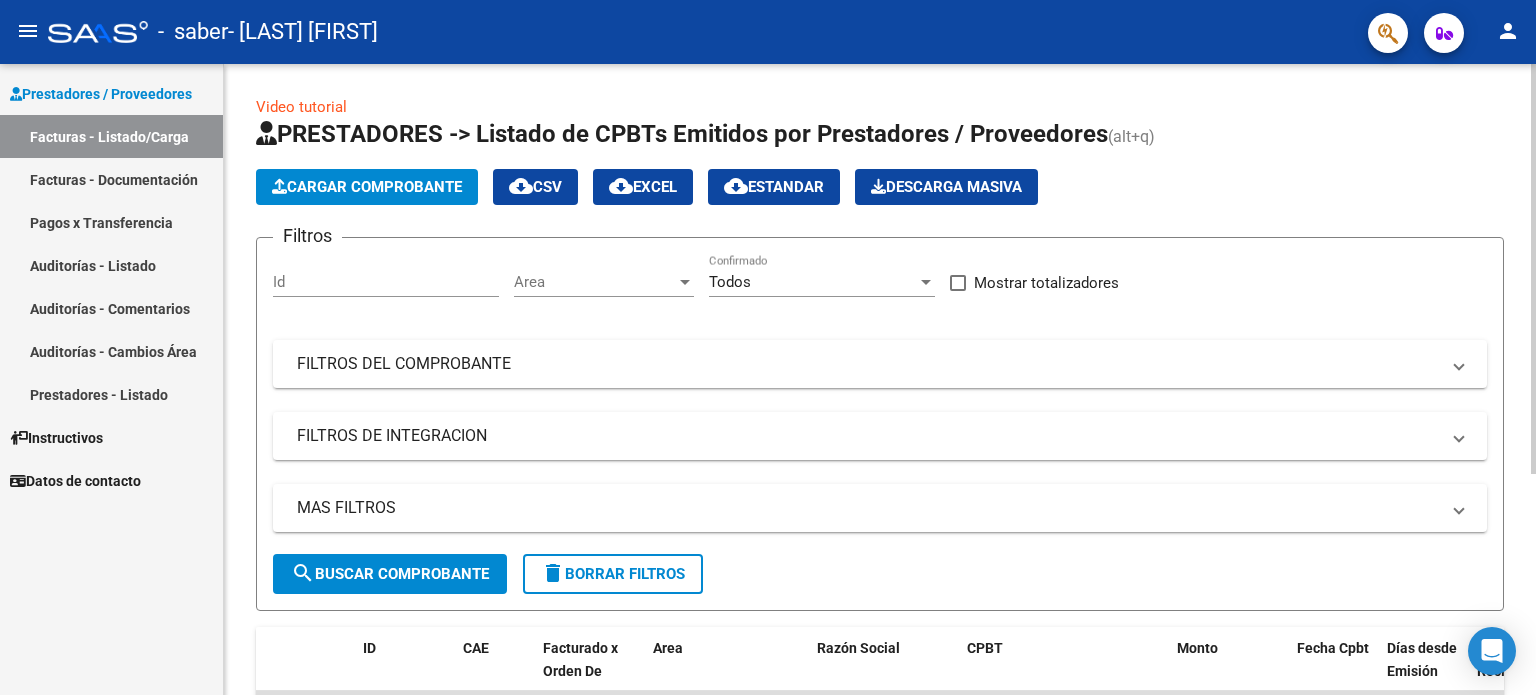click on "Cargar Comprobante" 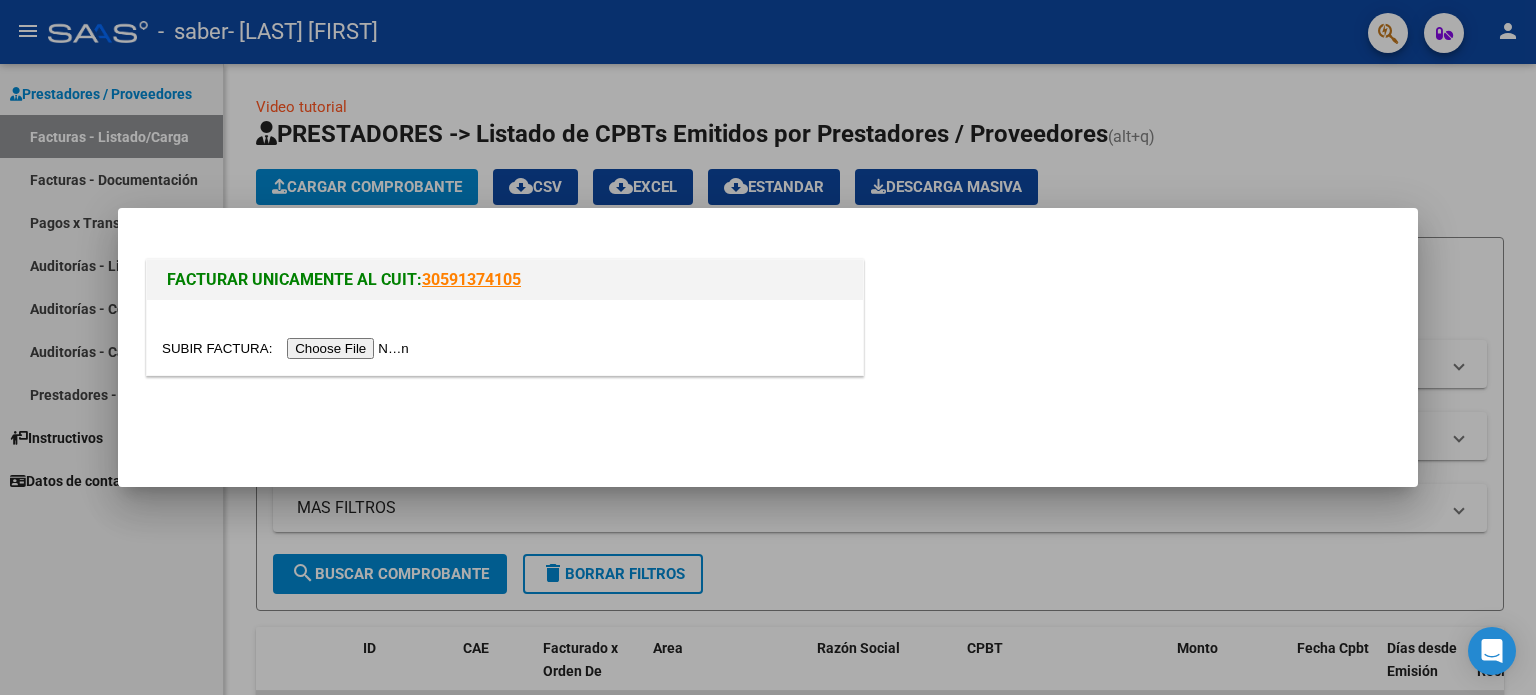 click at bounding box center (288, 348) 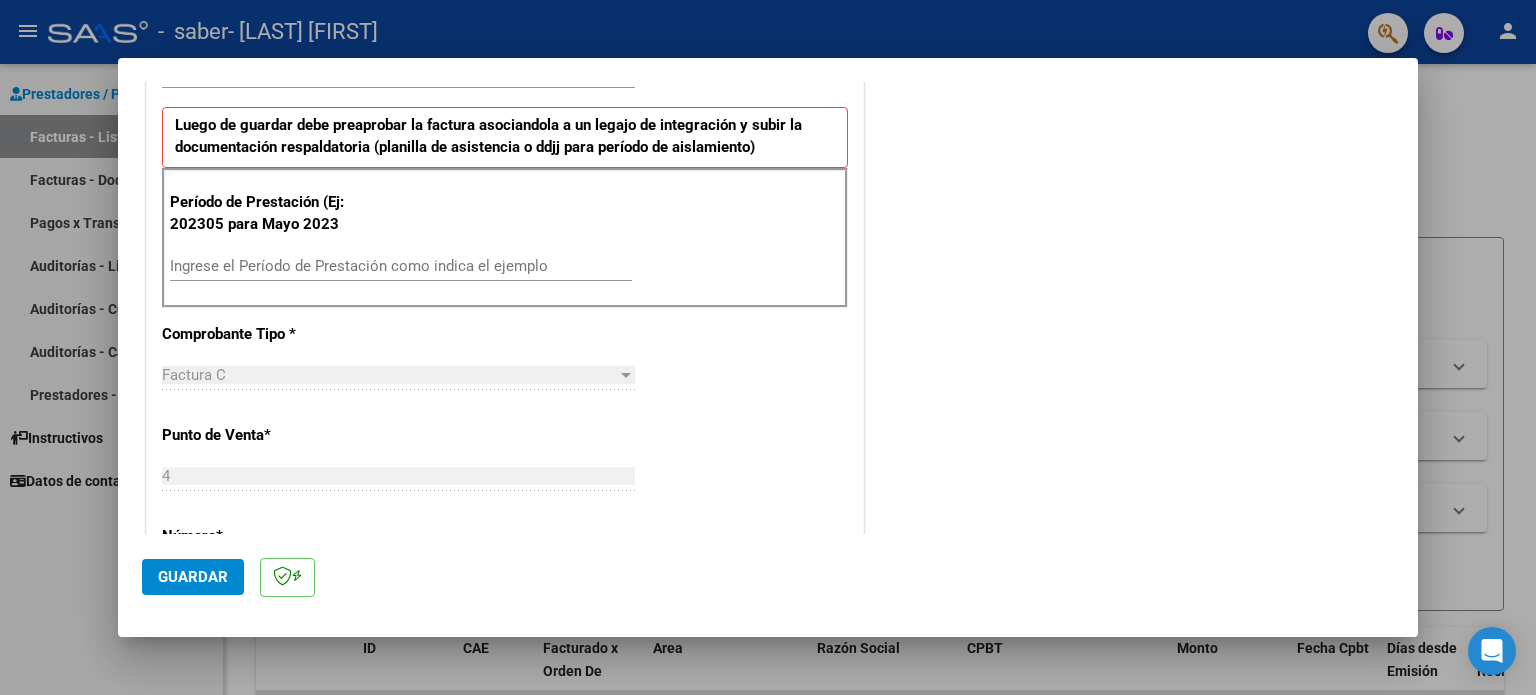 scroll, scrollTop: 500, scrollLeft: 0, axis: vertical 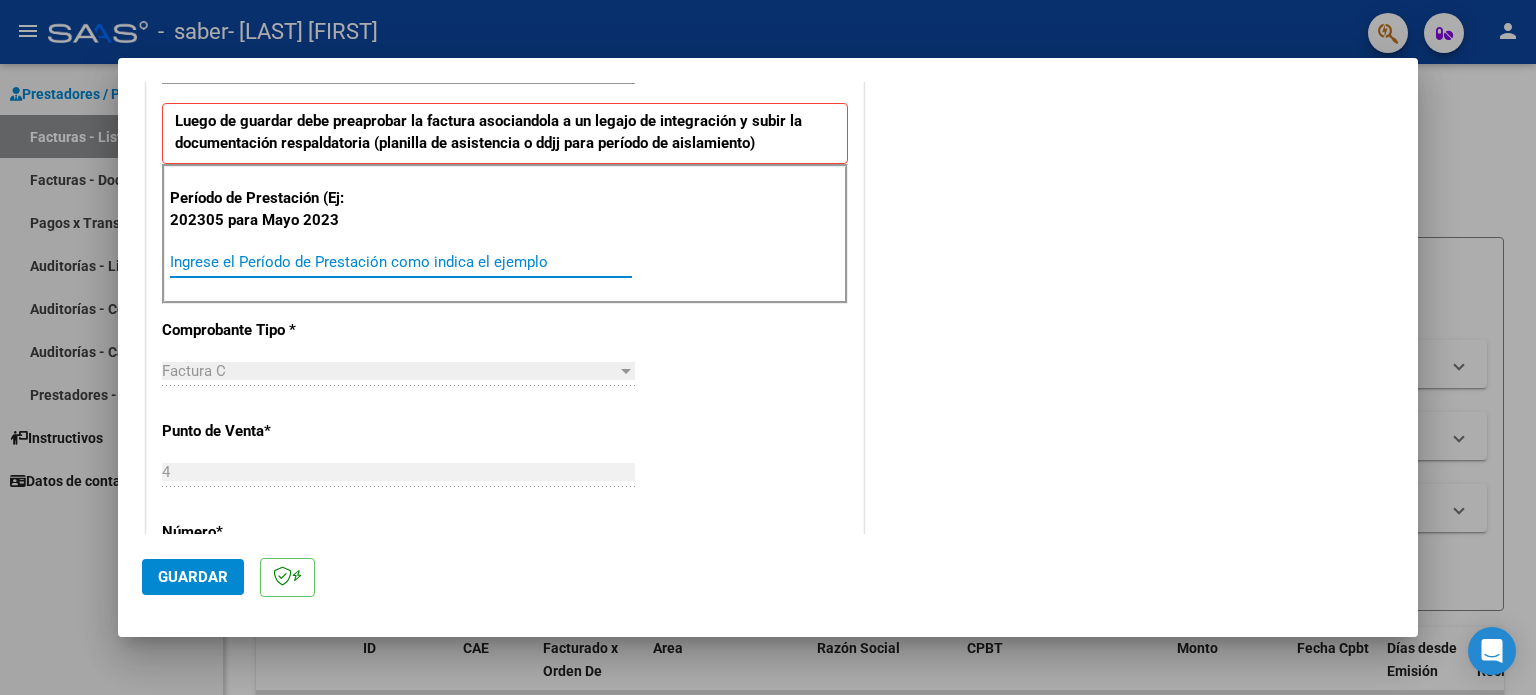 click on "Ingrese el Período de Prestación como indica el ejemplo" at bounding box center (401, 262) 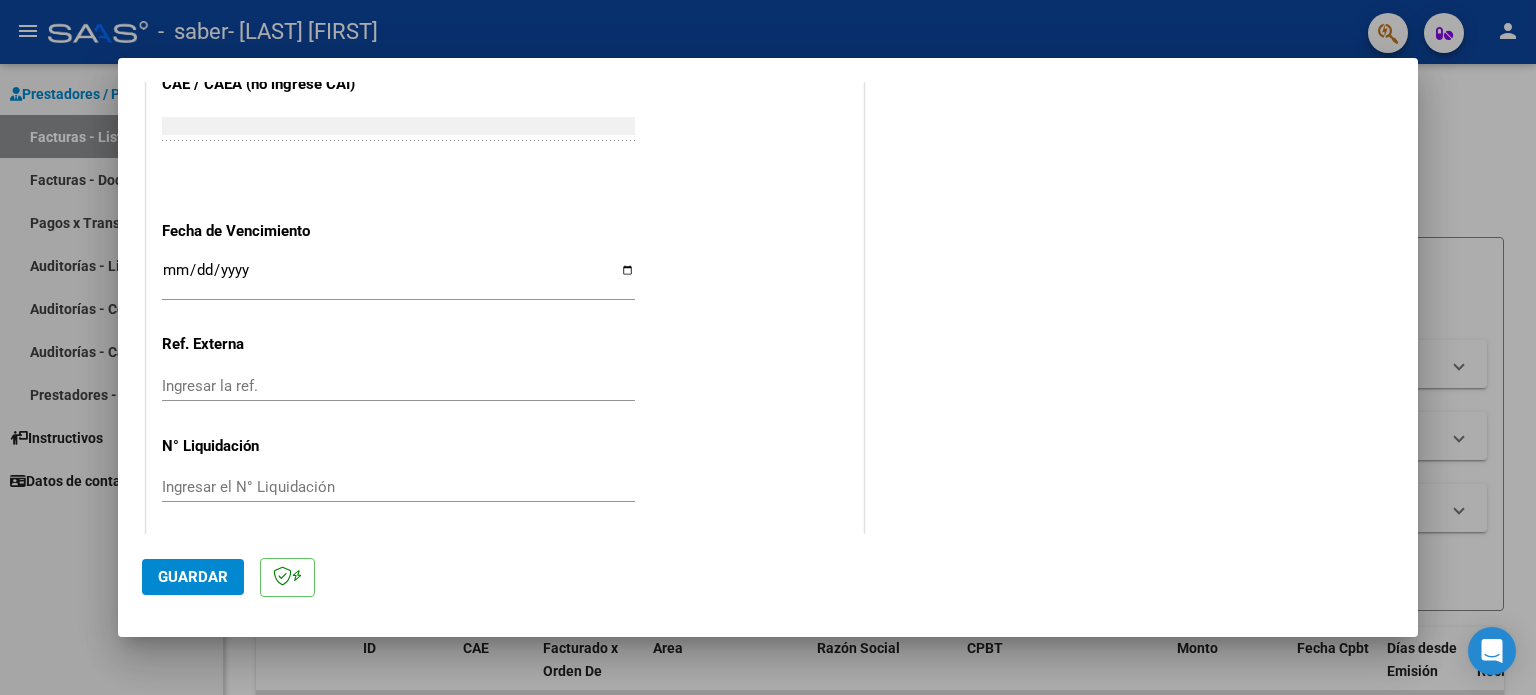 scroll, scrollTop: 1268, scrollLeft: 0, axis: vertical 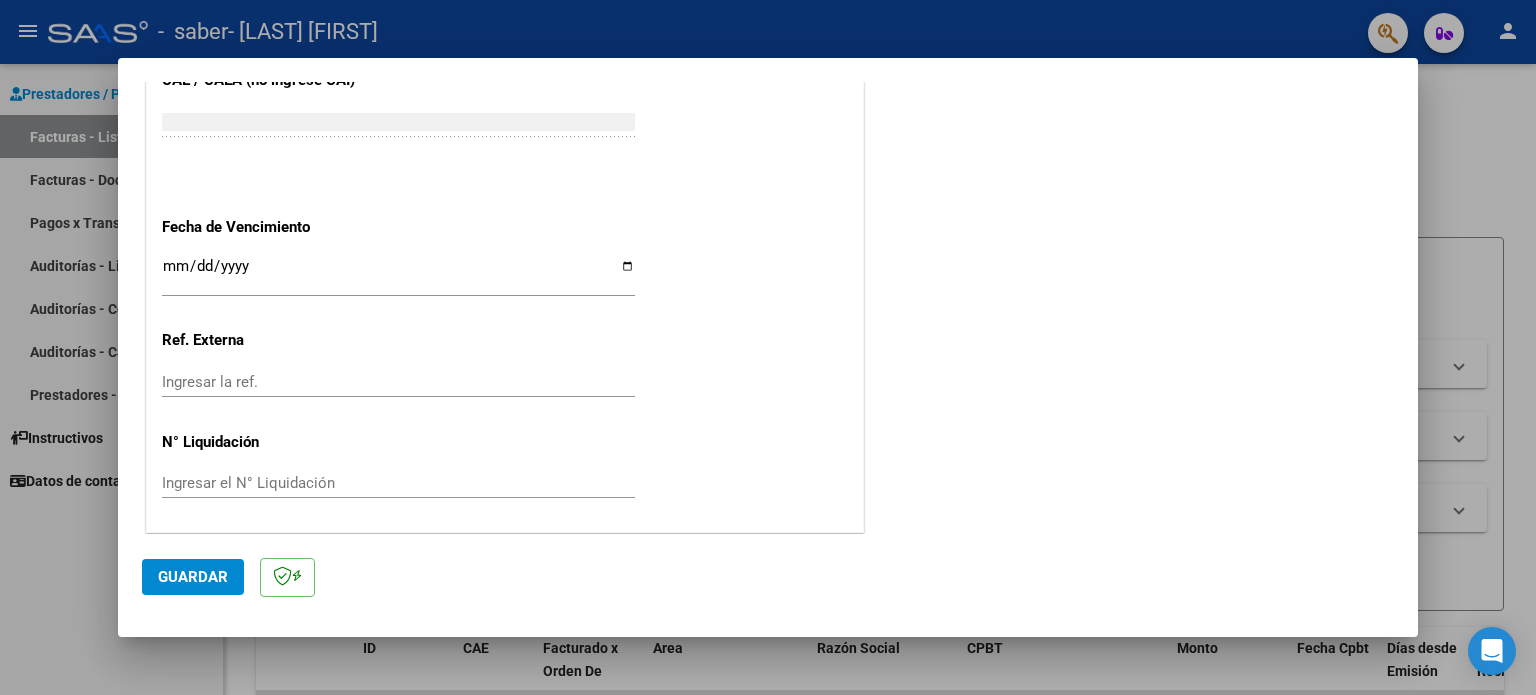 type on "202507" 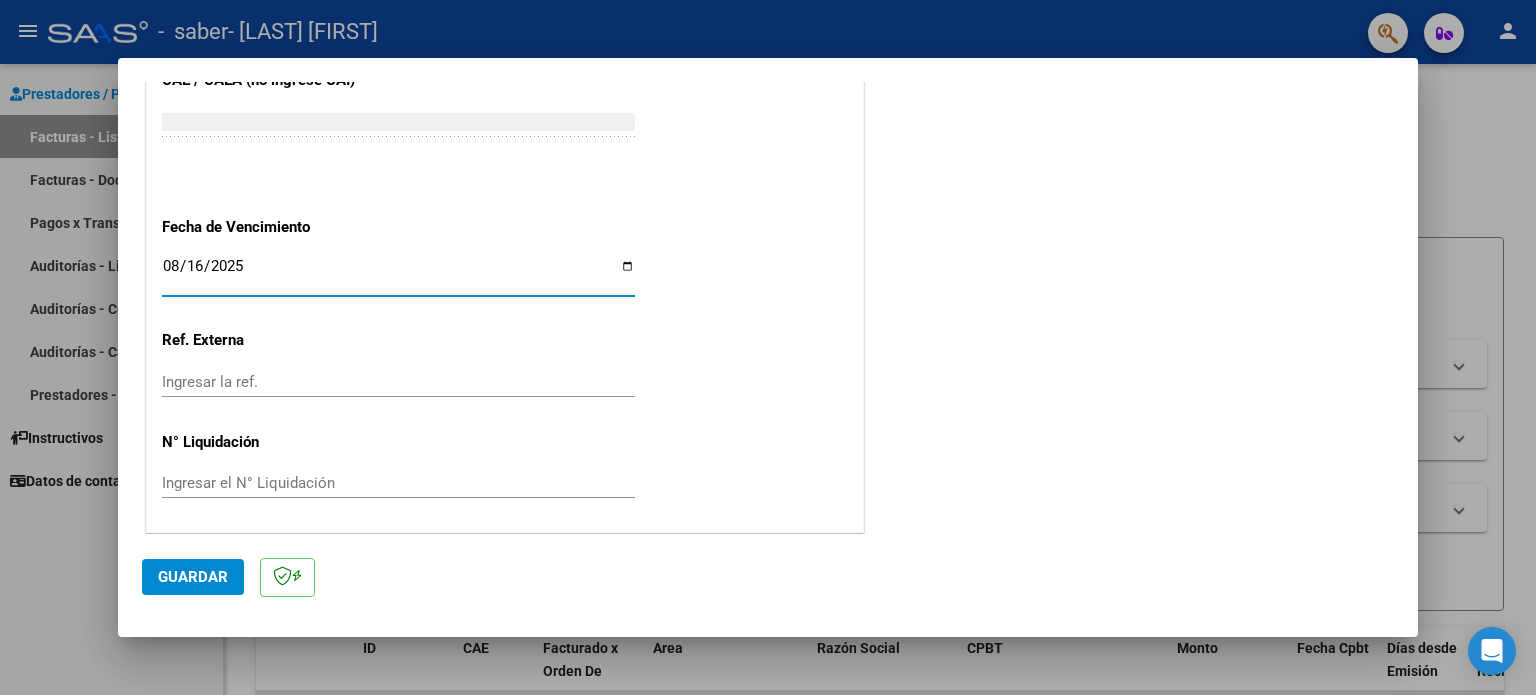 type on "2025-08-16" 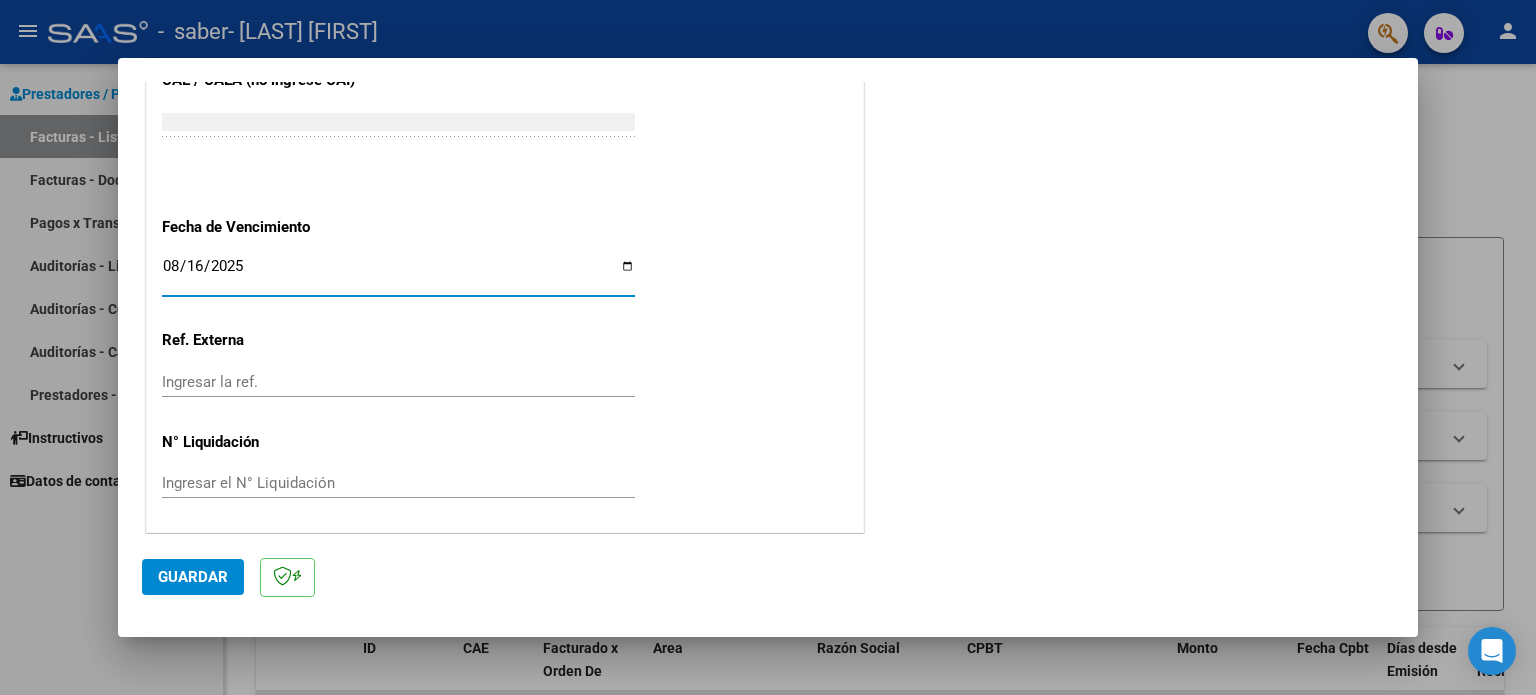 click on "Guardar" 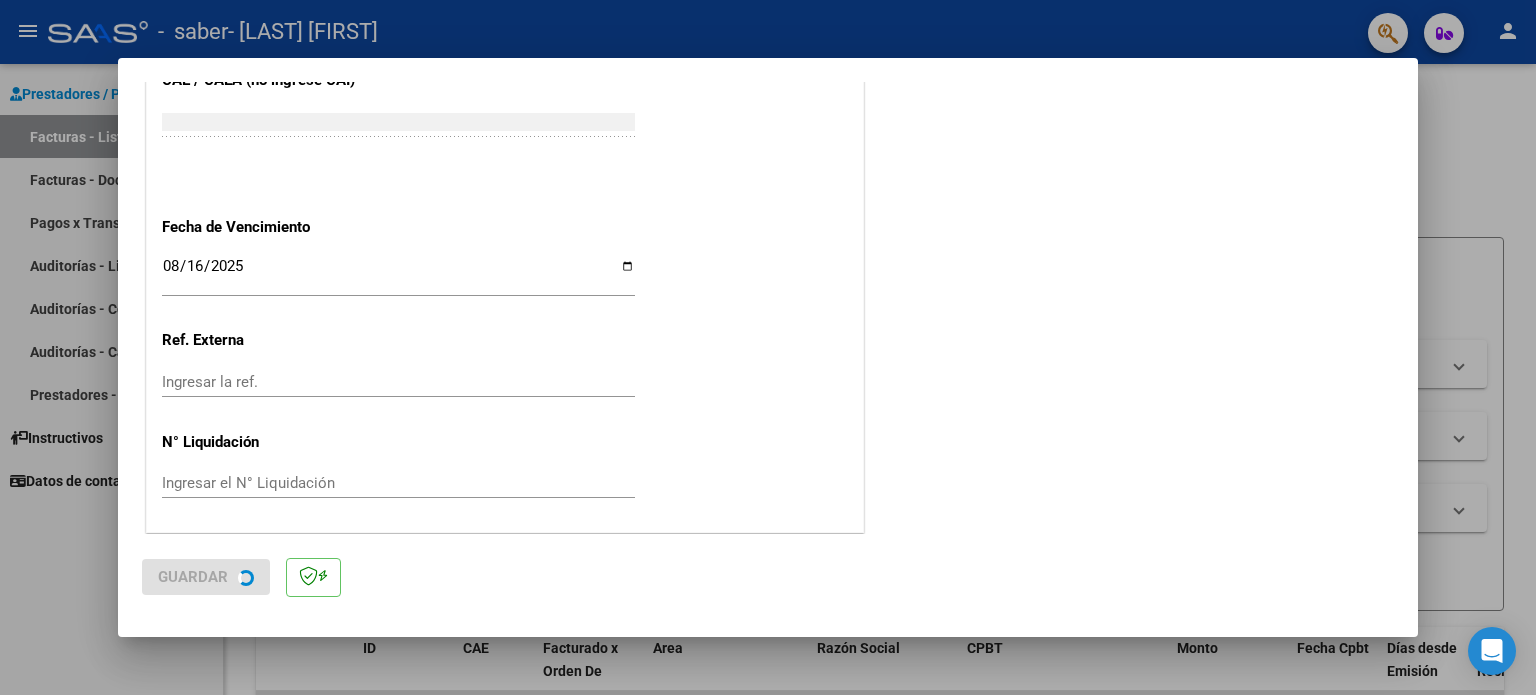 scroll, scrollTop: 0, scrollLeft: 0, axis: both 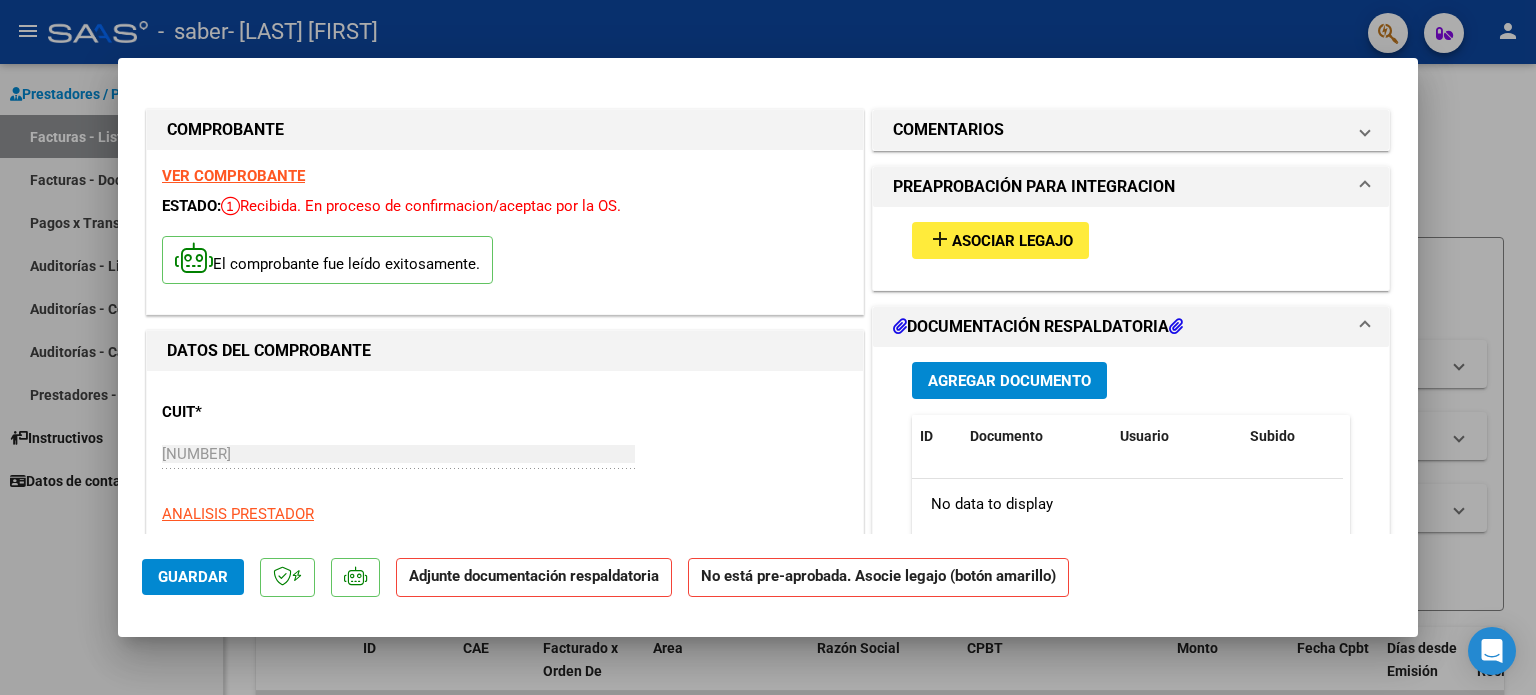 click on "add" at bounding box center (940, 239) 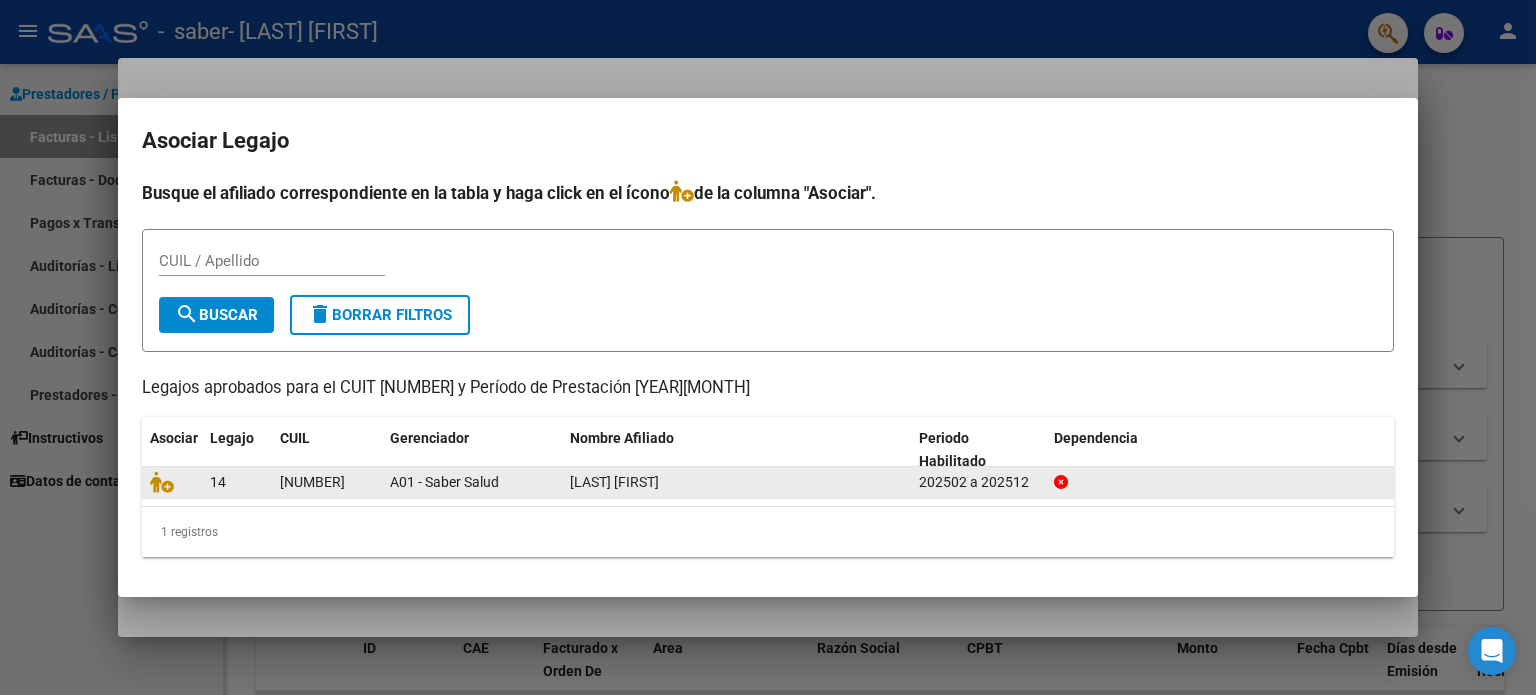 click on "A01 - Saber Salud" 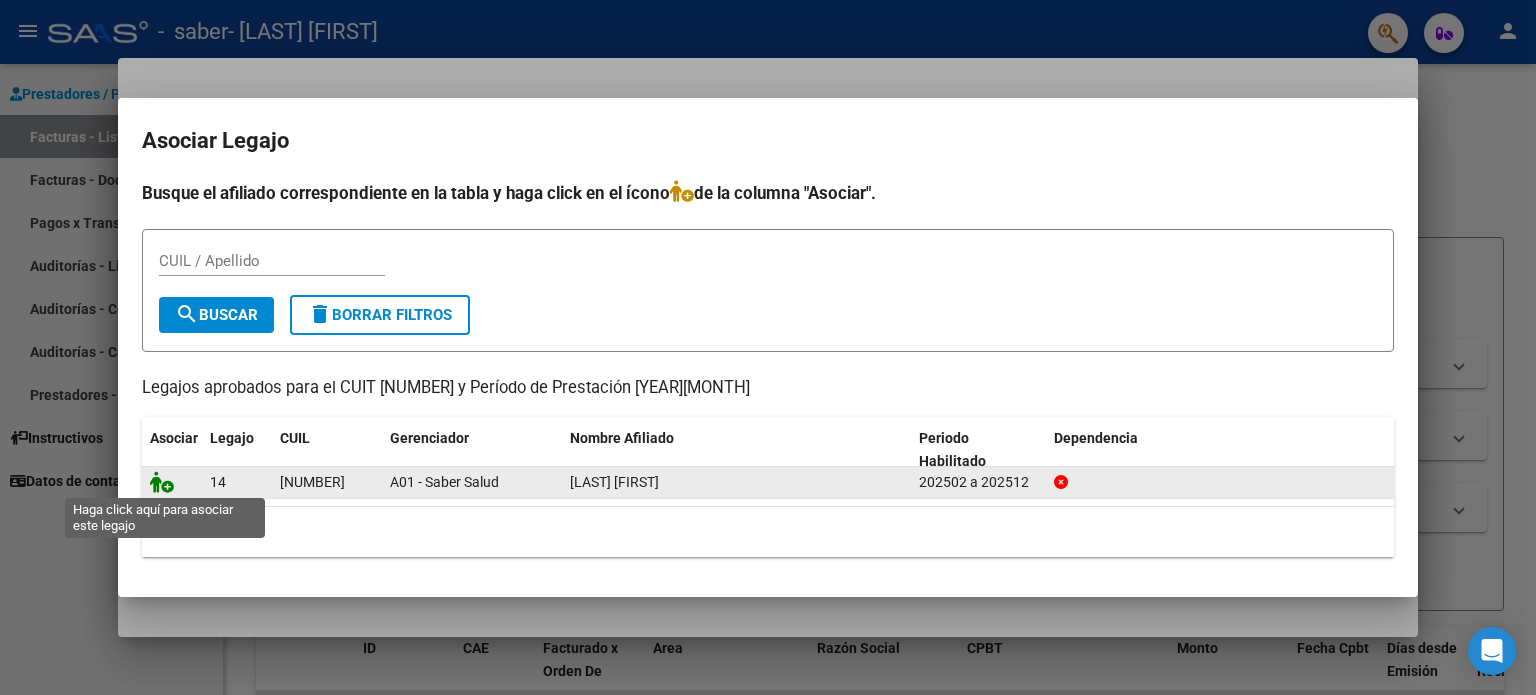 click 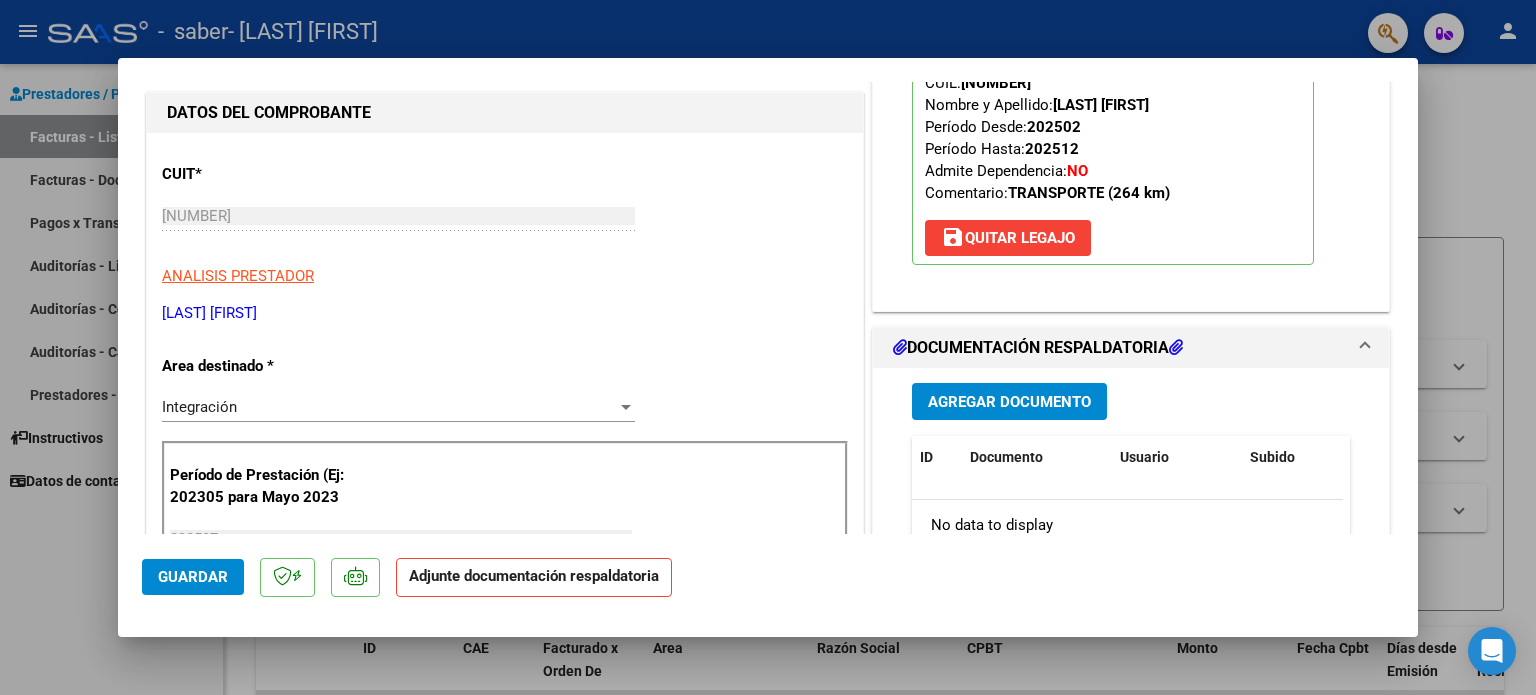 scroll, scrollTop: 300, scrollLeft: 0, axis: vertical 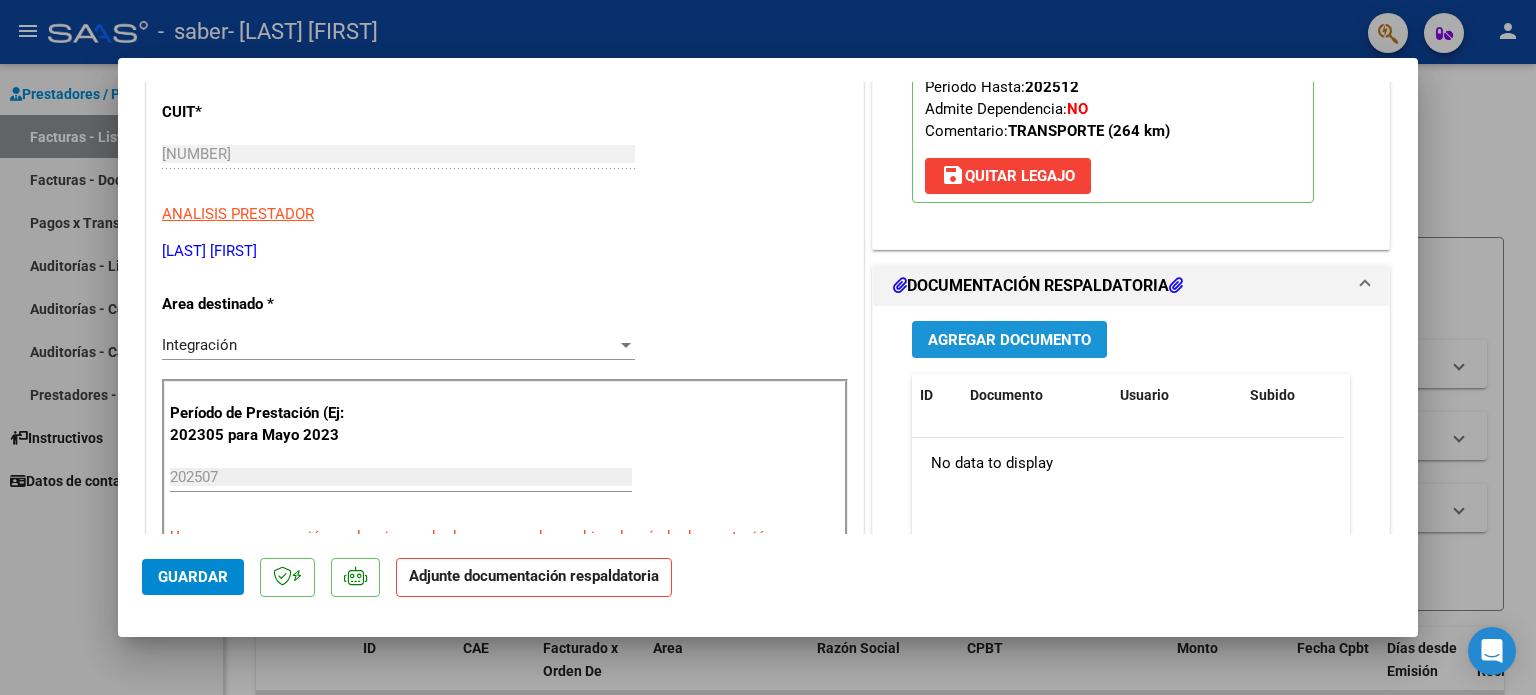 click on "Agregar Documento" at bounding box center [1009, 340] 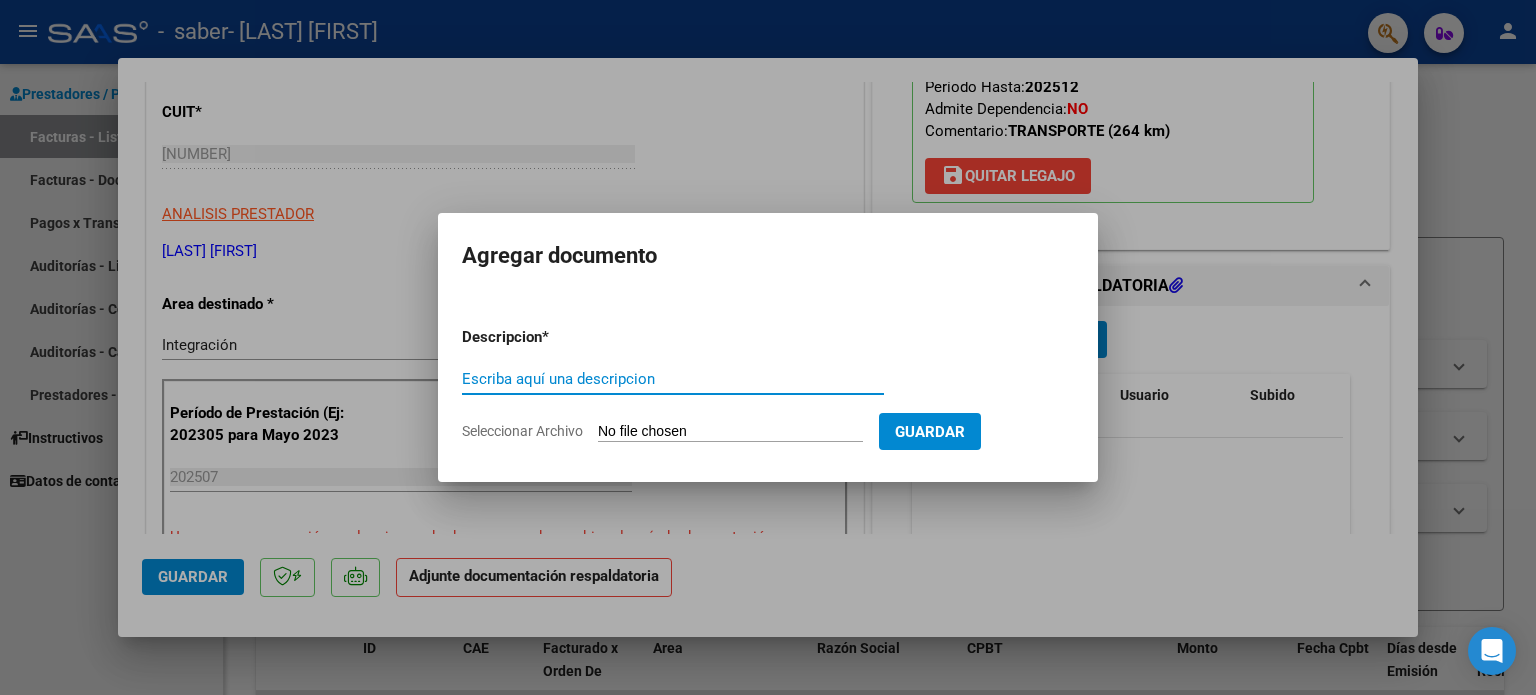 click on "Escriba aquí una descripcion" at bounding box center (673, 379) 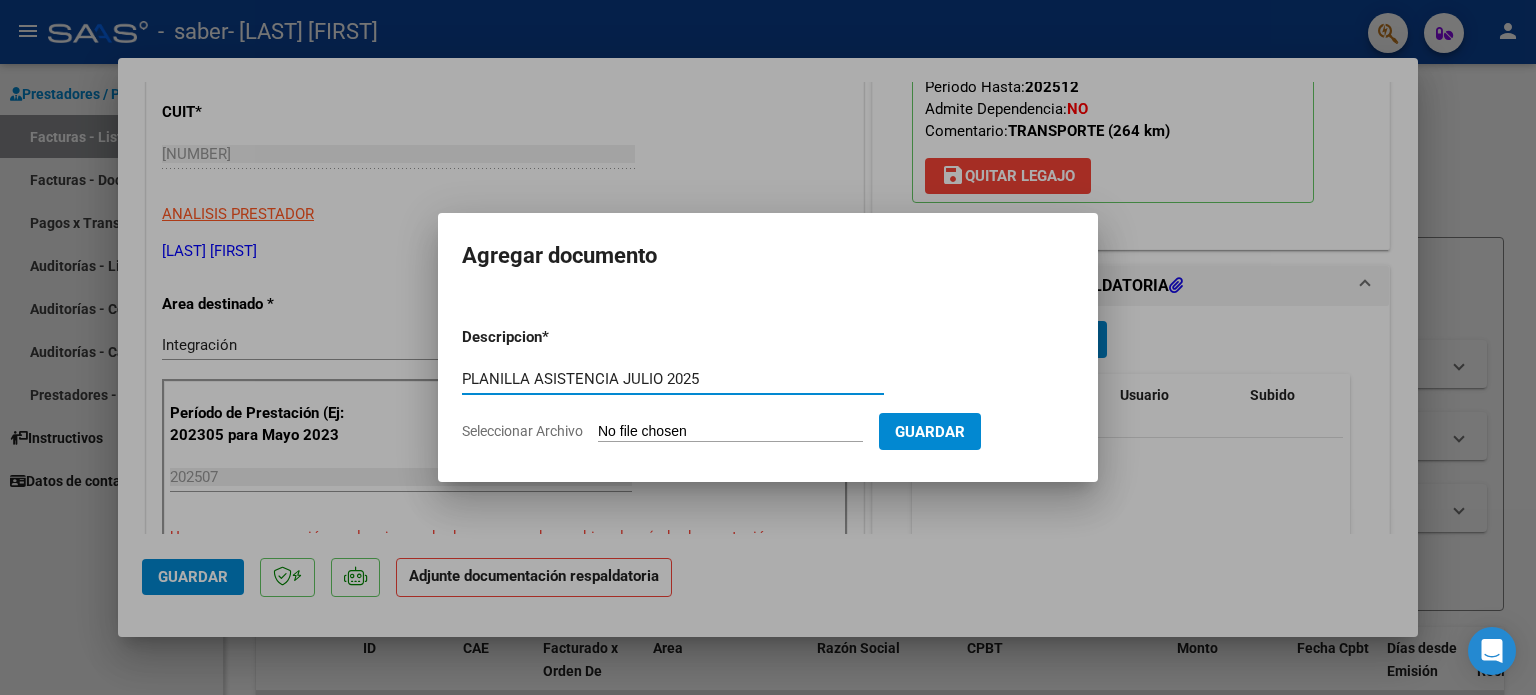 click on "PLANILLA ASISTENCIA JULIO 2025" at bounding box center [673, 379] 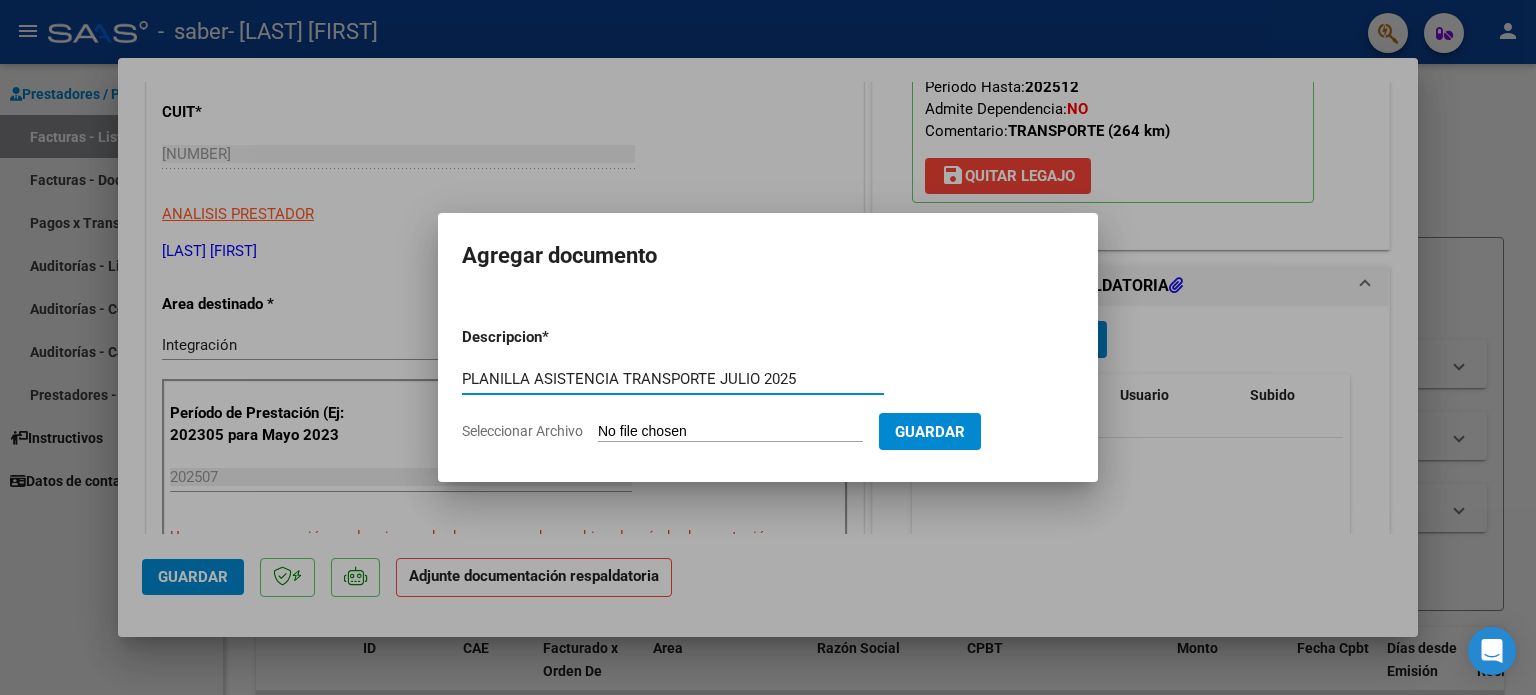 drag, startPoint x: 620, startPoint y: 375, endPoint x: 715, endPoint y: 375, distance: 95 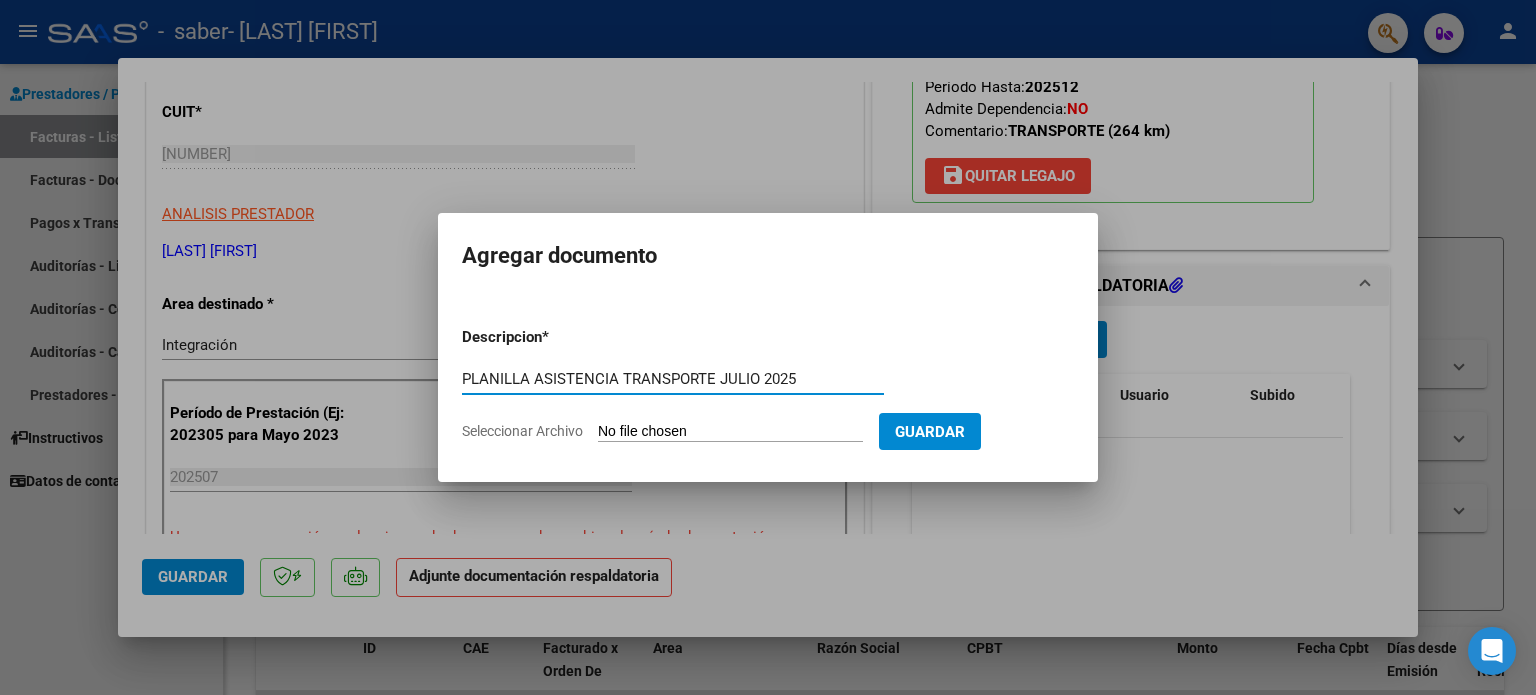 drag, startPoint x: 718, startPoint y: 375, endPoint x: 801, endPoint y: 375, distance: 83 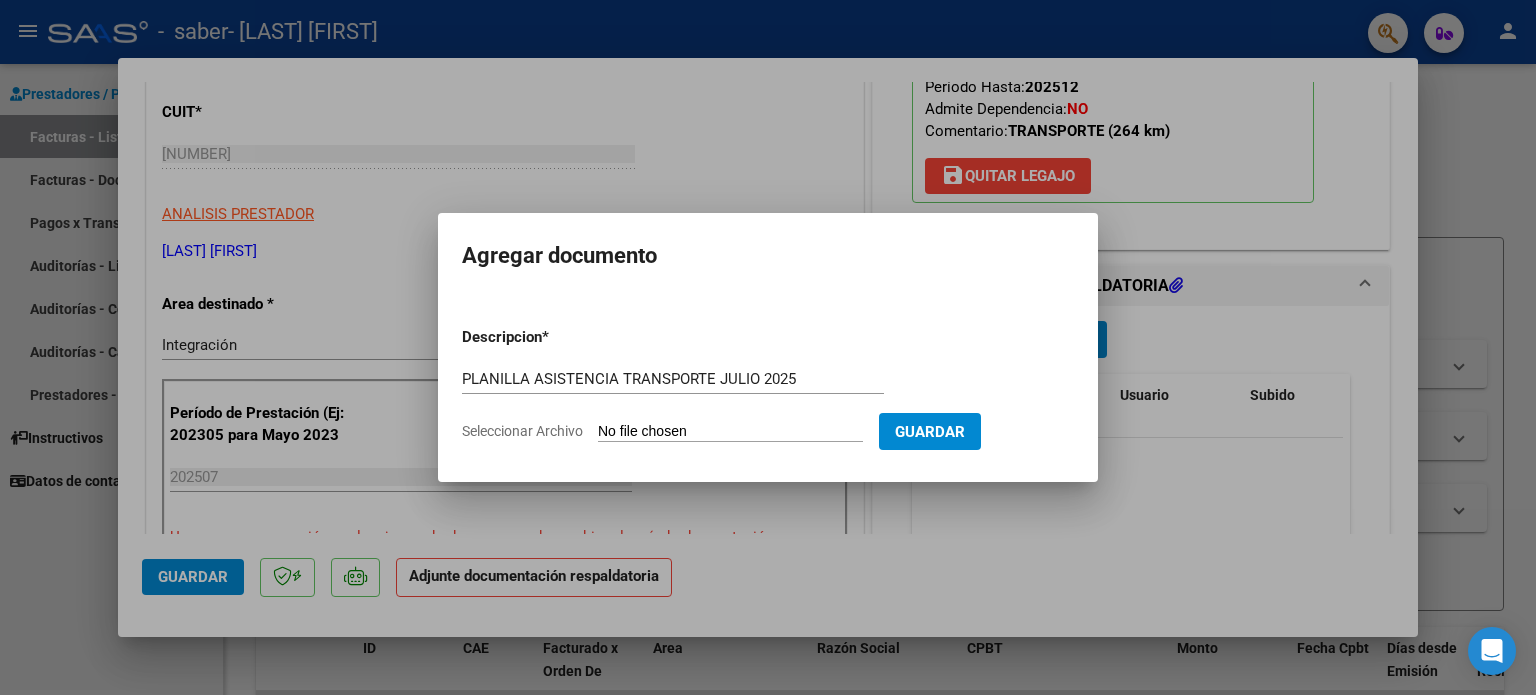 type on "C:\fakepath\[TEXT] [YEAR].pdf" 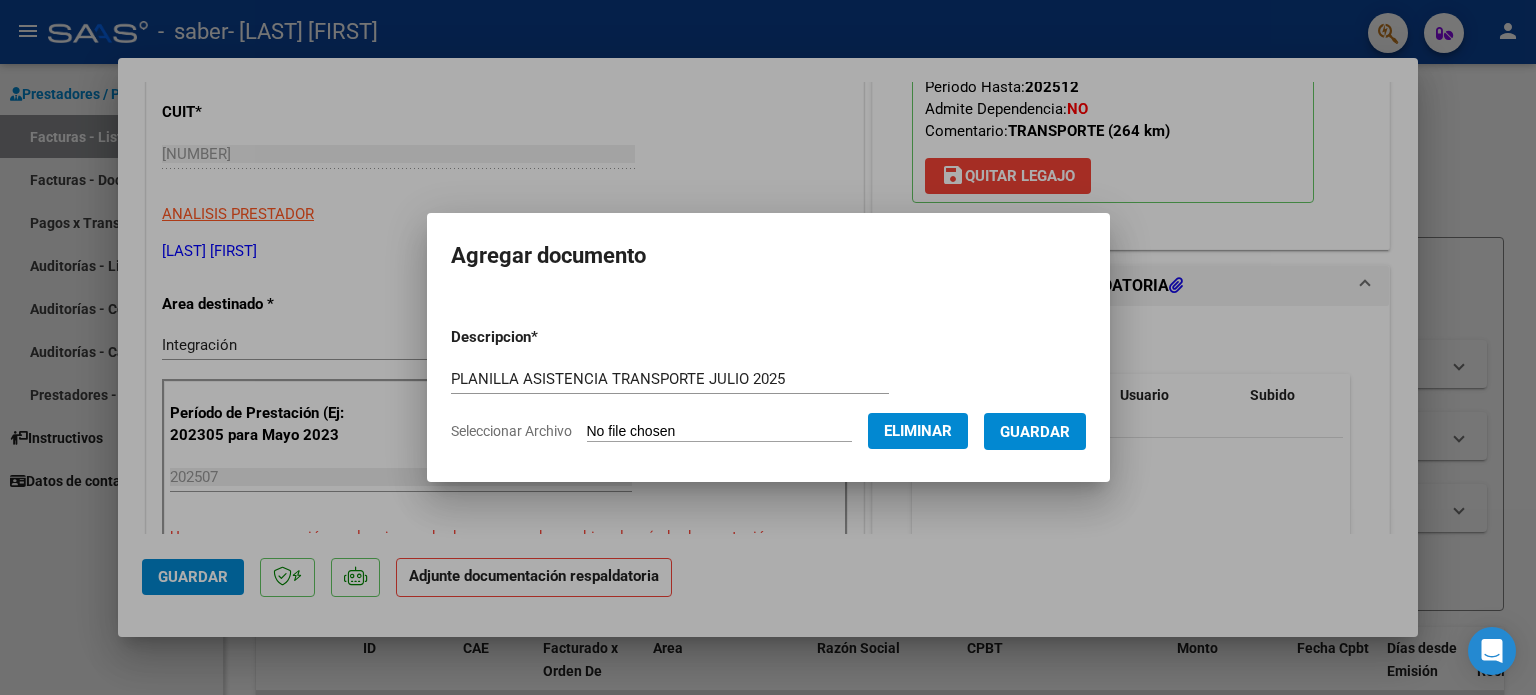 click on "Guardar" at bounding box center [1035, 431] 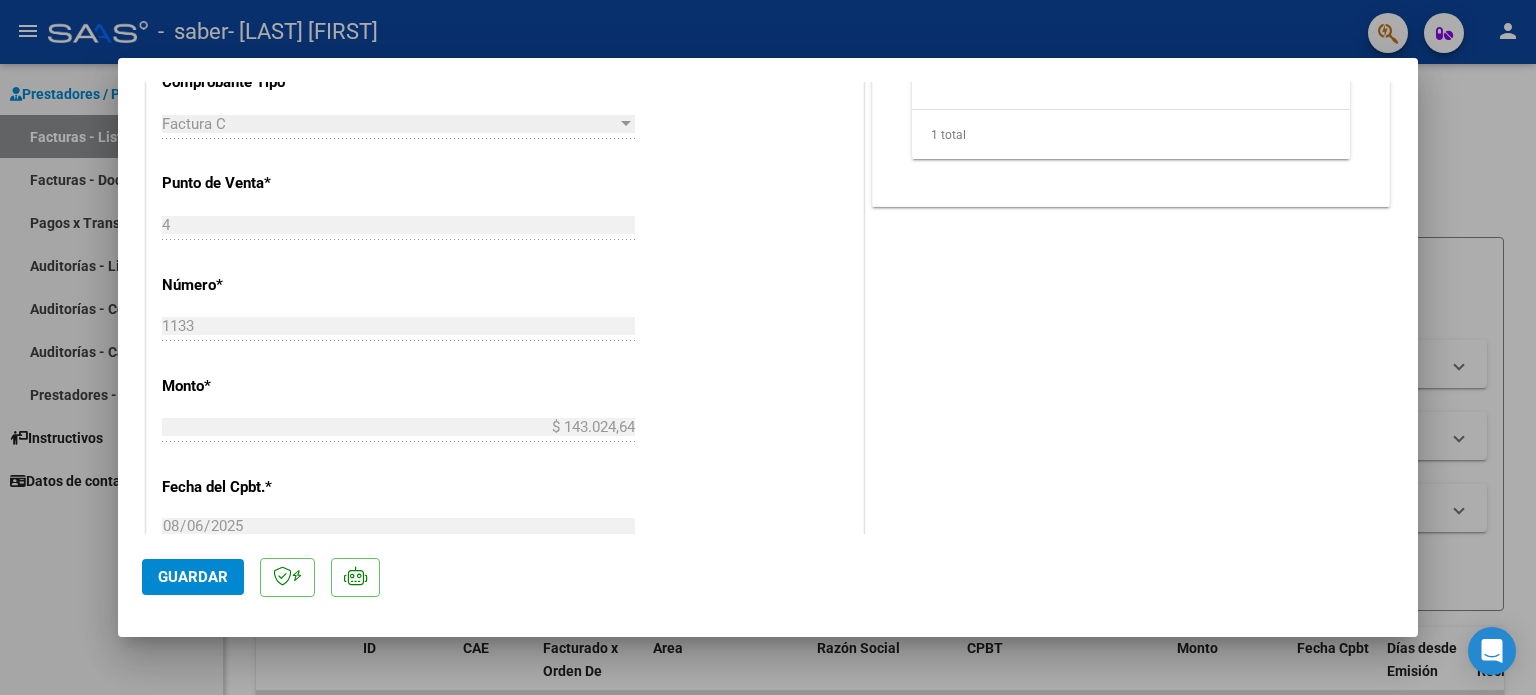 scroll, scrollTop: 1236, scrollLeft: 0, axis: vertical 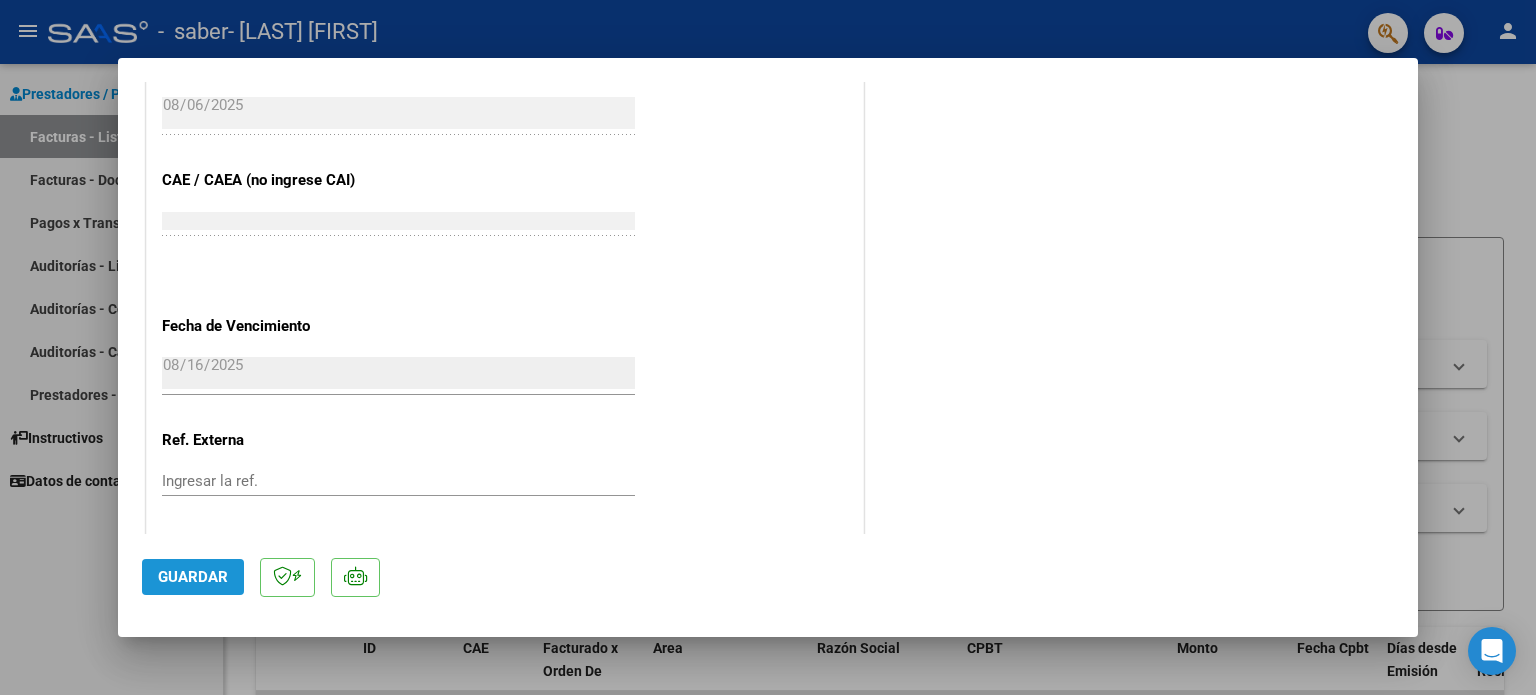 click on "Guardar" 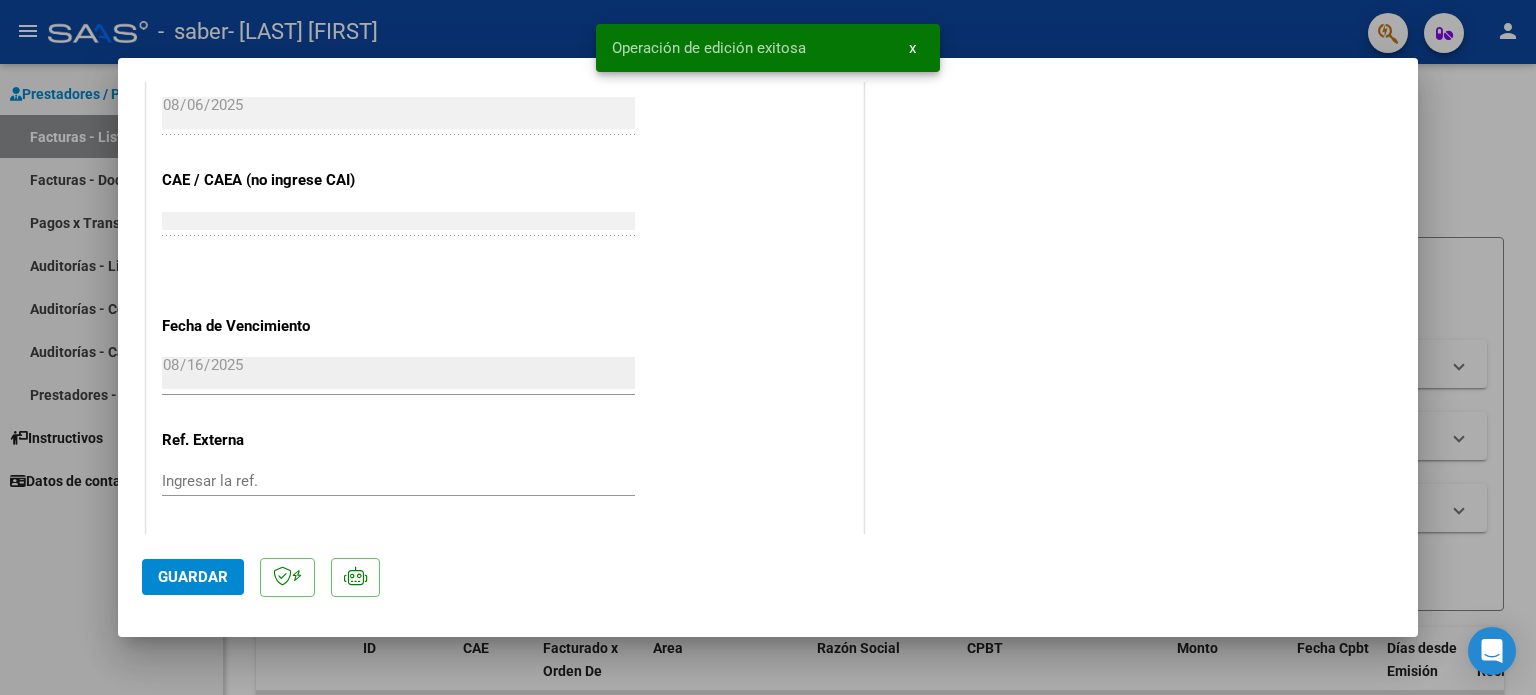 click on "Guardar" 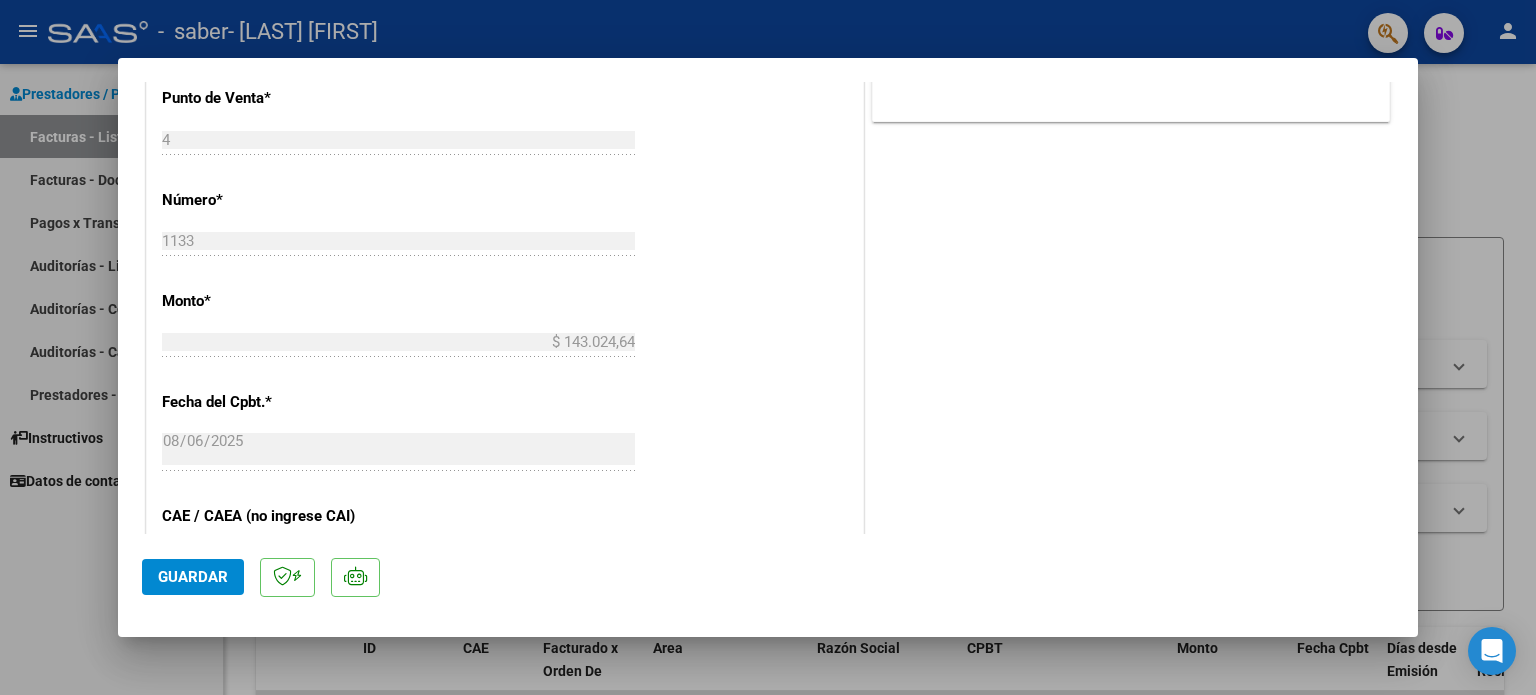 scroll, scrollTop: 1336, scrollLeft: 0, axis: vertical 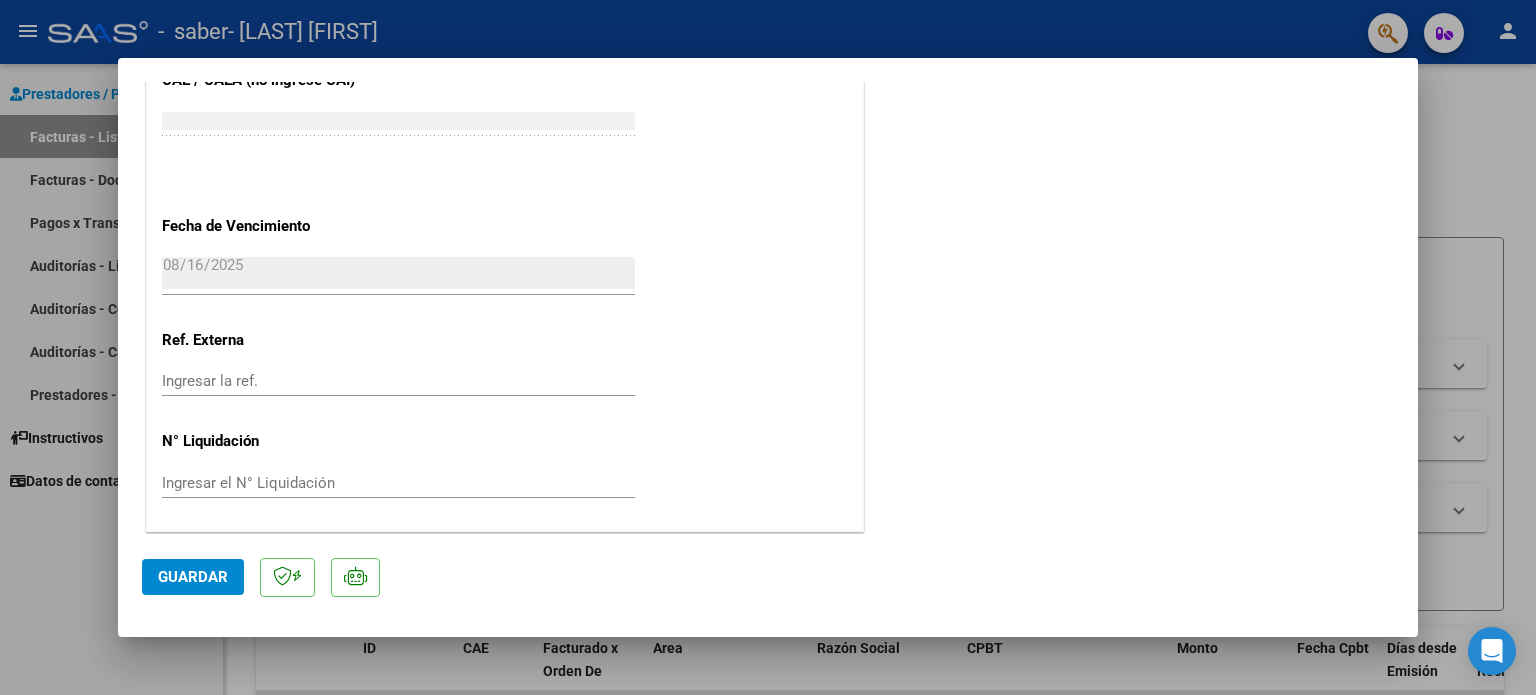 click on "Guardar" 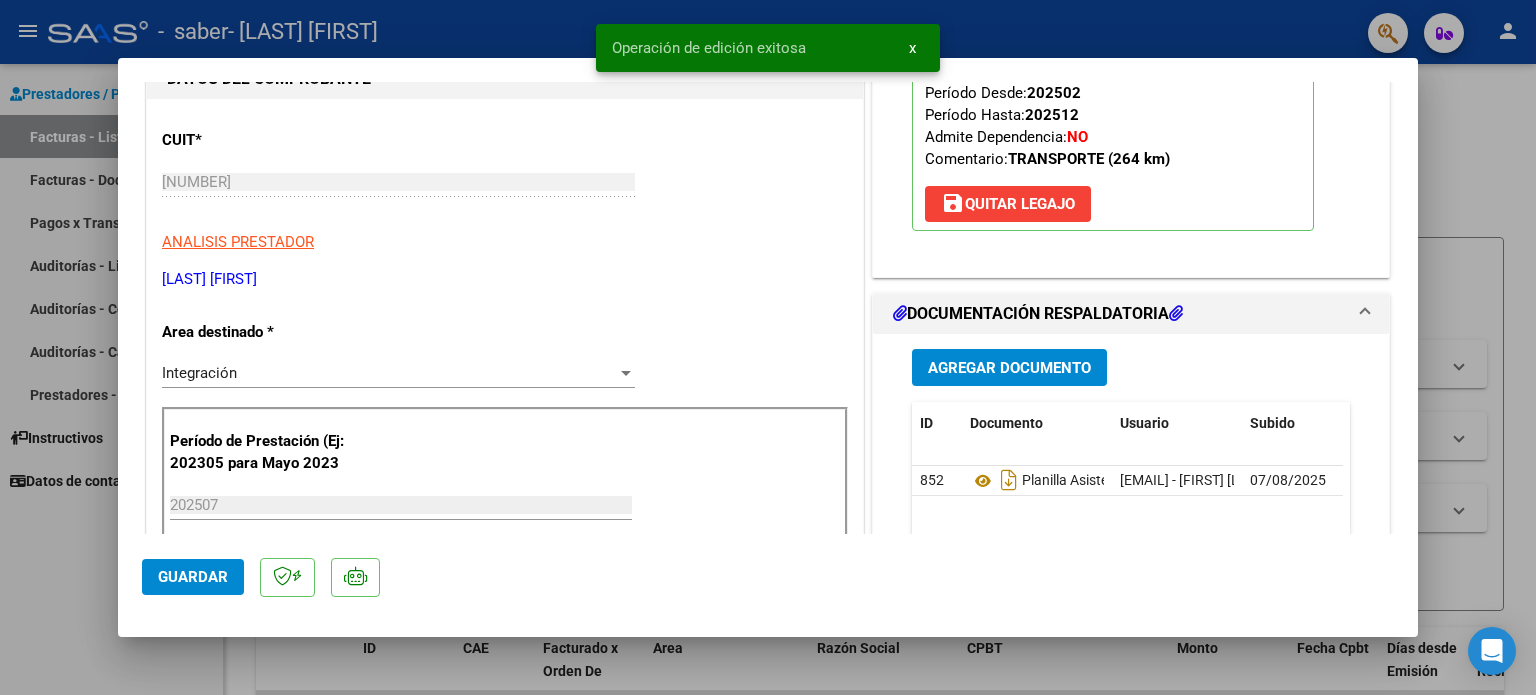 scroll, scrollTop: 0, scrollLeft: 0, axis: both 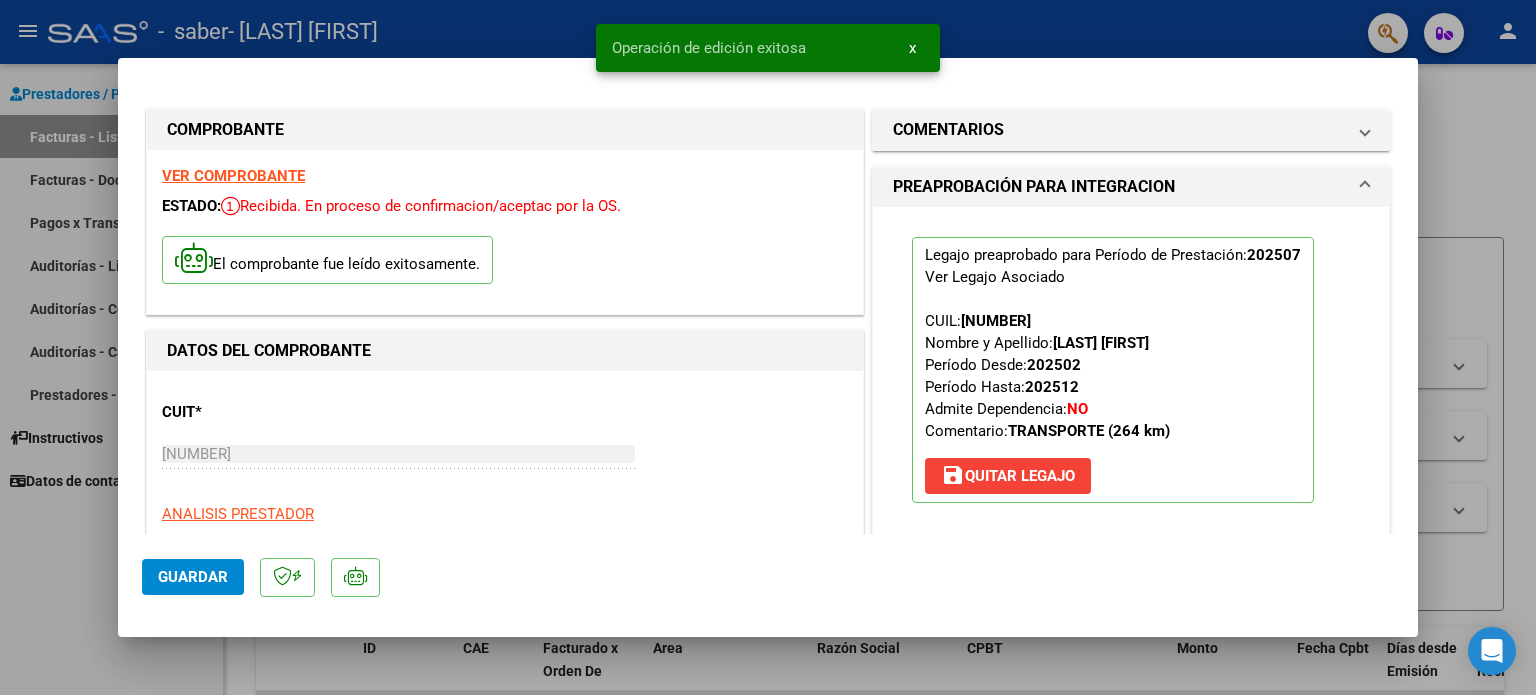 click at bounding box center (768, 347) 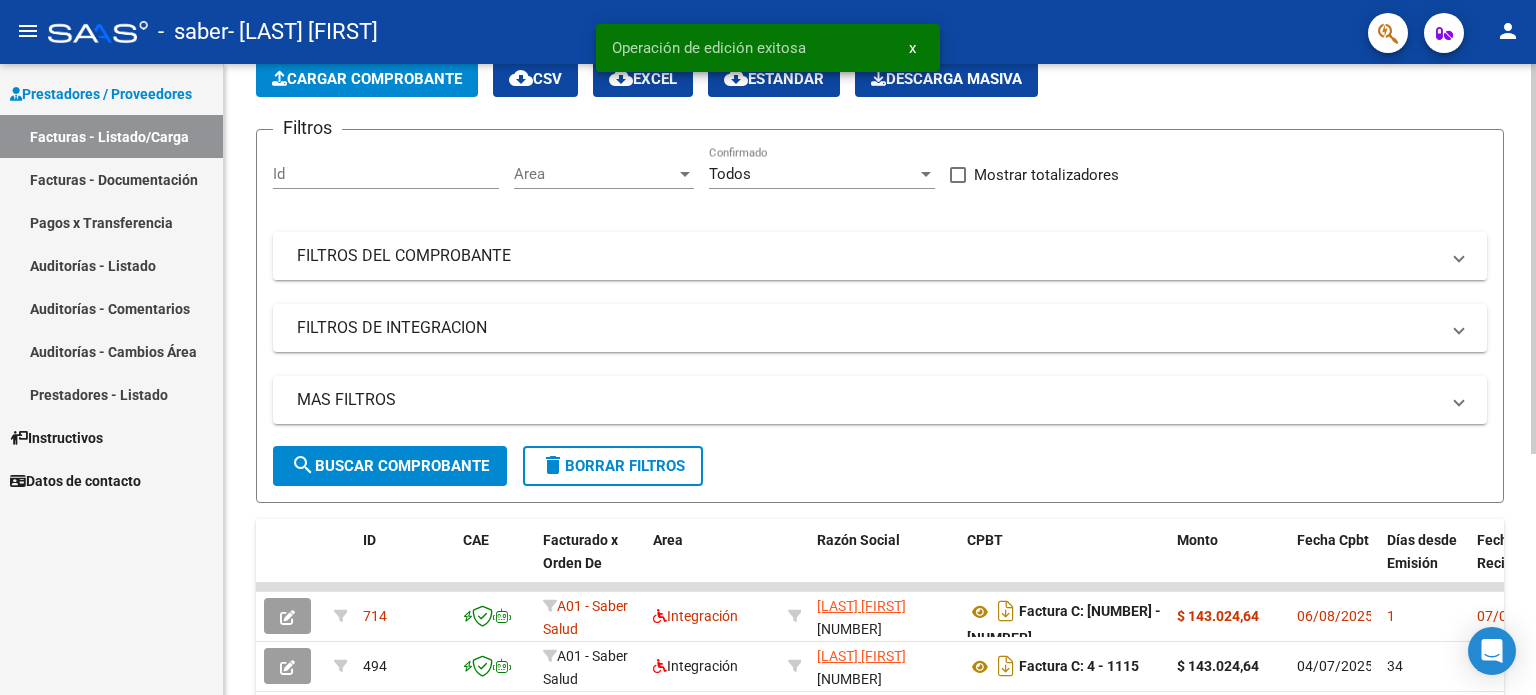scroll, scrollTop: 300, scrollLeft: 0, axis: vertical 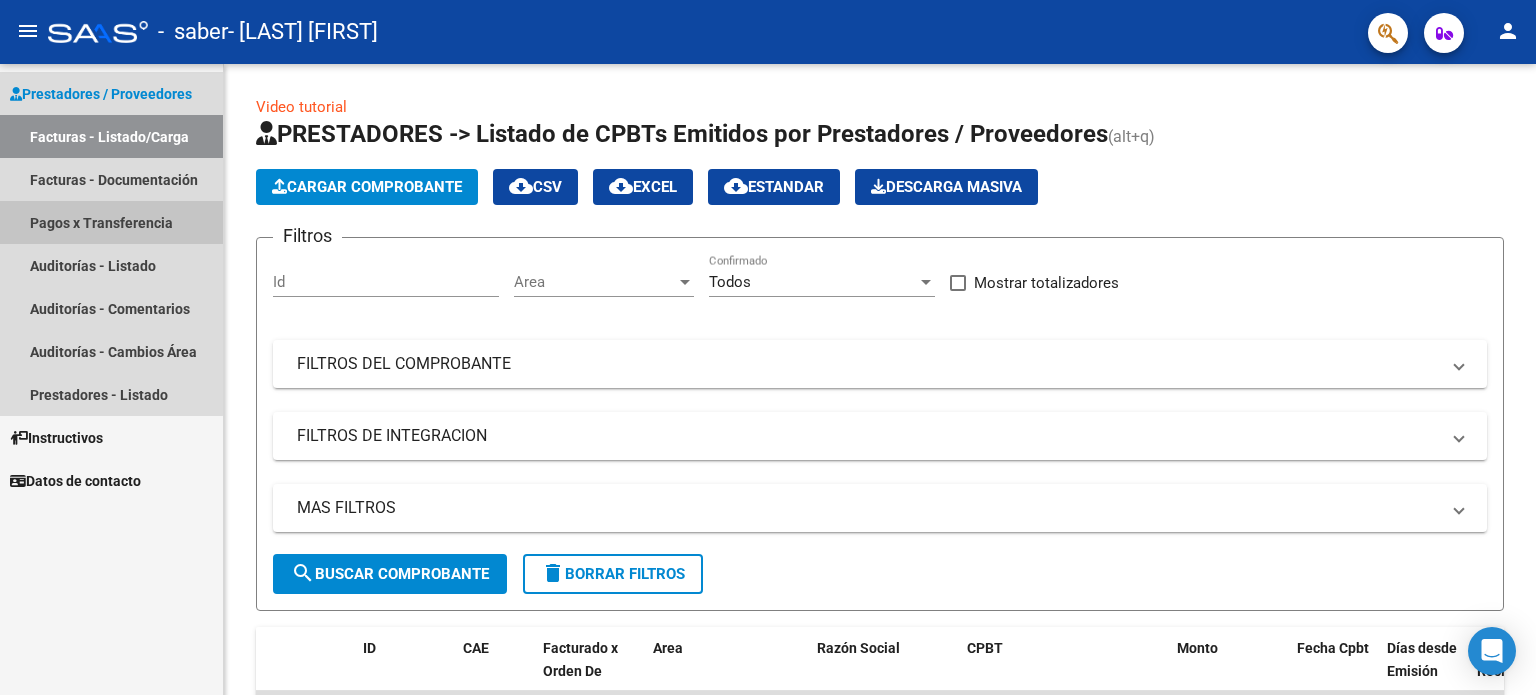 click on "Pagos x Transferencia" at bounding box center (111, 222) 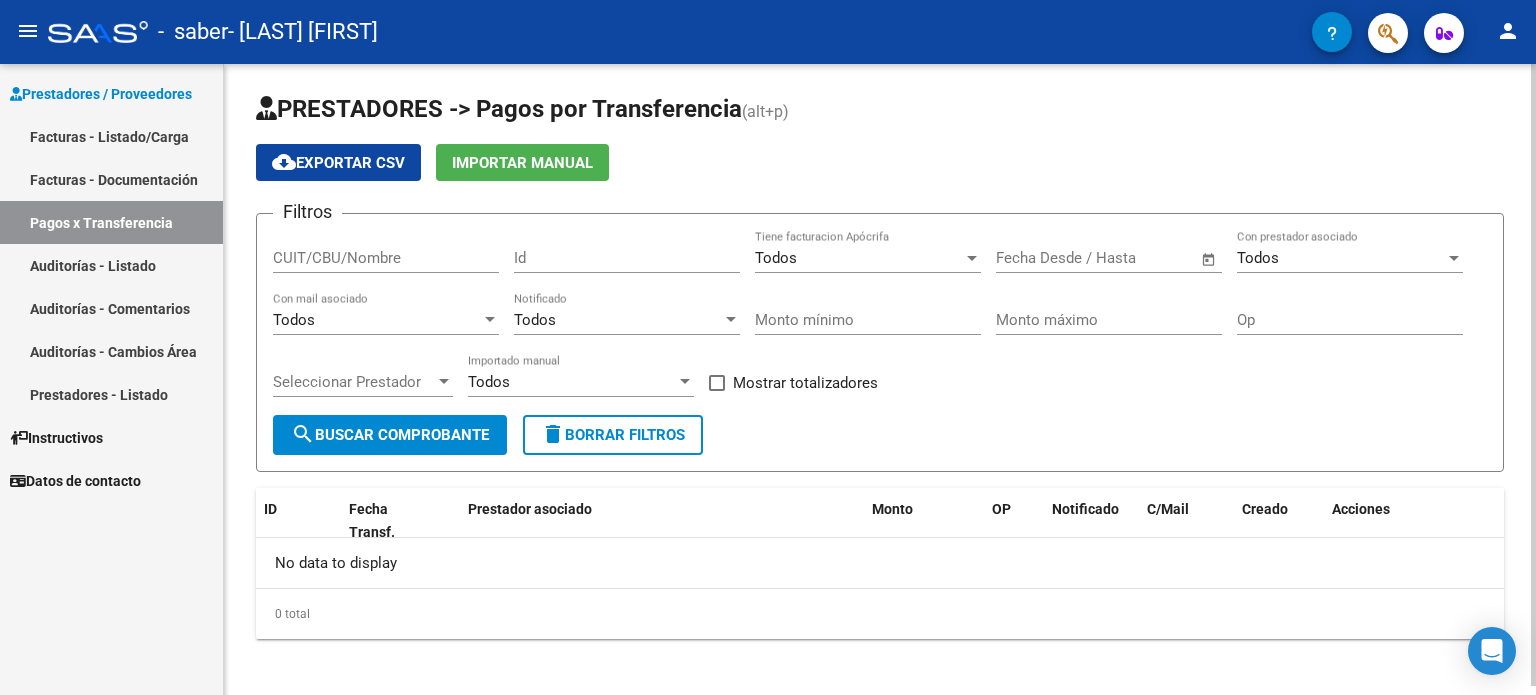 scroll, scrollTop: 0, scrollLeft: 0, axis: both 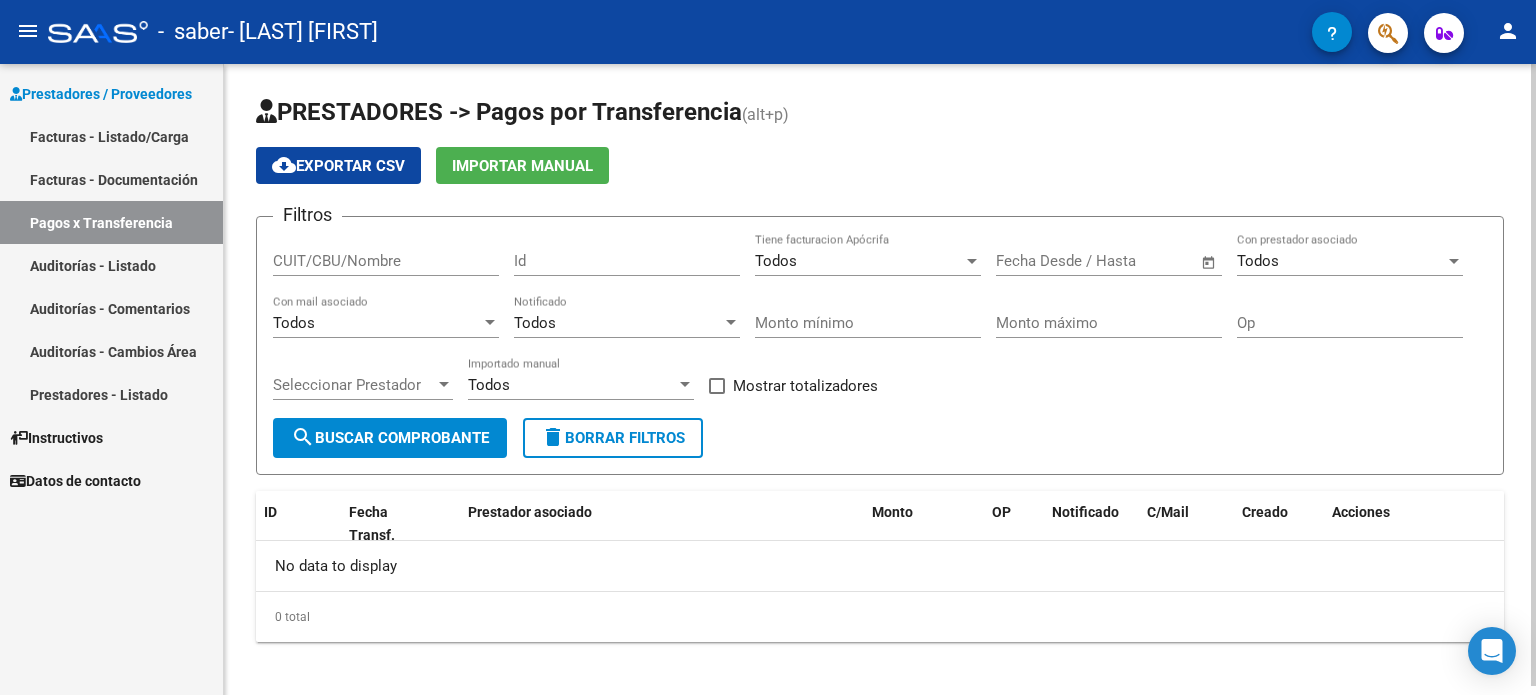 click on "CUIT/CBU/Nombre" at bounding box center [386, 261] 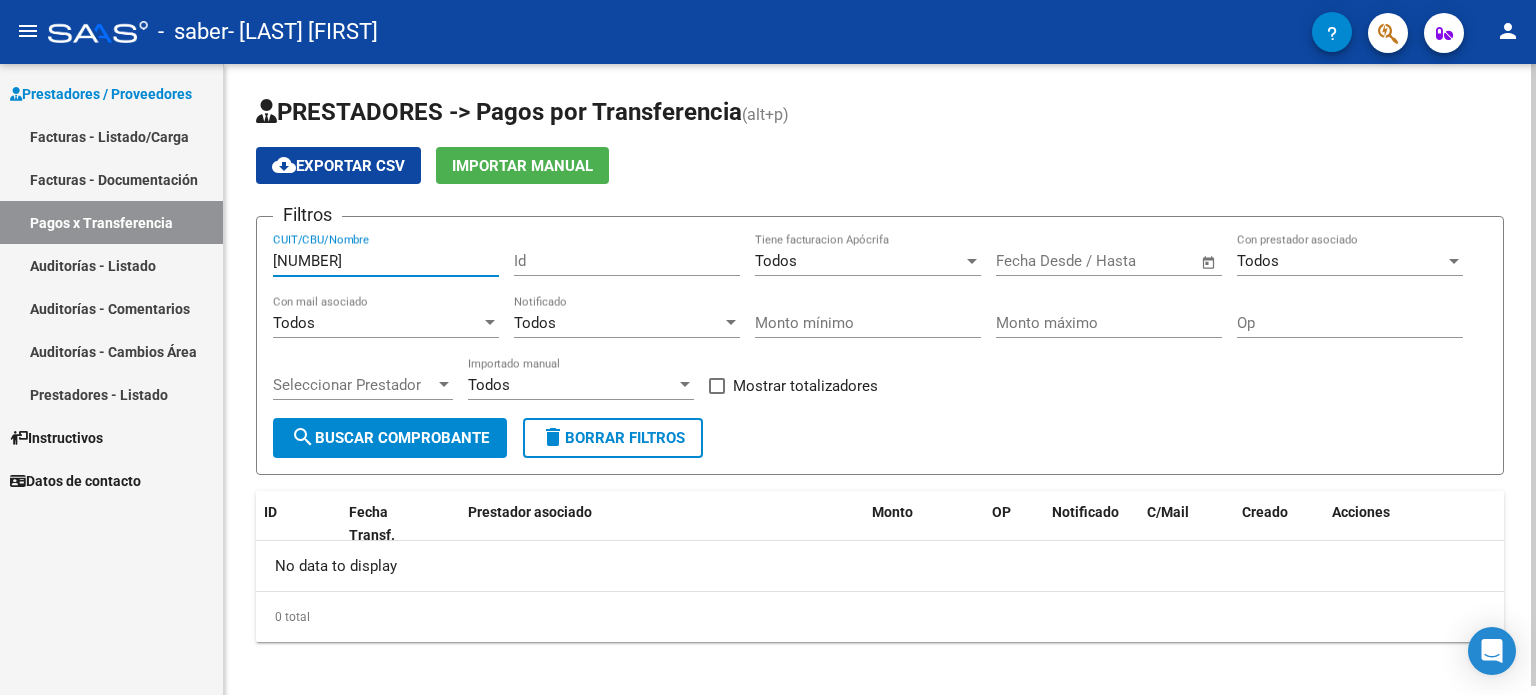 type on "[NUMBER]" 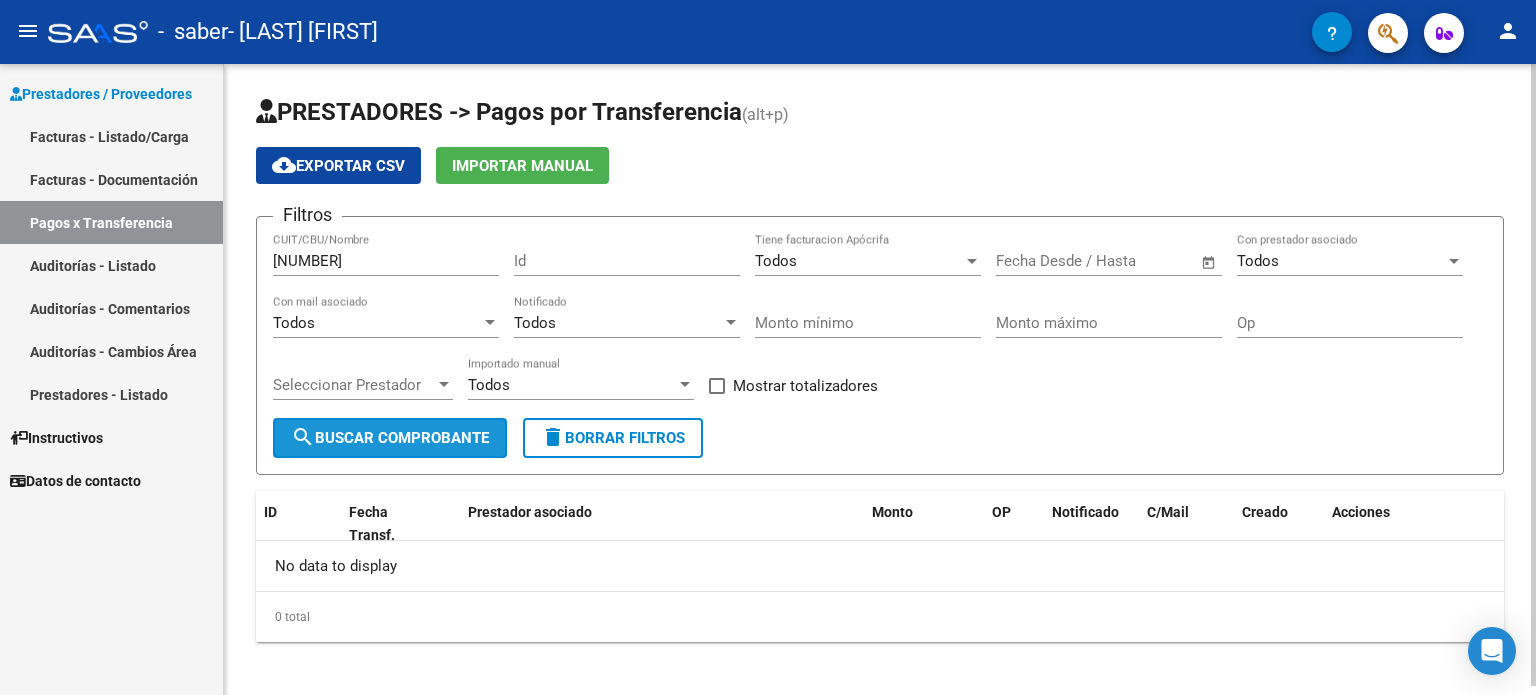 click on "search  Buscar Comprobante" 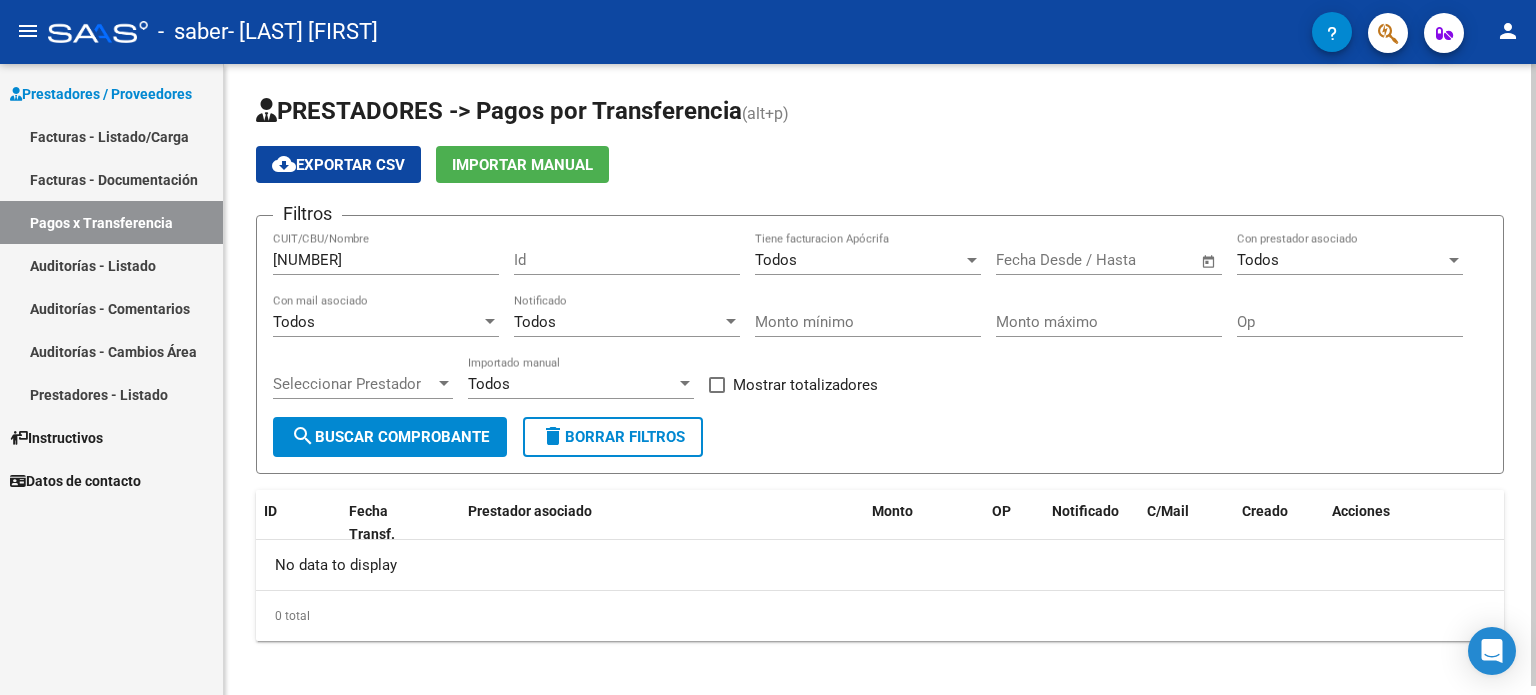 scroll, scrollTop: 0, scrollLeft: 0, axis: both 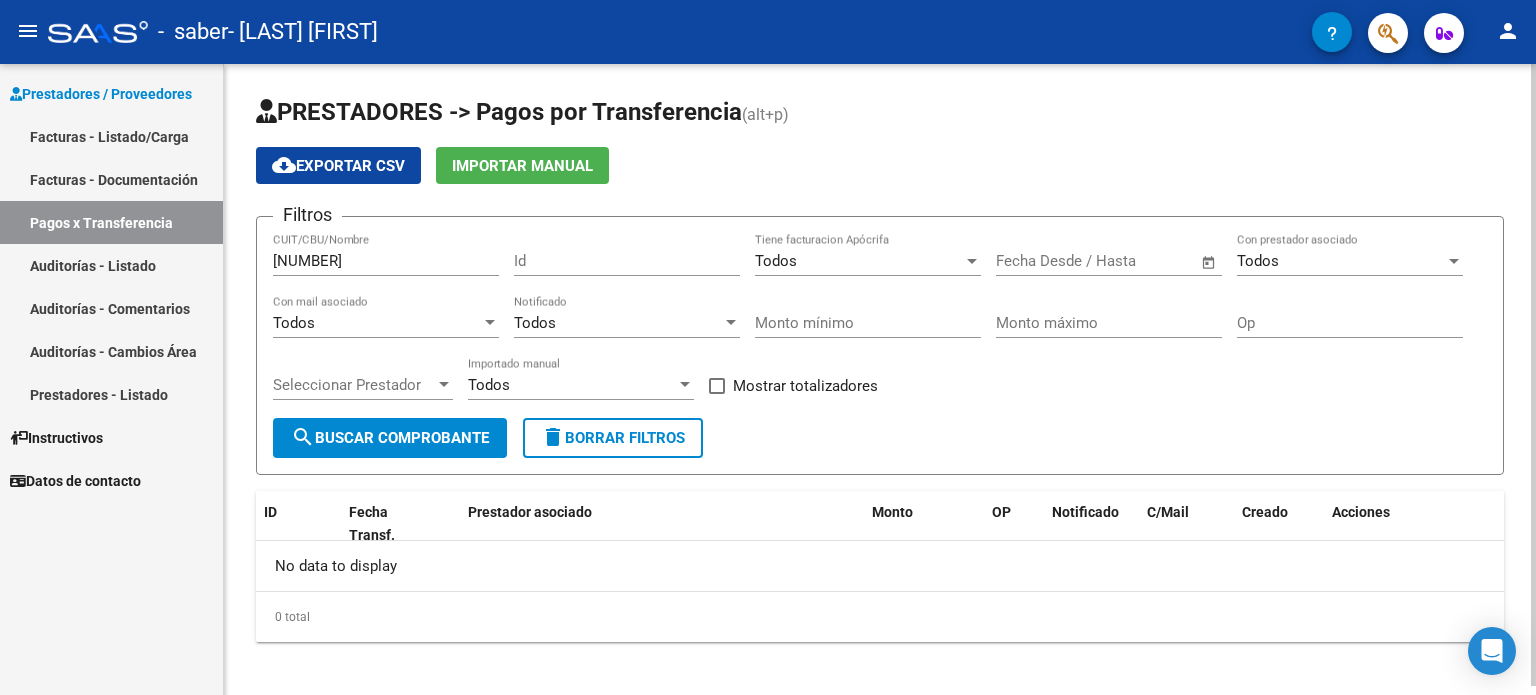 click on "cloud_download  Exportar CSV   Importar Manual" 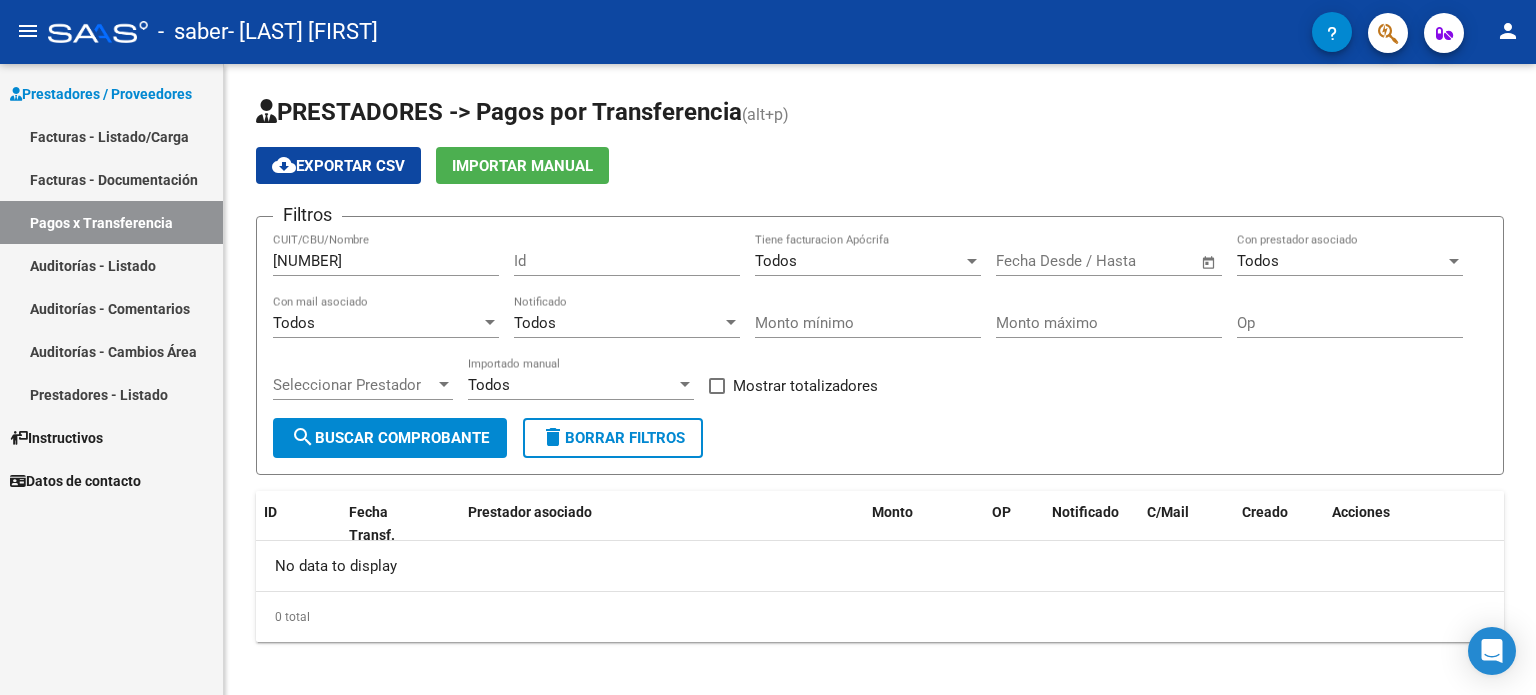 click on "Facturas - Listado/Carga" at bounding box center [111, 136] 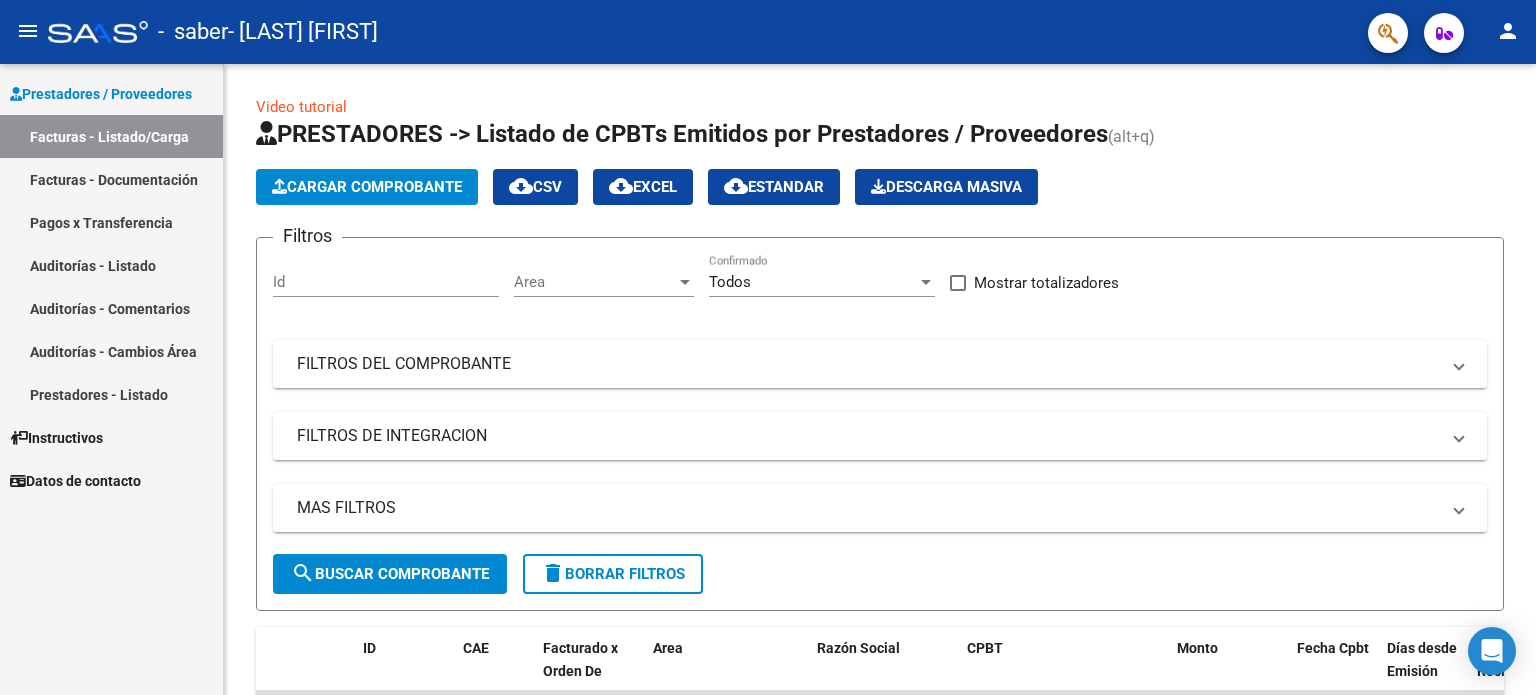 click on "Facturas - Listado/Carga" at bounding box center [111, 136] 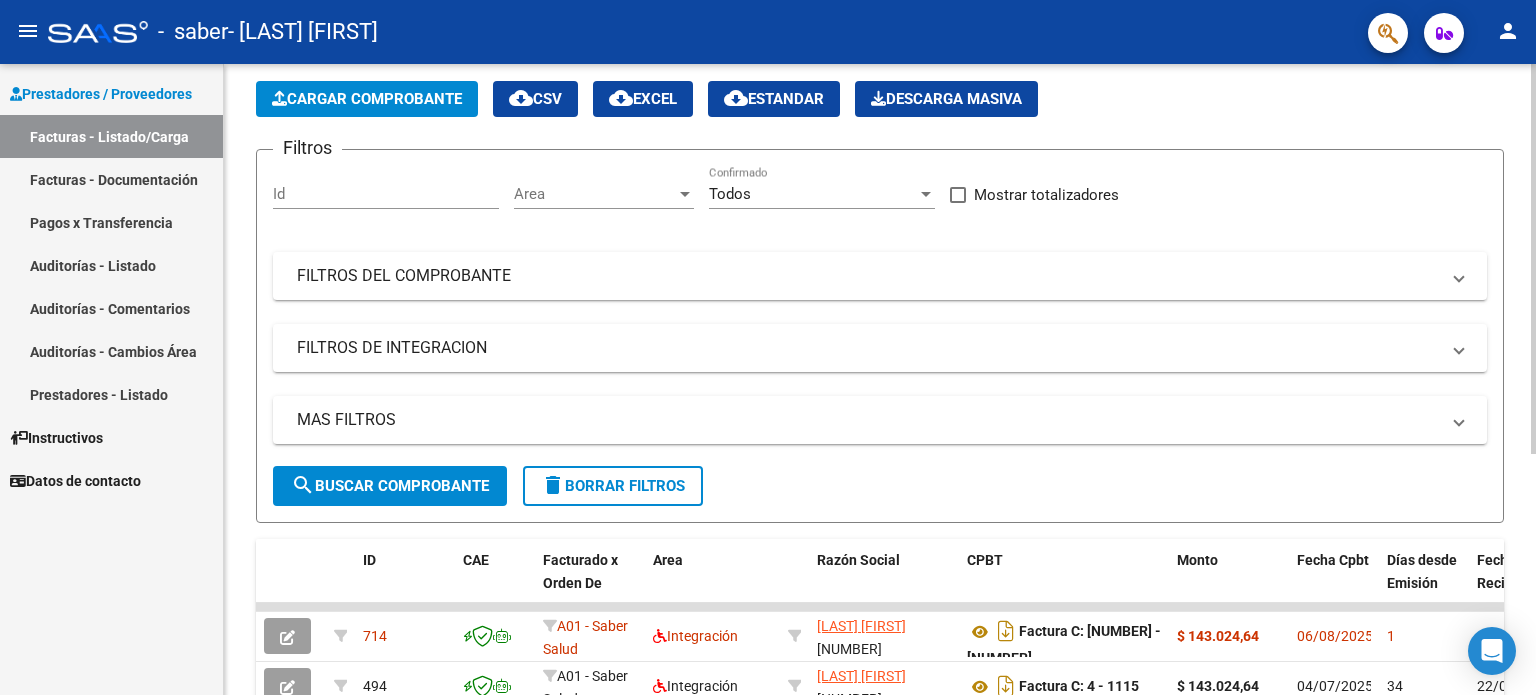scroll, scrollTop: 0, scrollLeft: 0, axis: both 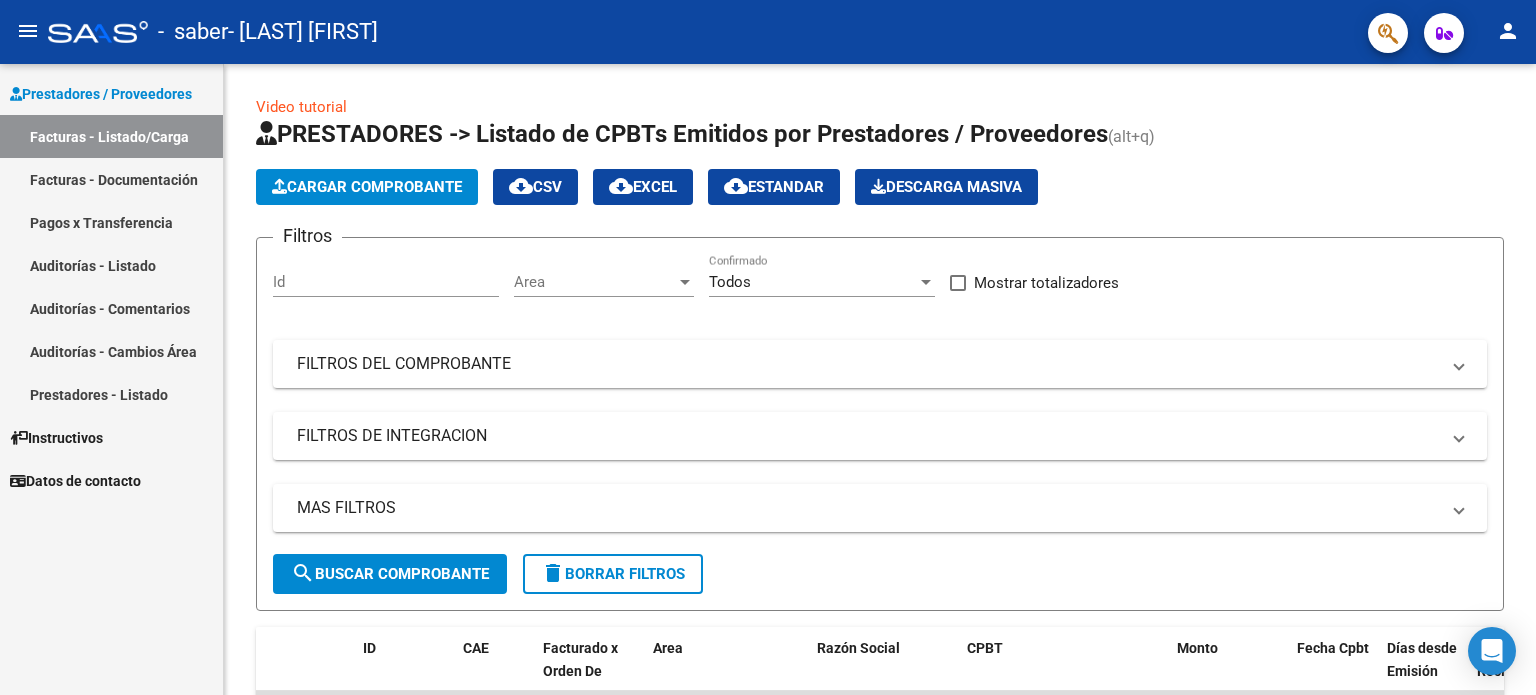 click on "- saber - [LAST] [FIRST]" 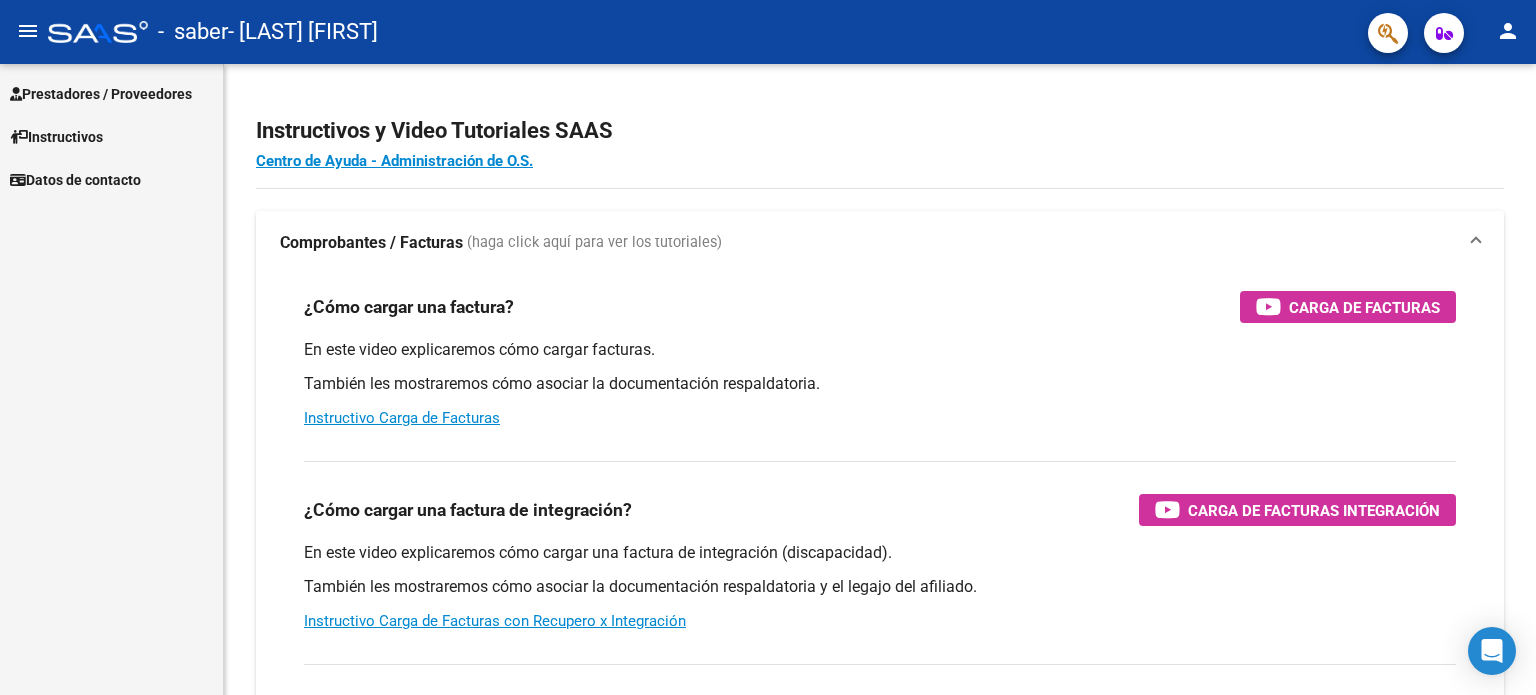click on "person" 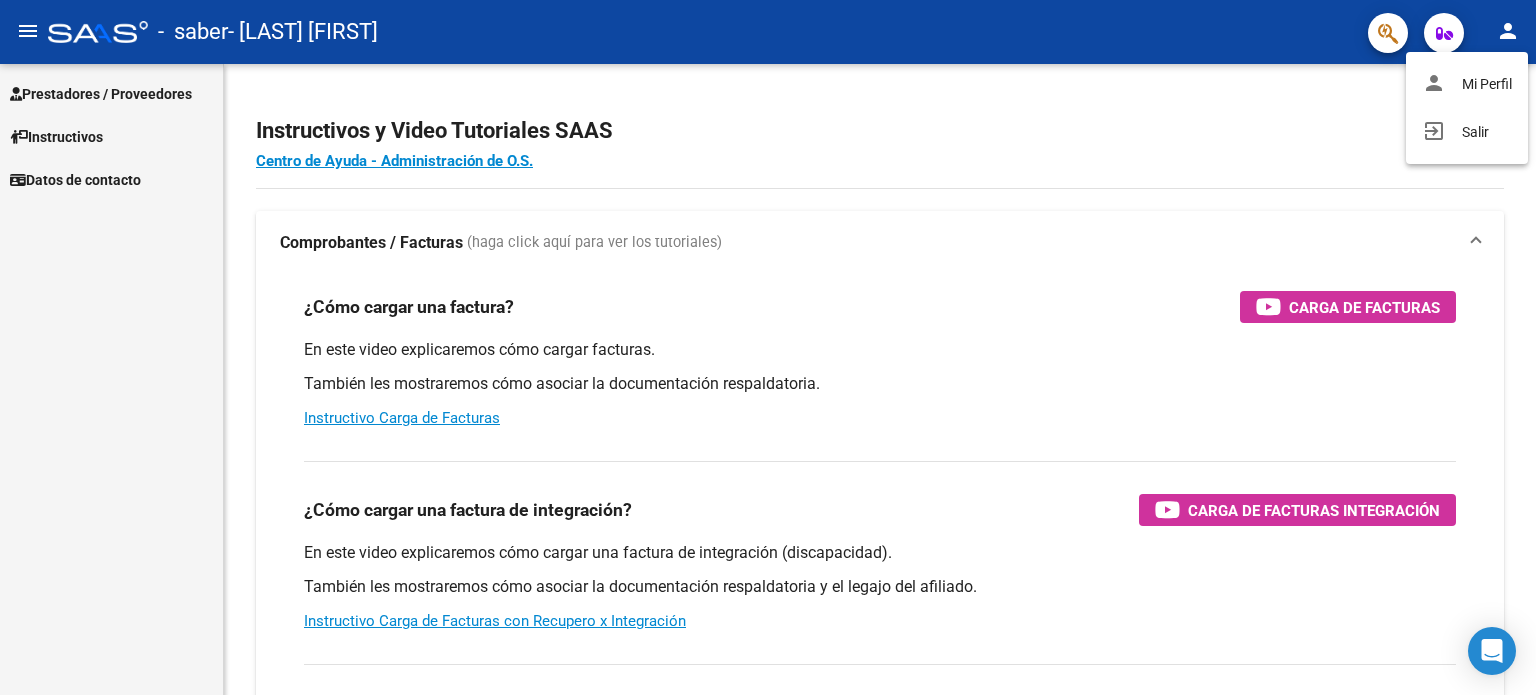 drag, startPoint x: 1496, startPoint y: 123, endPoint x: 1251, endPoint y: 76, distance: 249.46744 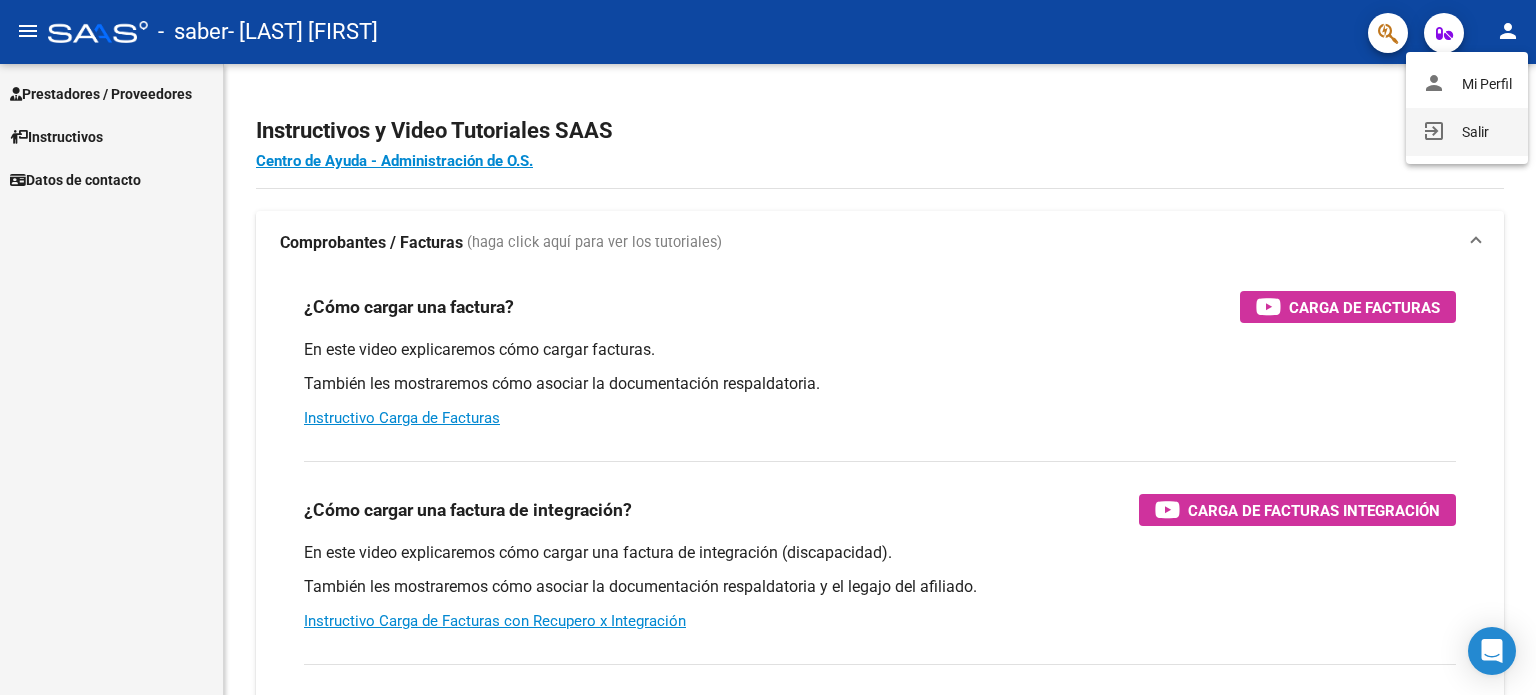 click on "exit_to_app  Salir" at bounding box center (1467, 132) 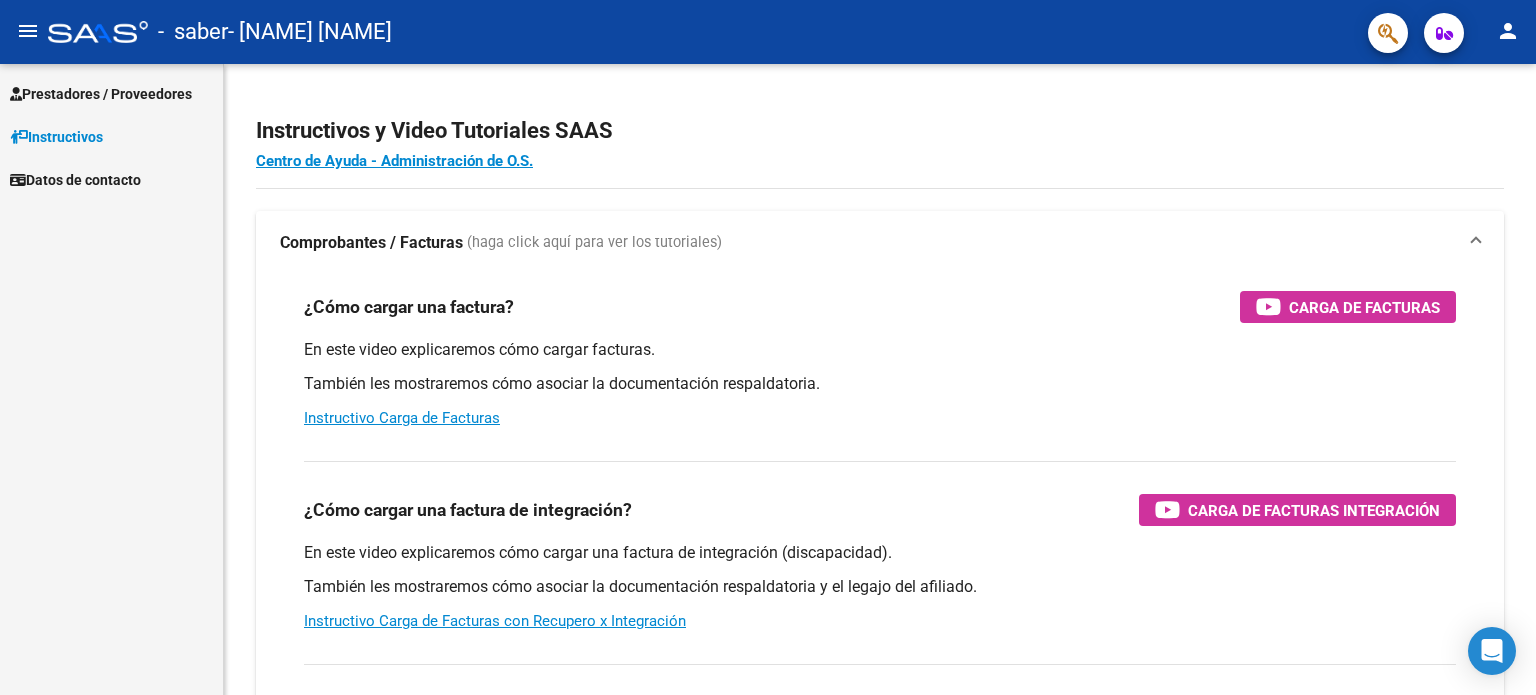click on "¿Cómo cargar una factura?    Carga de Facturas En este video explicaremos cómo cargar facturas. También les mostraremos cómo asociar la documentación respaldatoria. Instructivo Carga de Facturas" at bounding box center (880, 360) 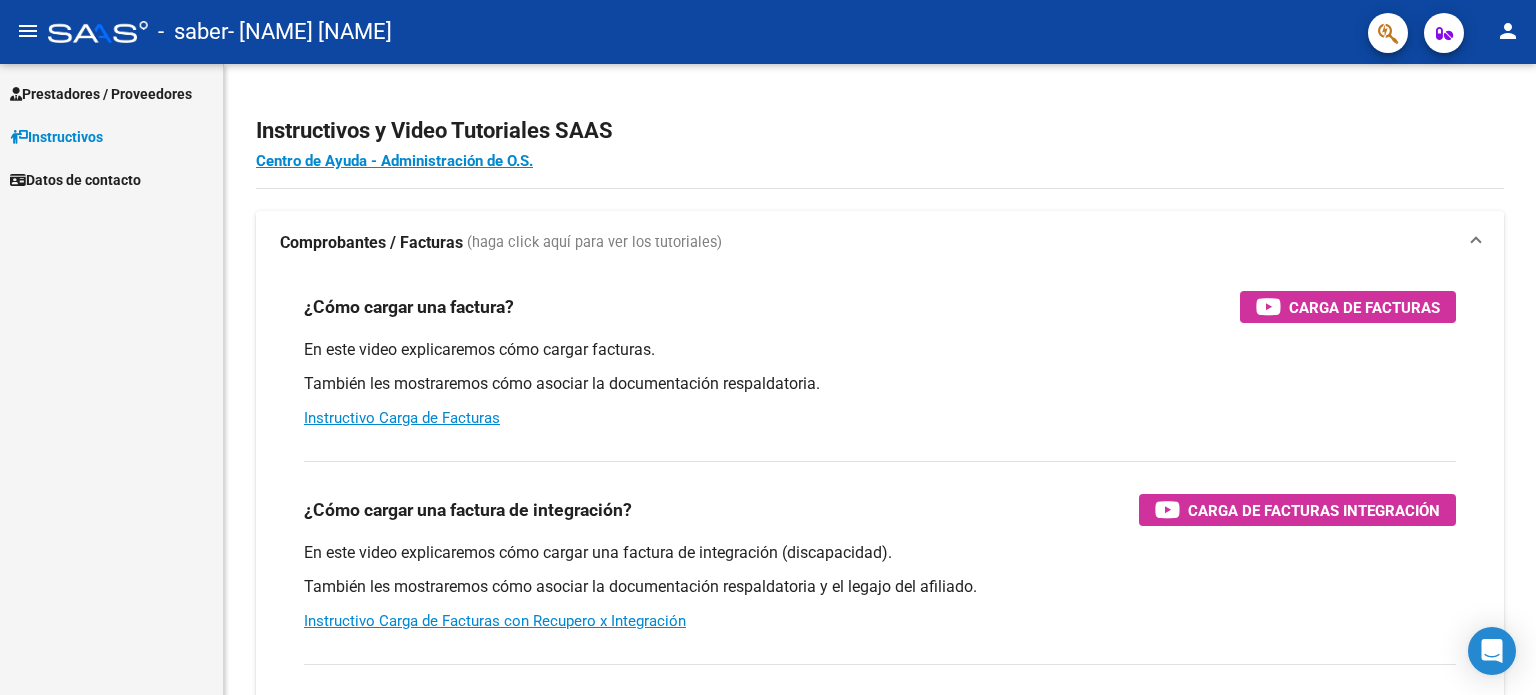 click on "Prestadores / Proveedores" at bounding box center (101, 94) 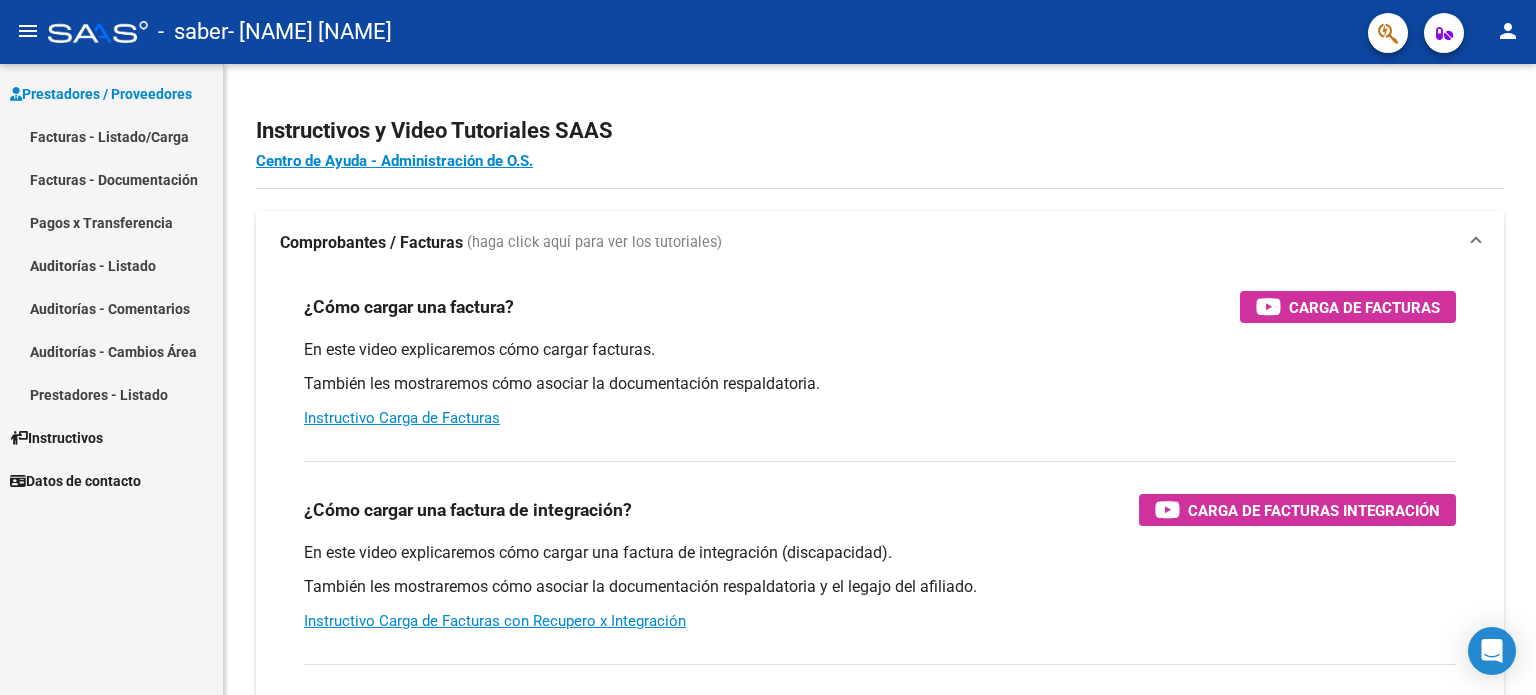 click on "Prestadores / Proveedores" at bounding box center (101, 94) 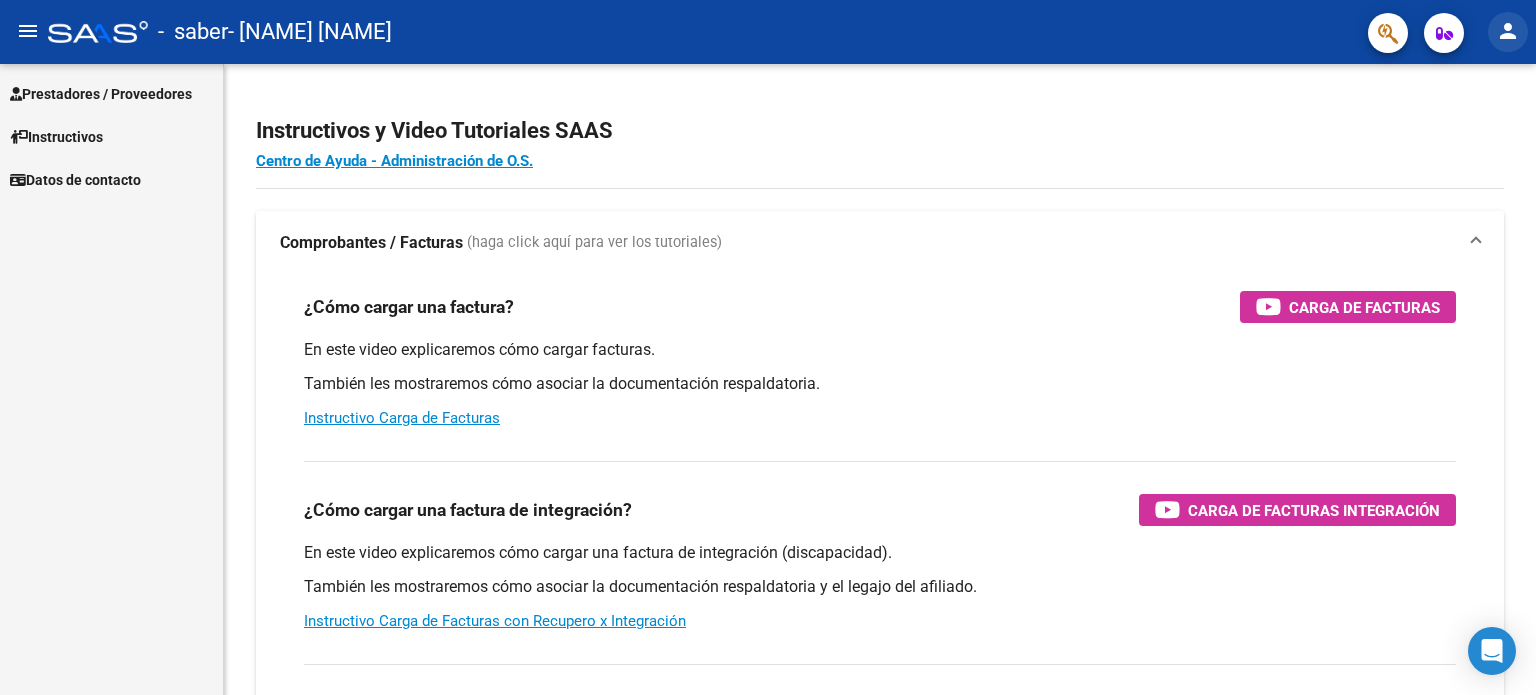 click on "person" 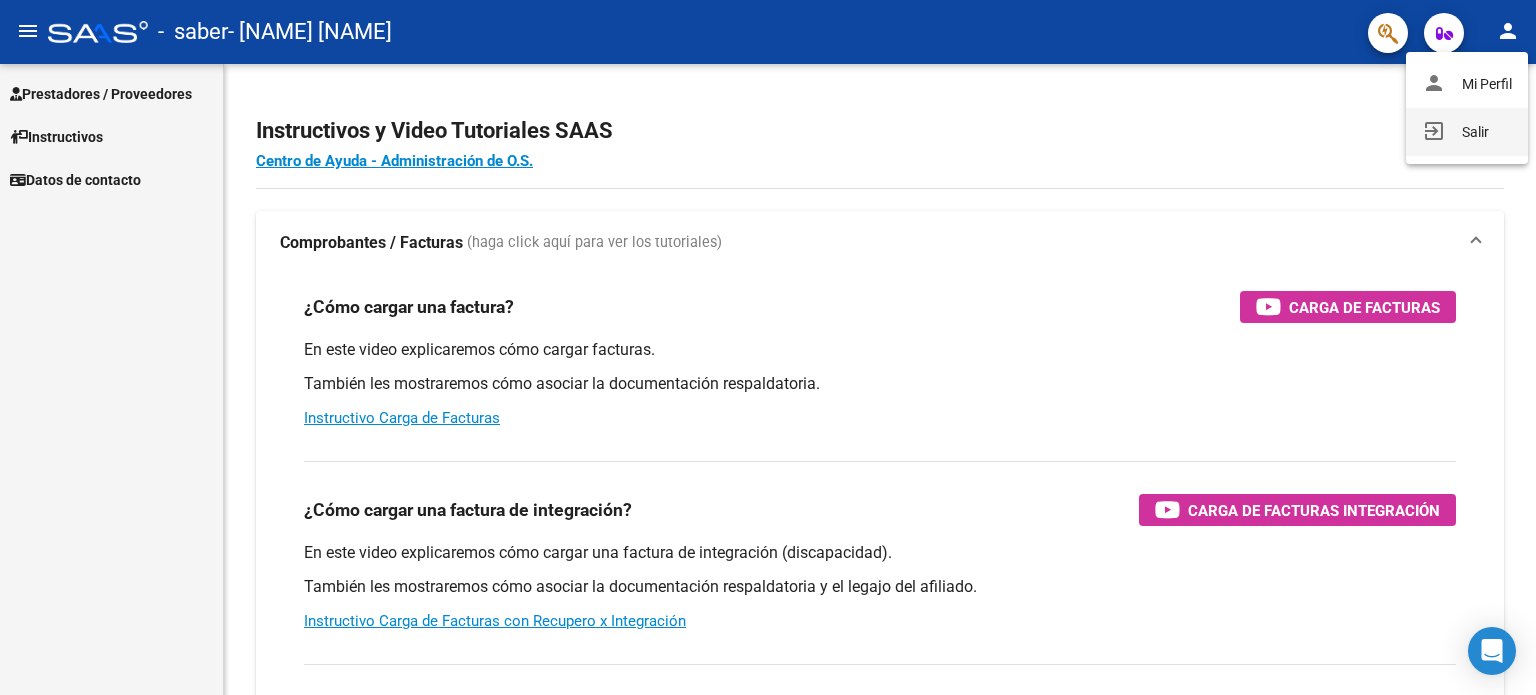 click on "exit_to_app  Salir" at bounding box center (1467, 132) 